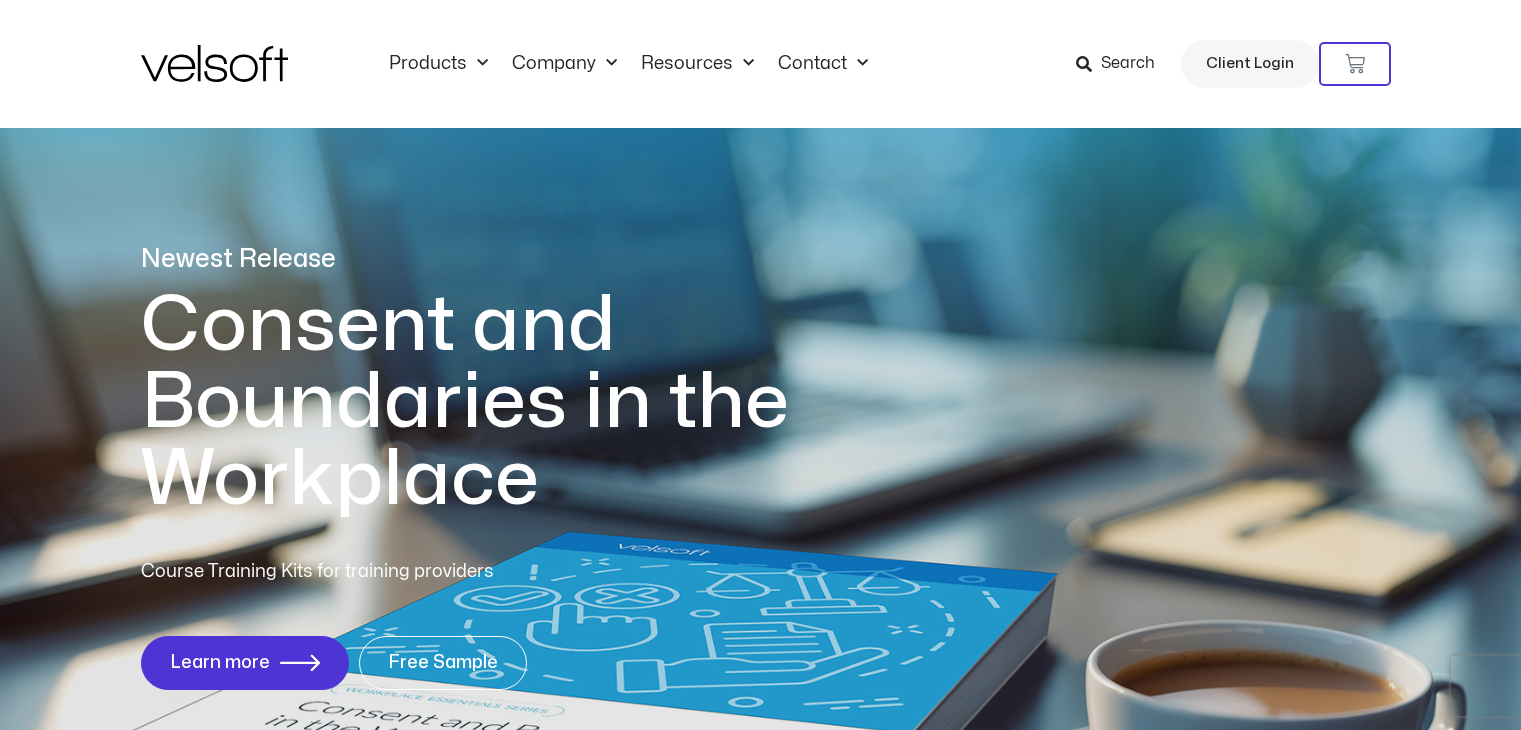 scroll, scrollTop: 0, scrollLeft: 0, axis: both 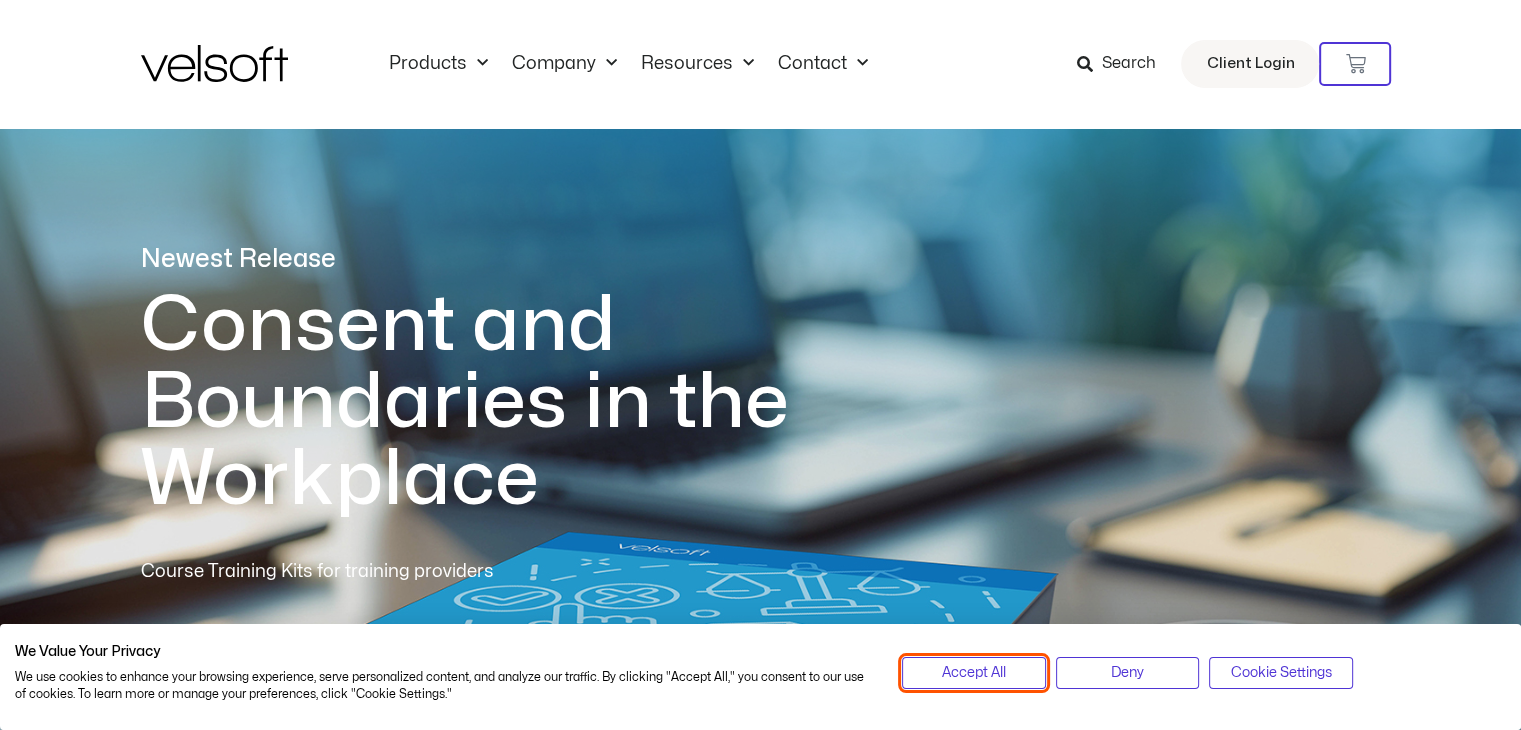 click on "Accept All" at bounding box center [973, 673] 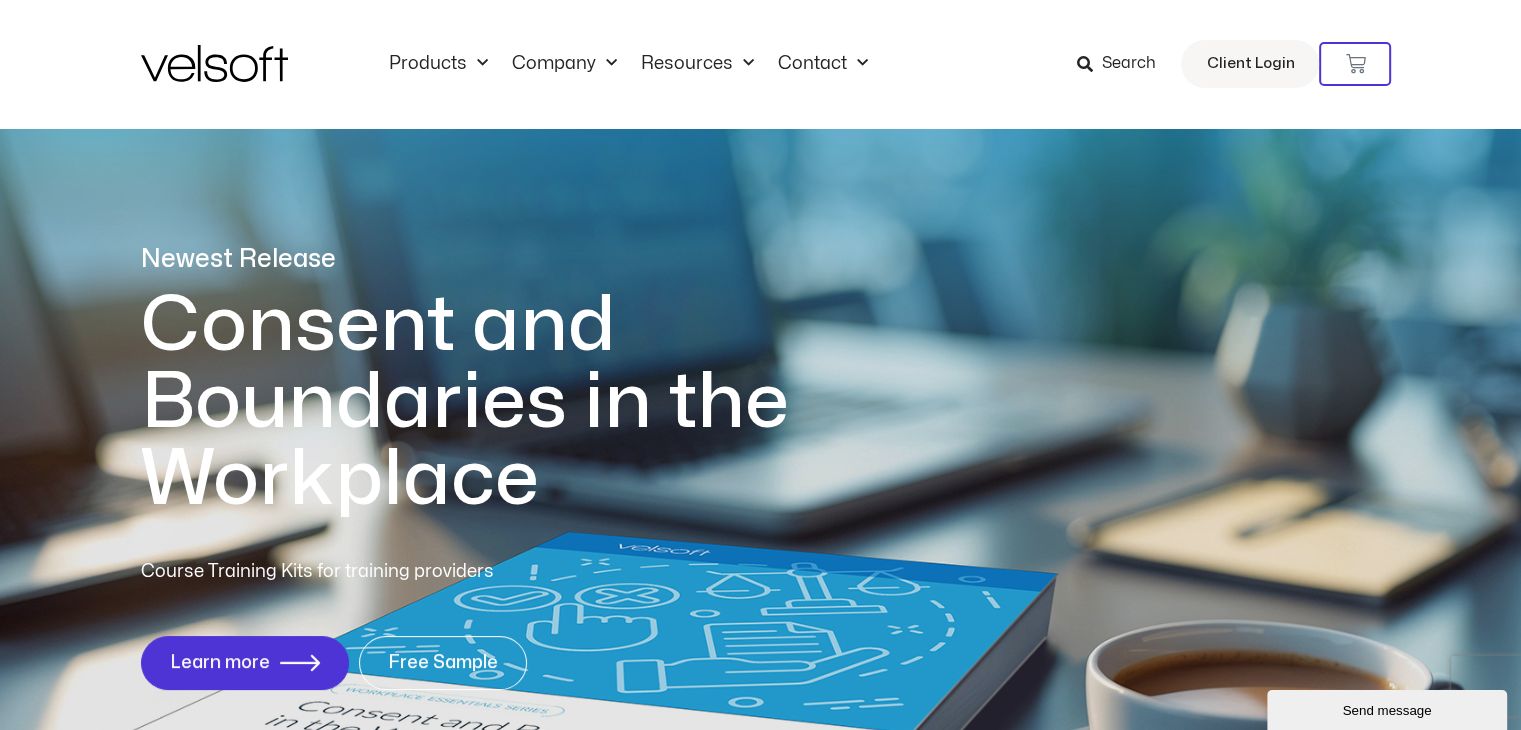 scroll, scrollTop: 0, scrollLeft: 0, axis: both 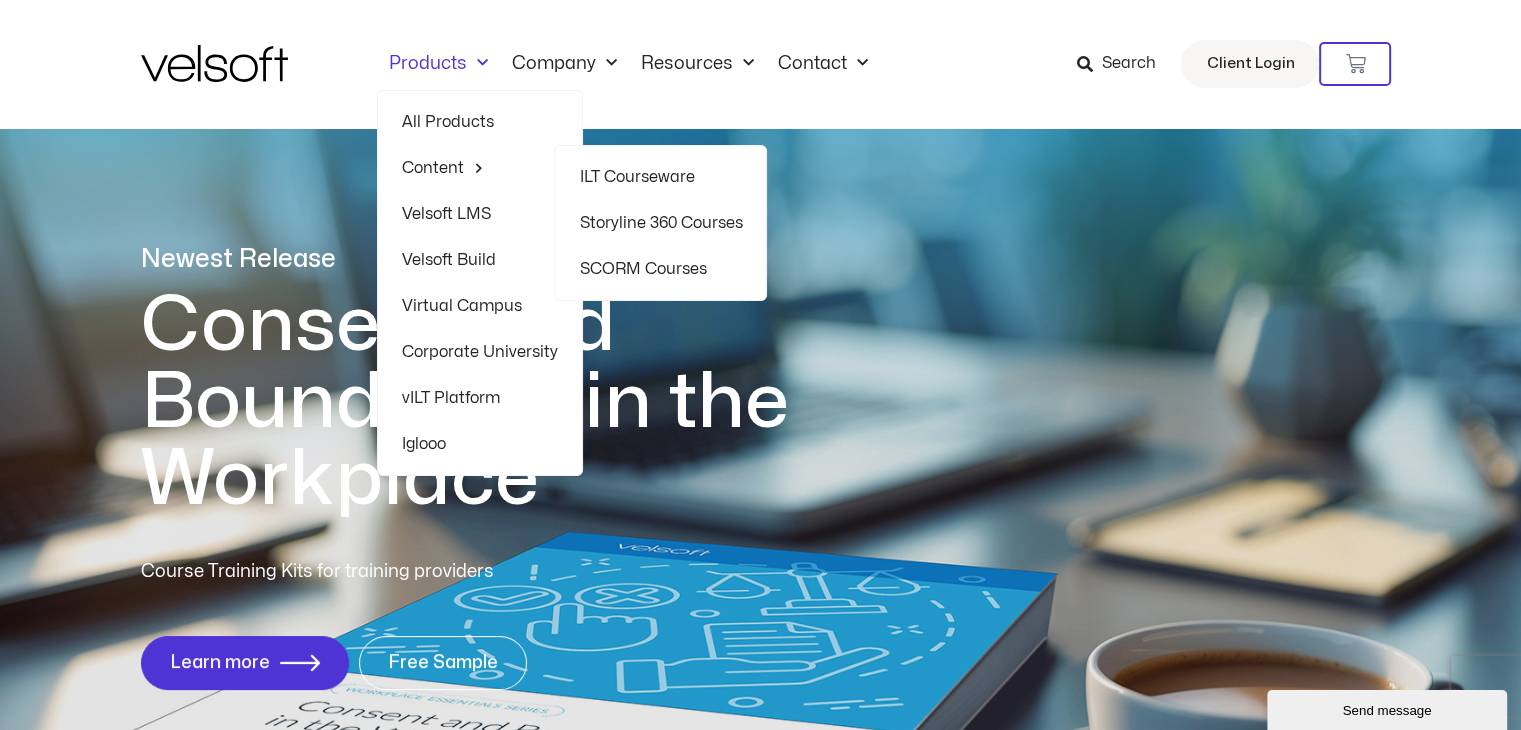 click on "ILT Courseware" 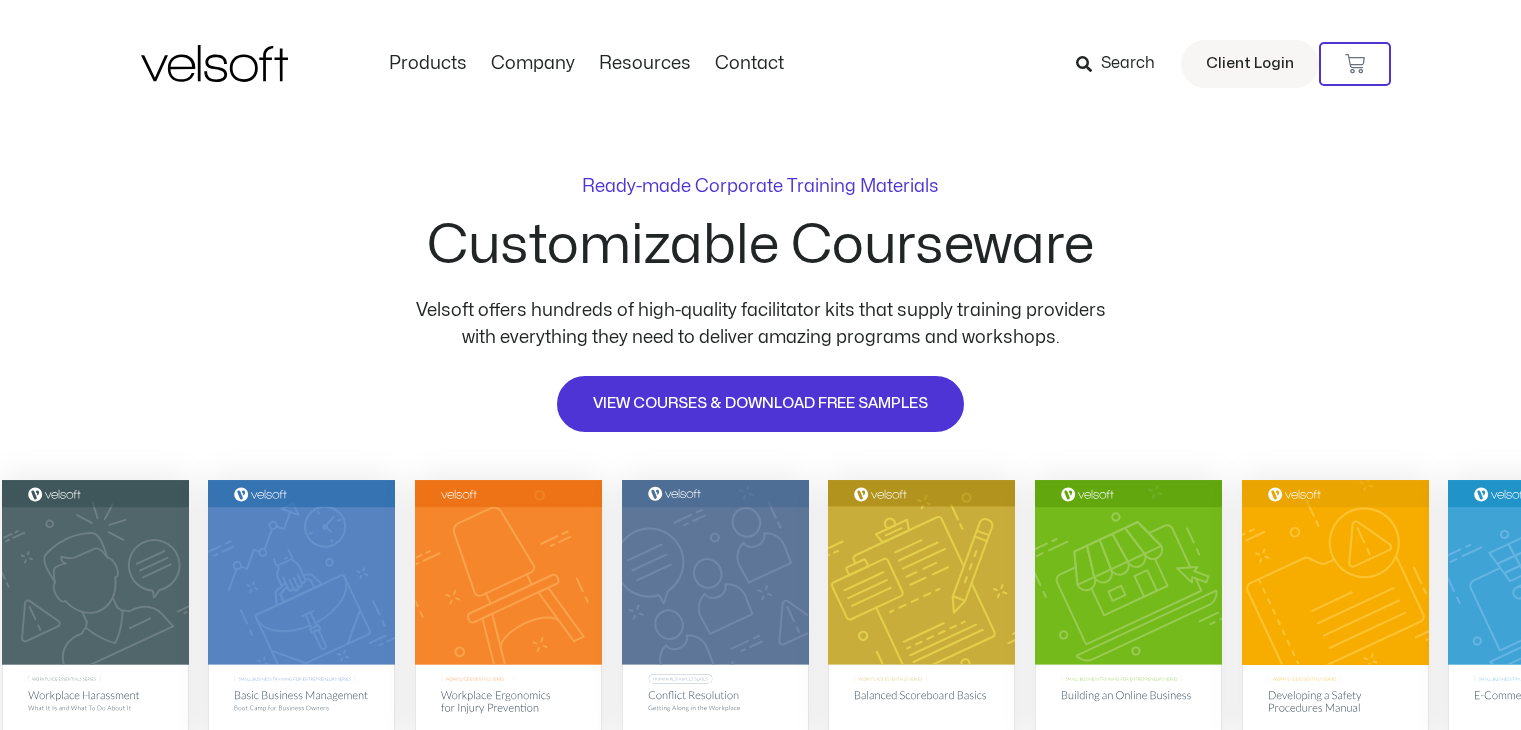 scroll, scrollTop: 0, scrollLeft: 0, axis: both 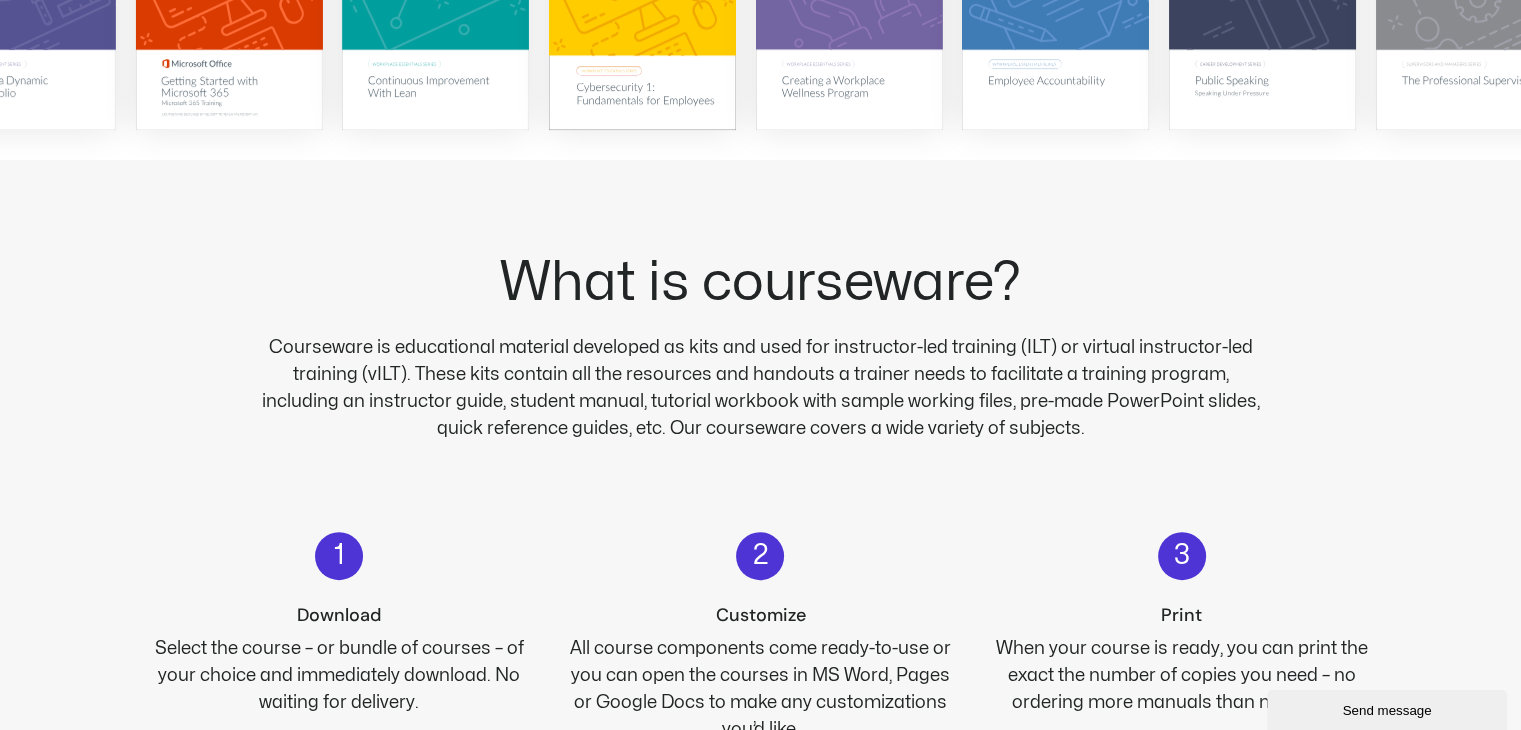 drag, startPoint x: 1535, startPoint y: 48, endPoint x: 1522, endPoint y: 110, distance: 63.348244 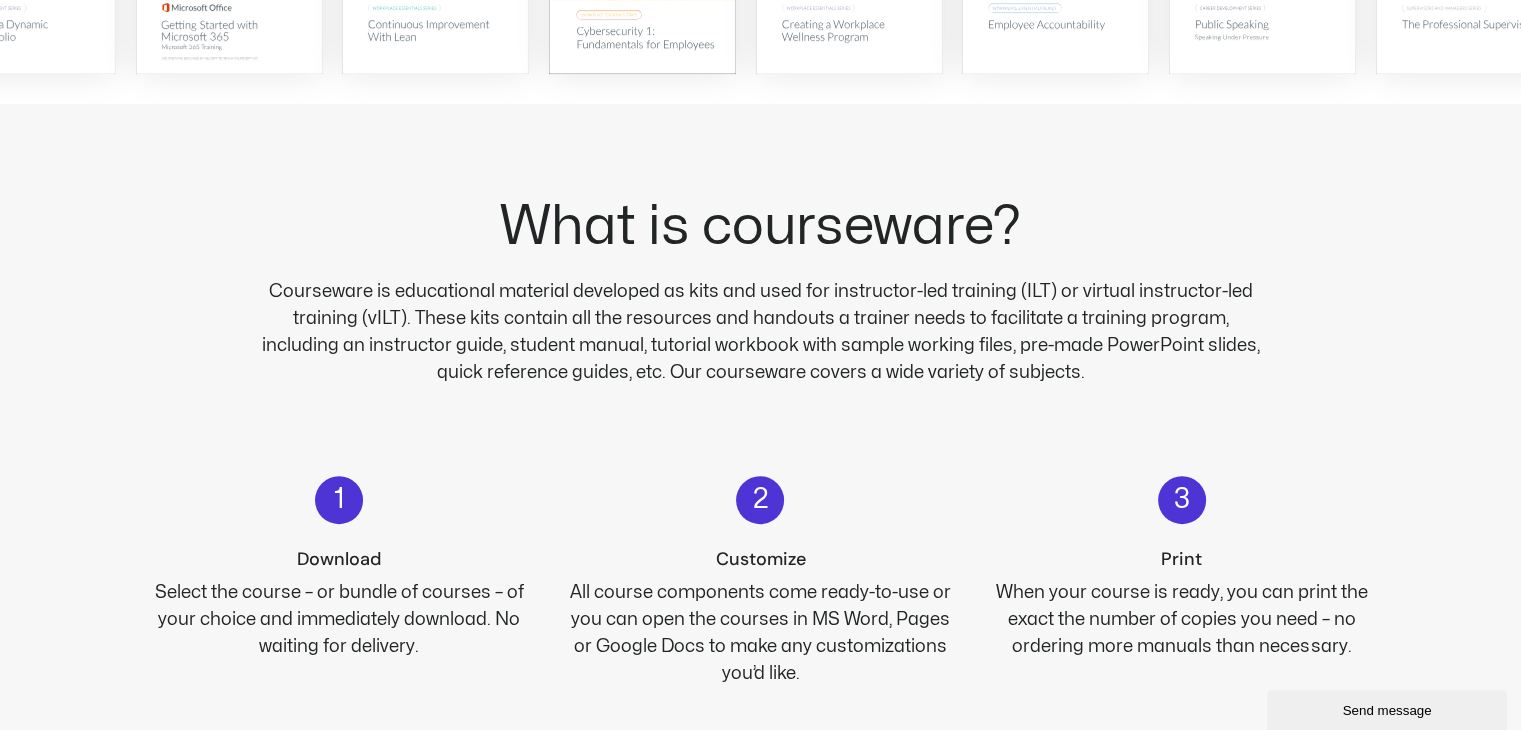 scroll, scrollTop: 999, scrollLeft: 0, axis: vertical 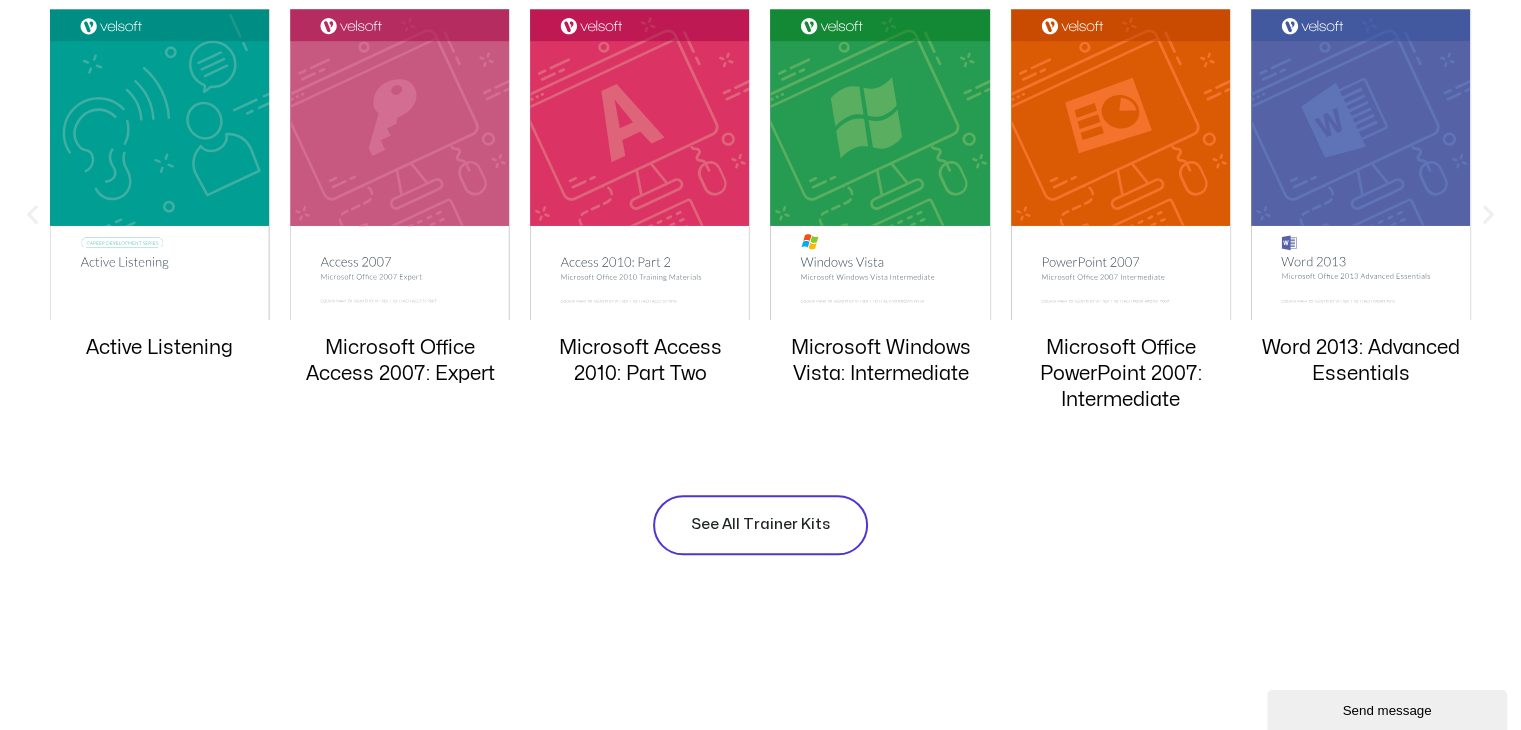 click on "See All Trainer Kits" at bounding box center (760, 525) 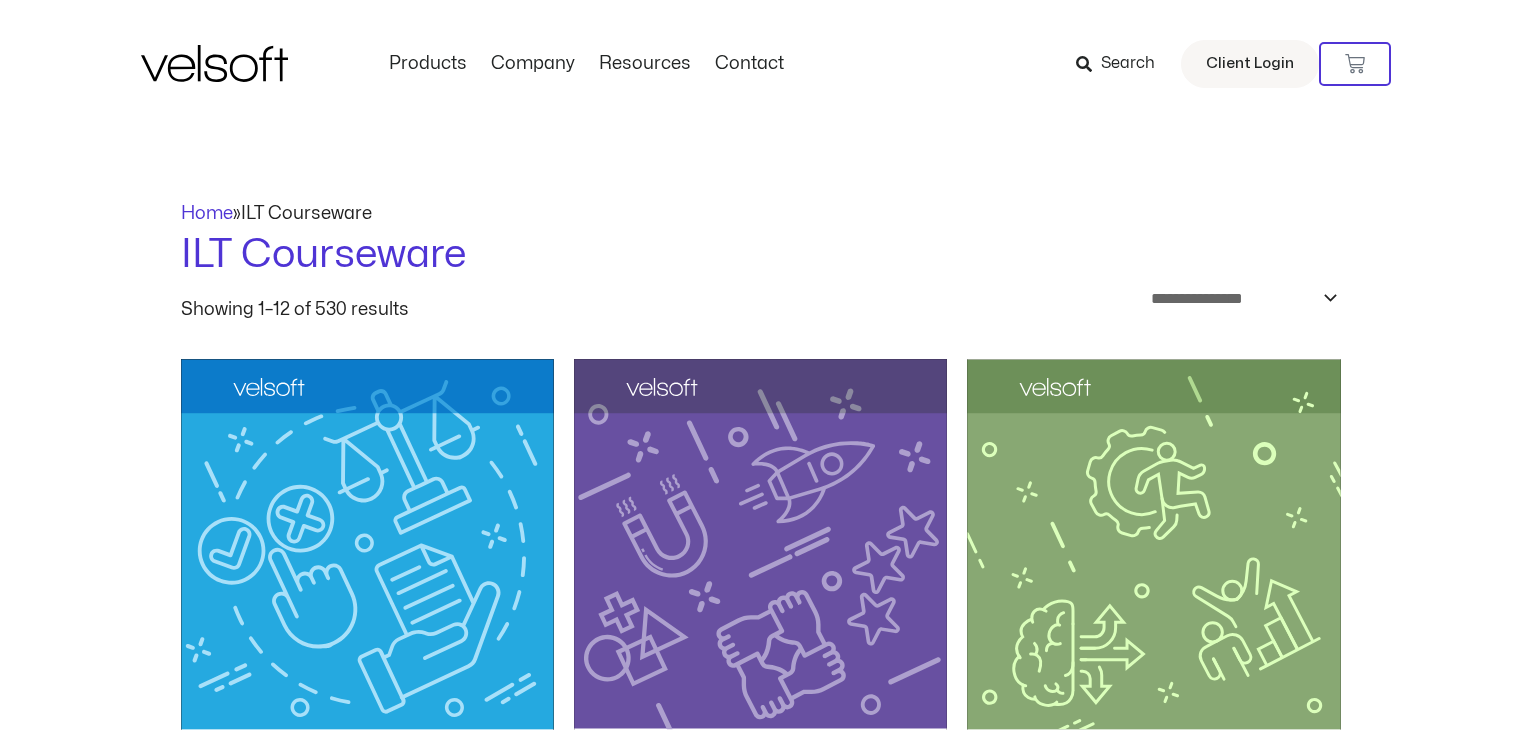 scroll, scrollTop: 0, scrollLeft: 0, axis: both 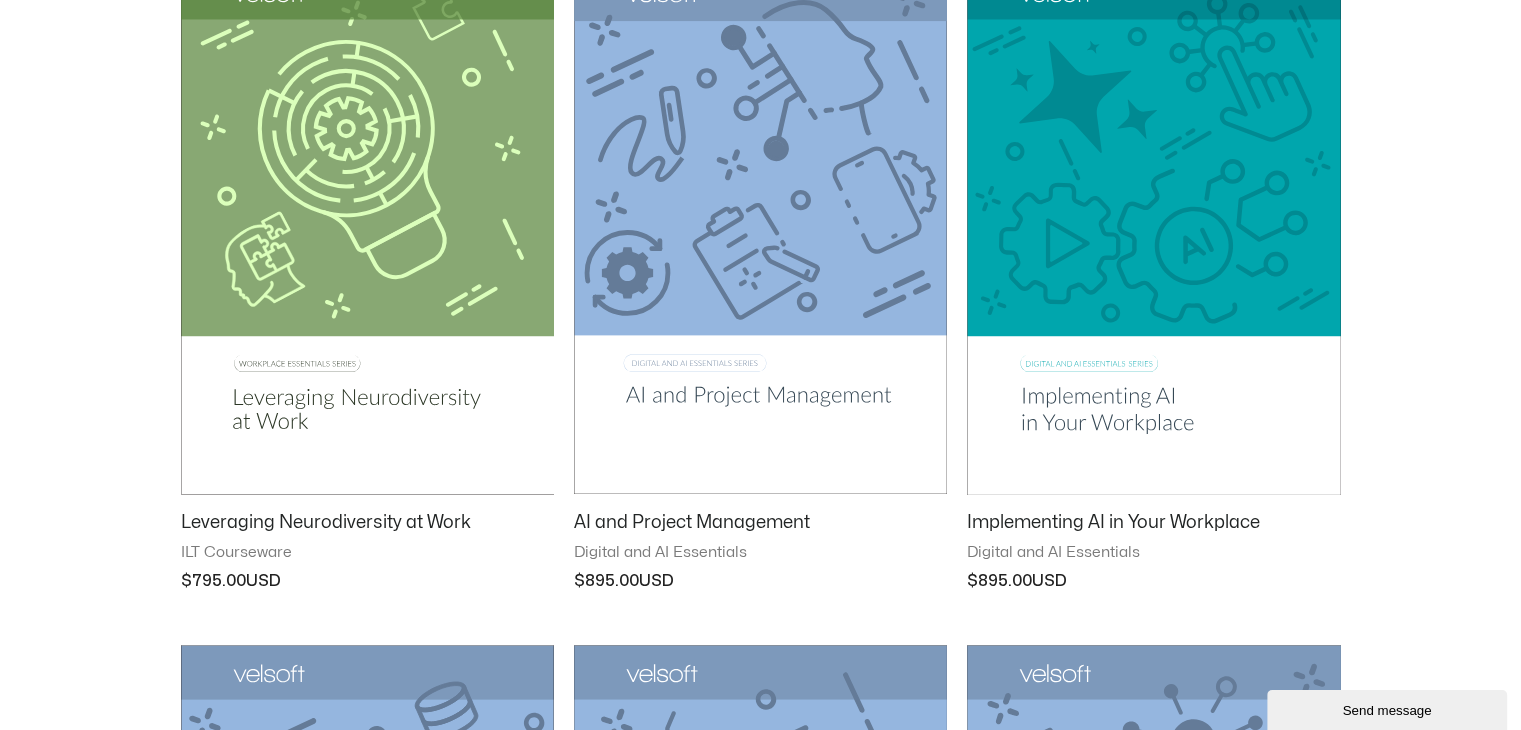 click at bounding box center (1153, 230) 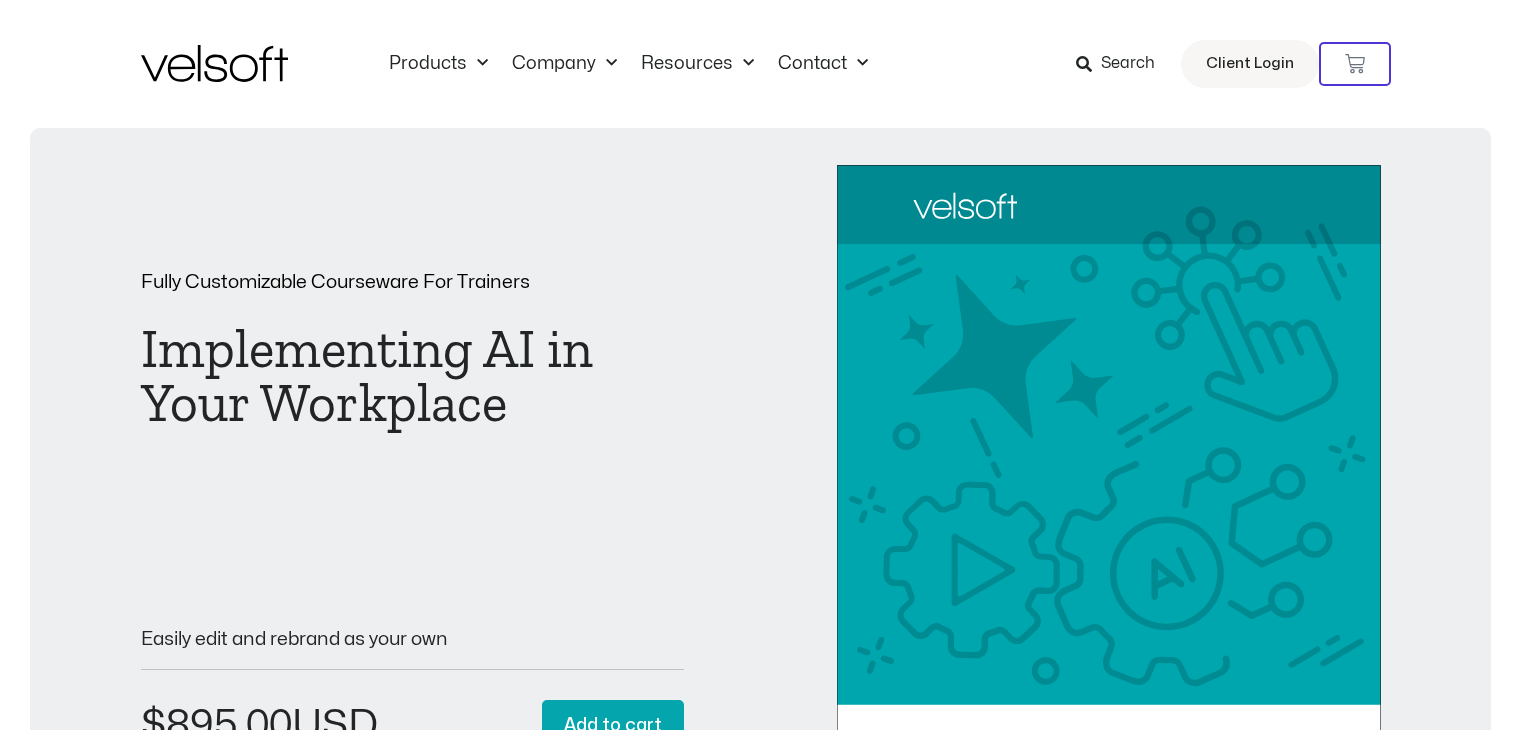 scroll, scrollTop: 0, scrollLeft: 0, axis: both 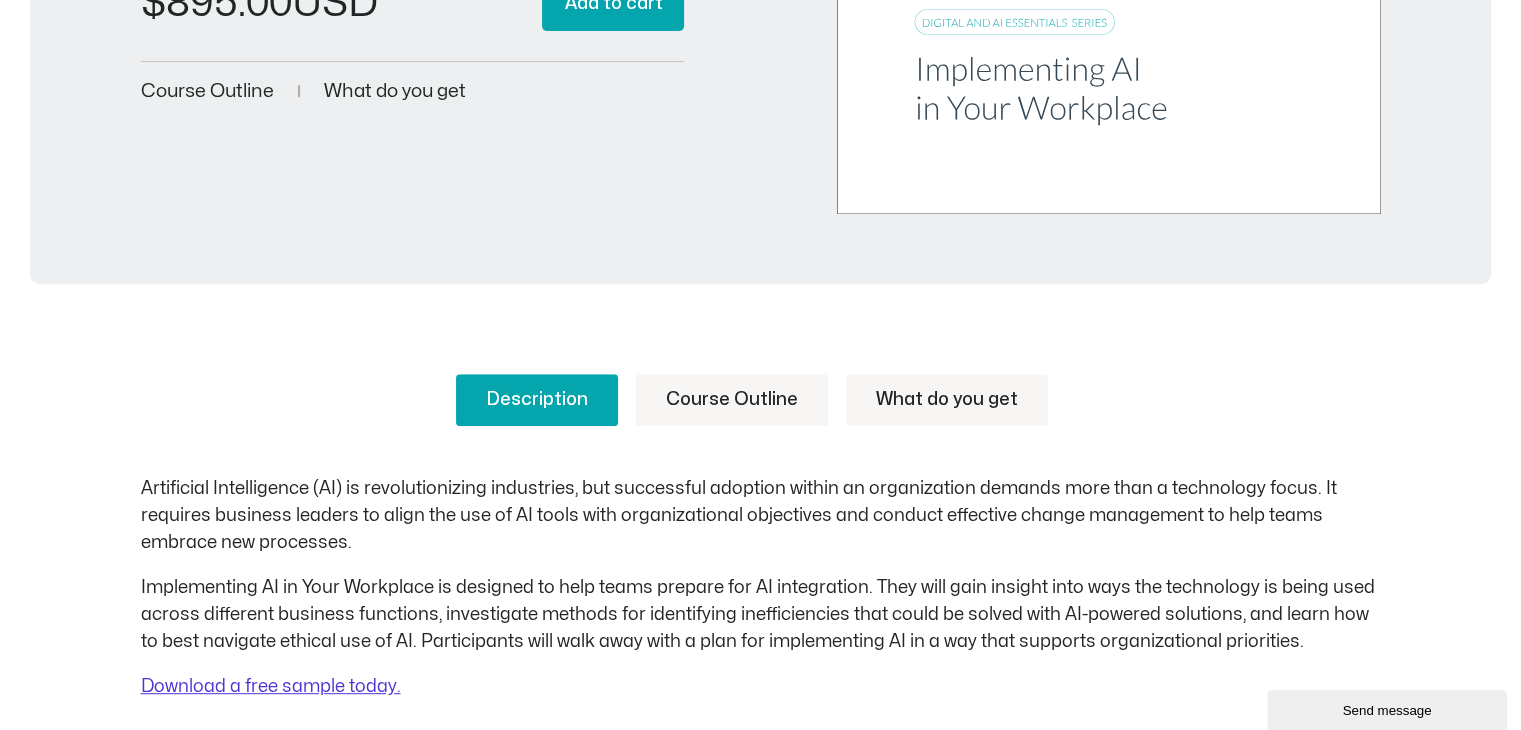 click on "Course Outline" at bounding box center [732, 400] 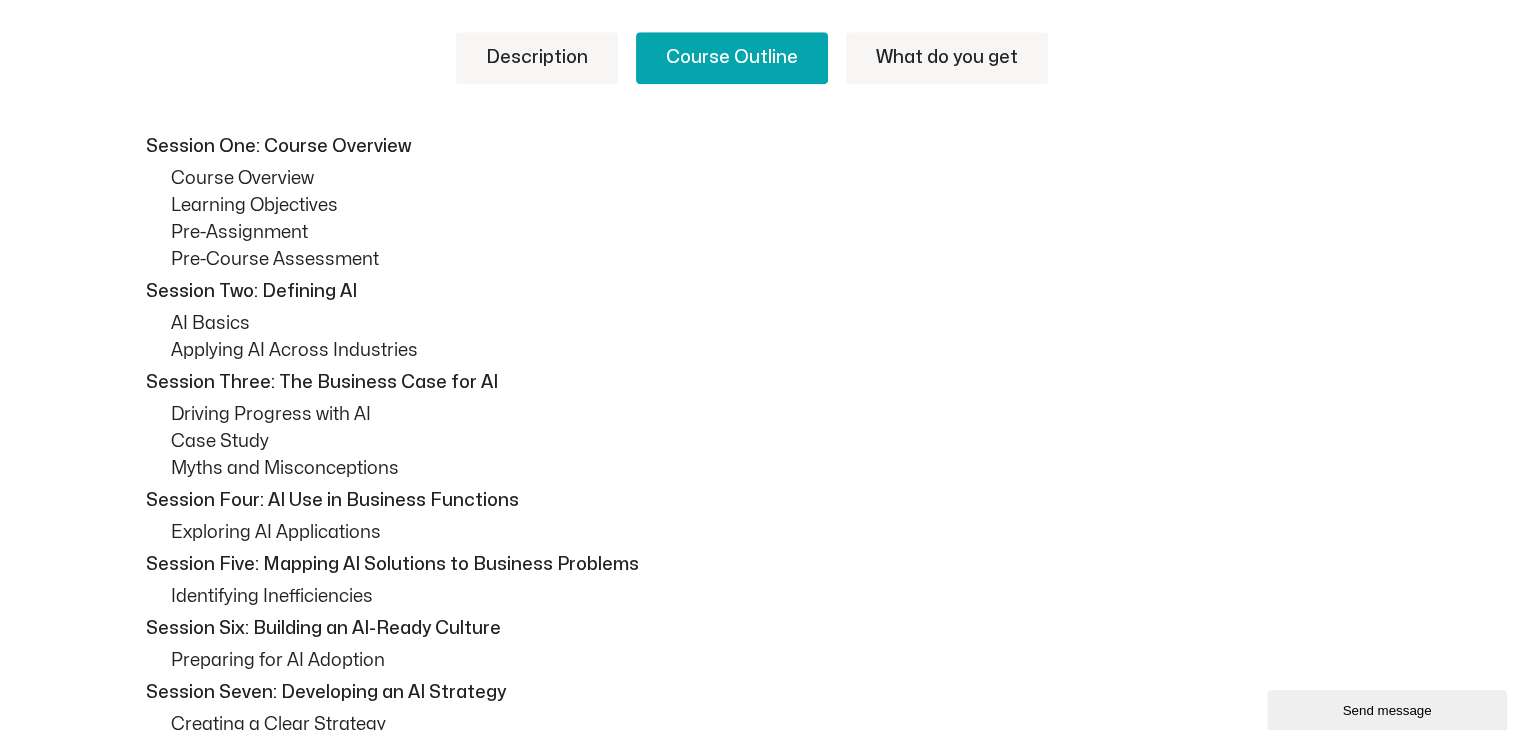 scroll, scrollTop: 1147, scrollLeft: 0, axis: vertical 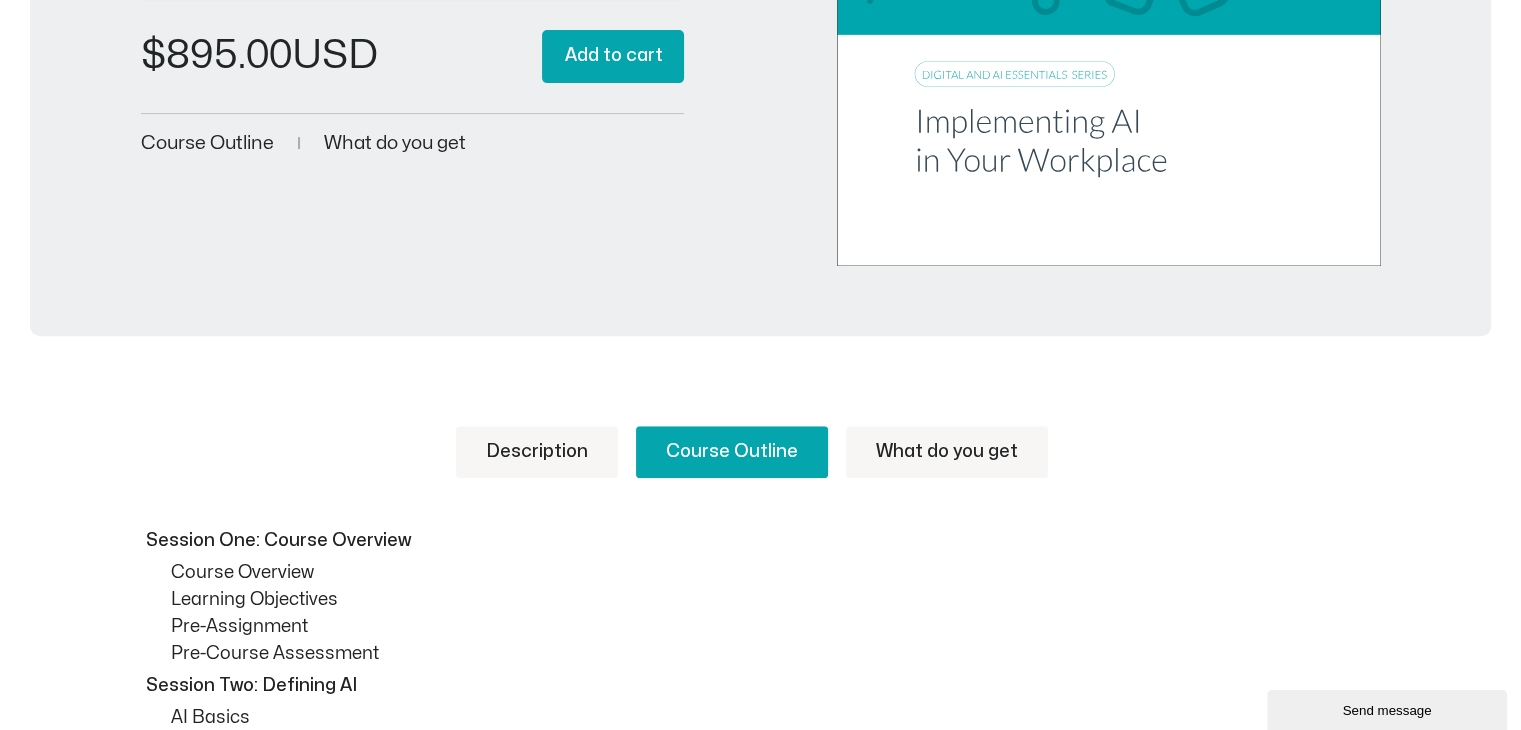 click on "What do you get" at bounding box center (947, 452) 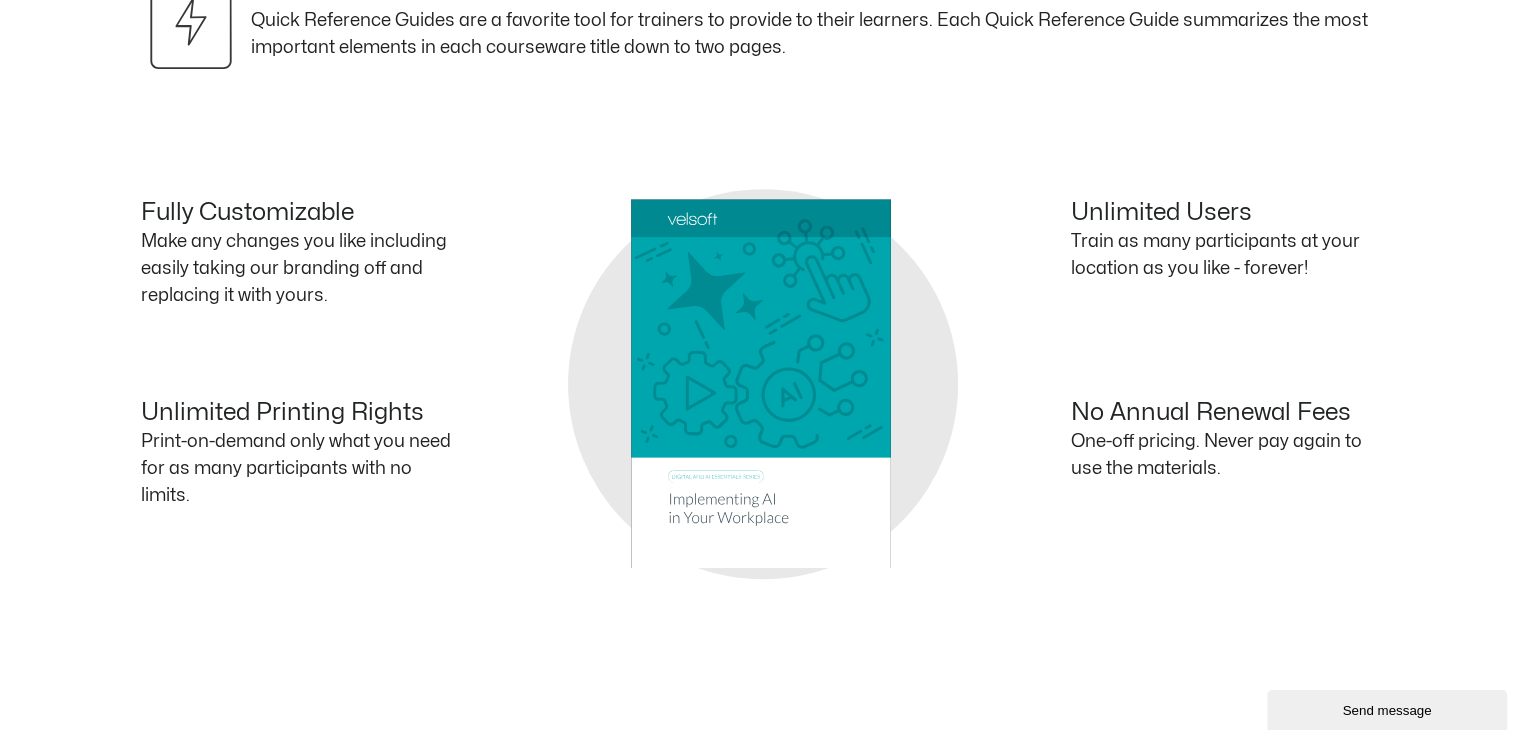 scroll, scrollTop: 1814, scrollLeft: 0, axis: vertical 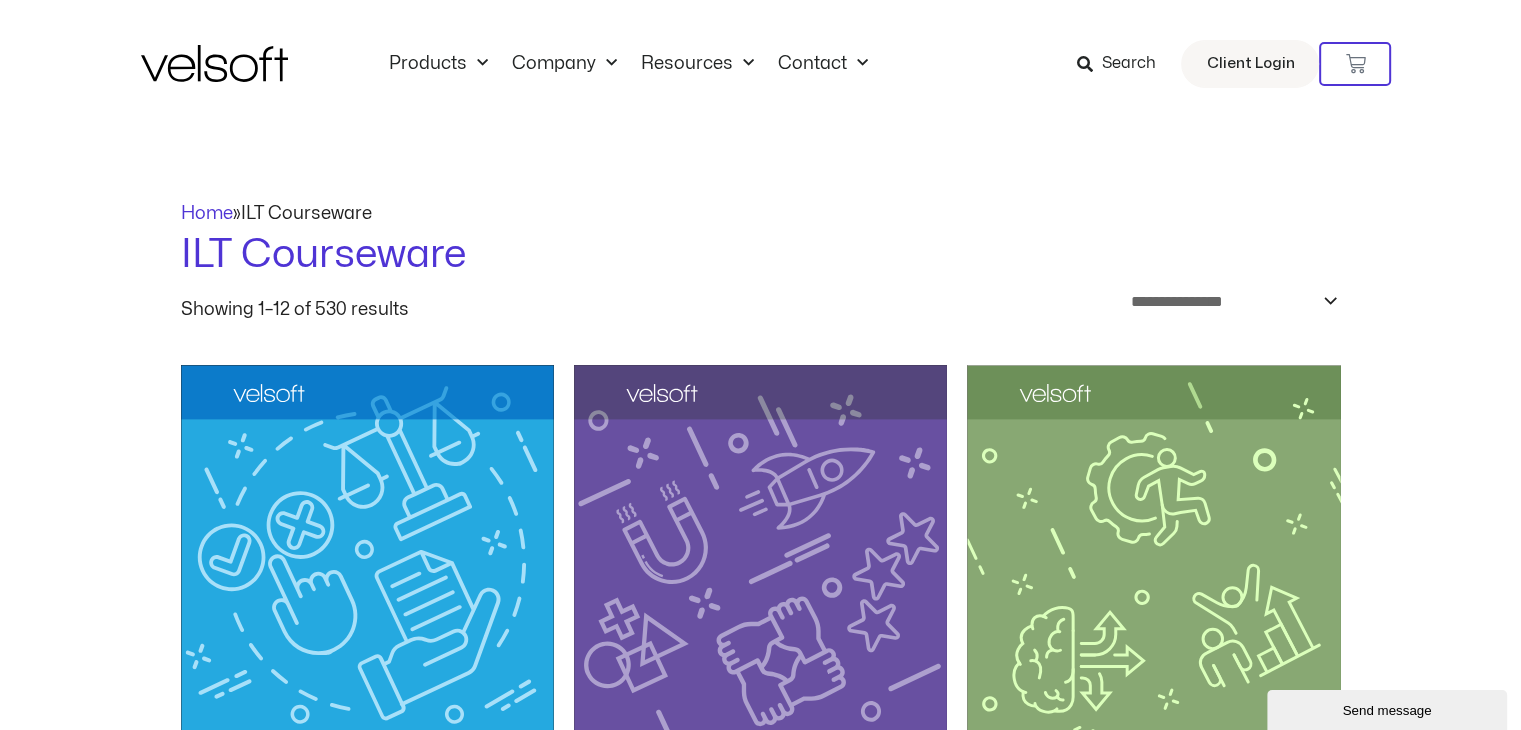 click on "Search" at bounding box center (1122, 64) 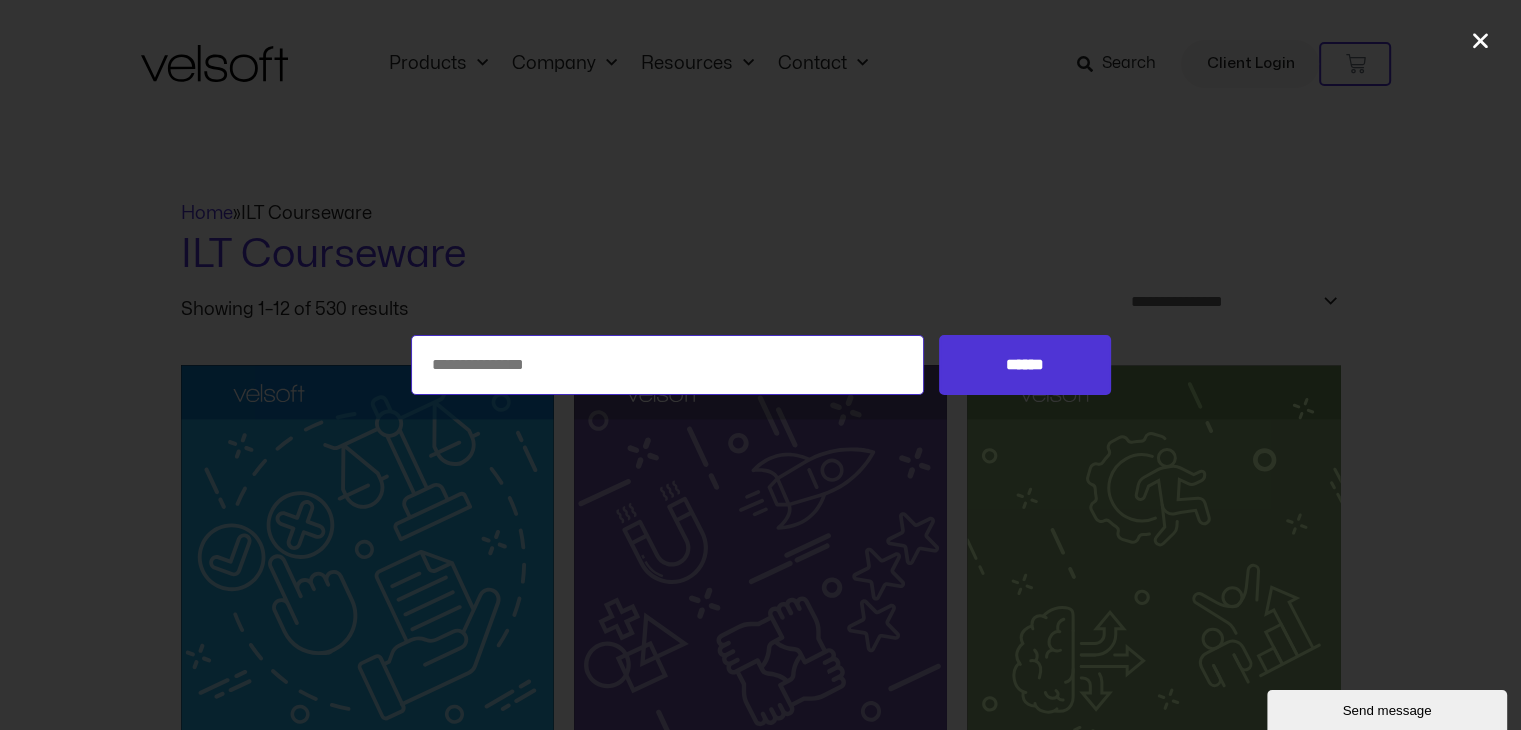 click on "Search for:" at bounding box center [668, 365] 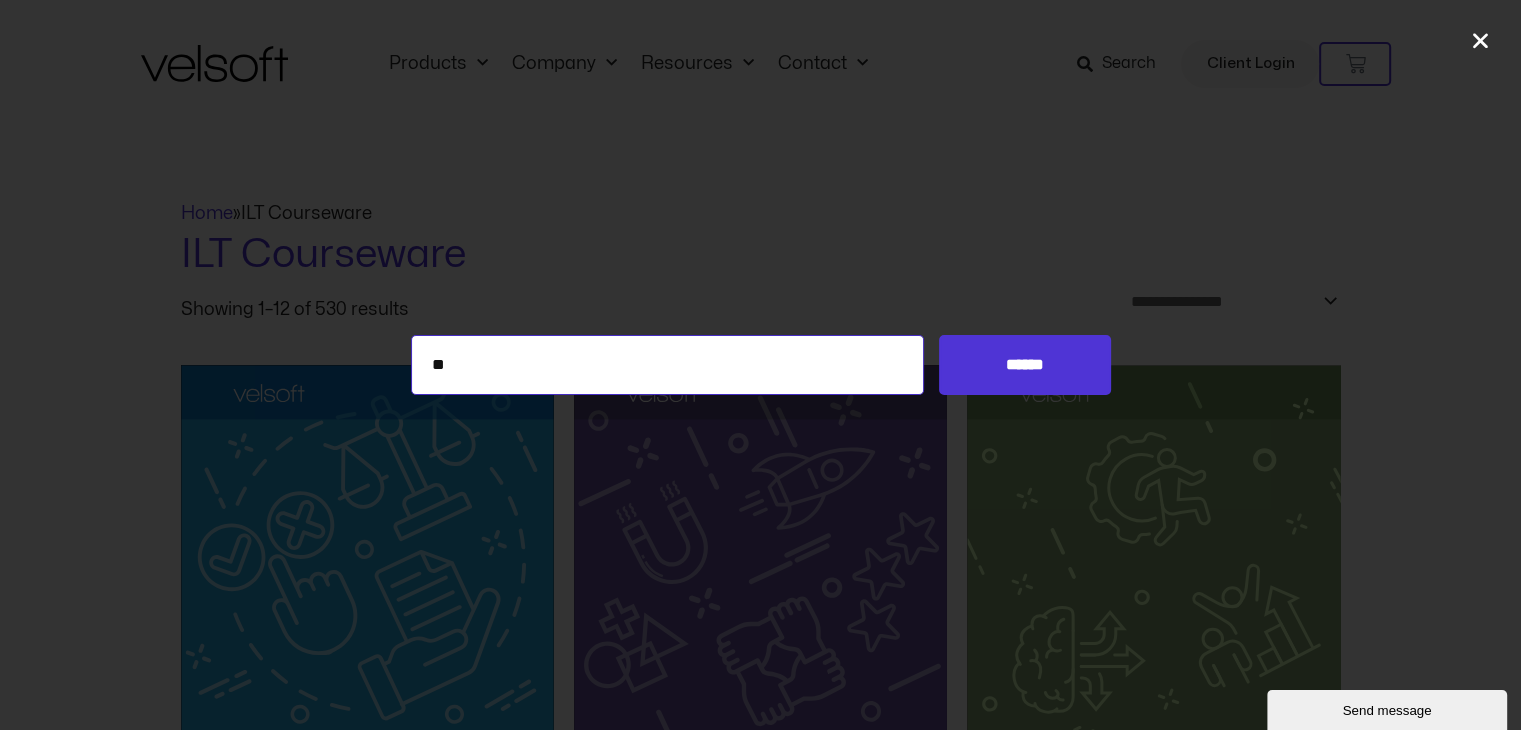 type on "**" 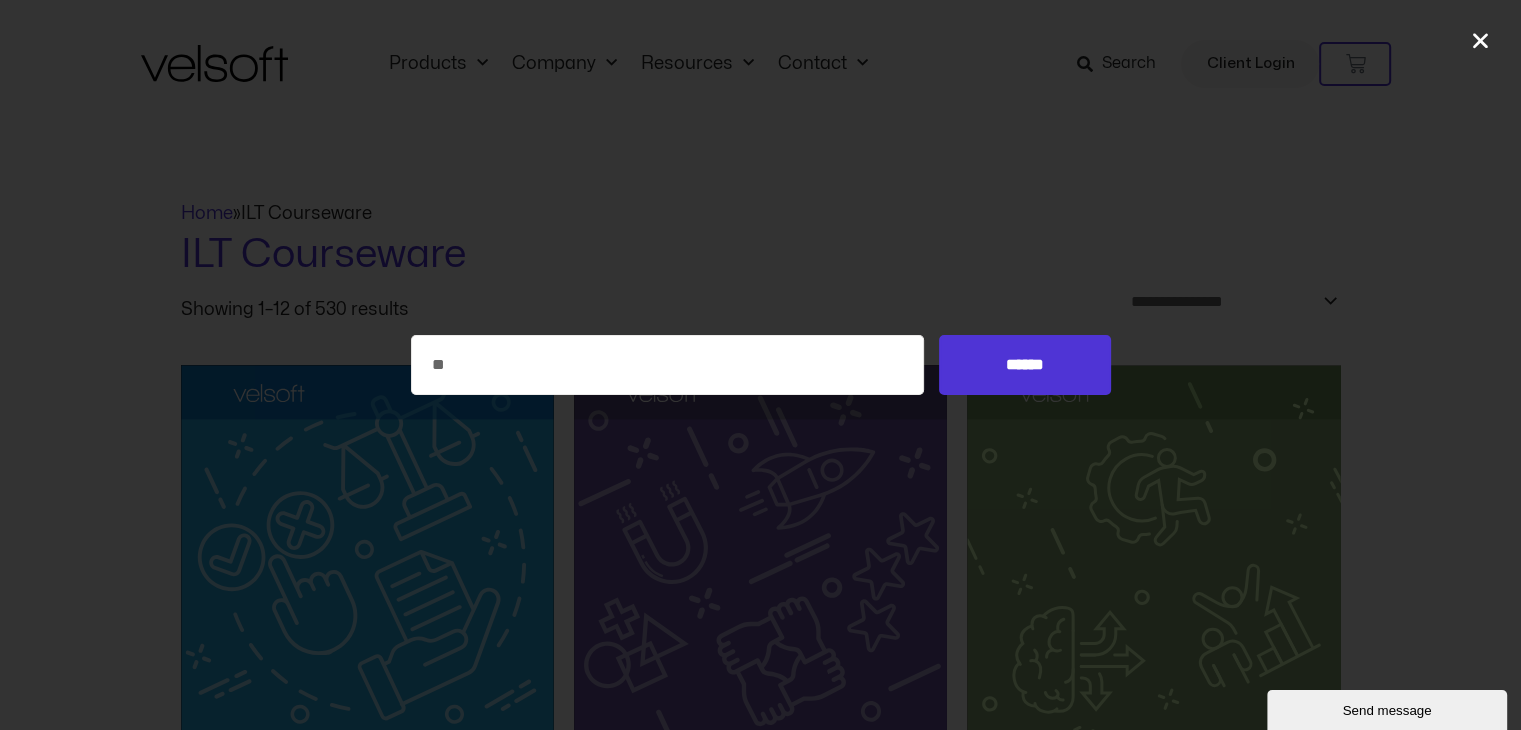 click on "Search for:
**
******" at bounding box center (760, 365) 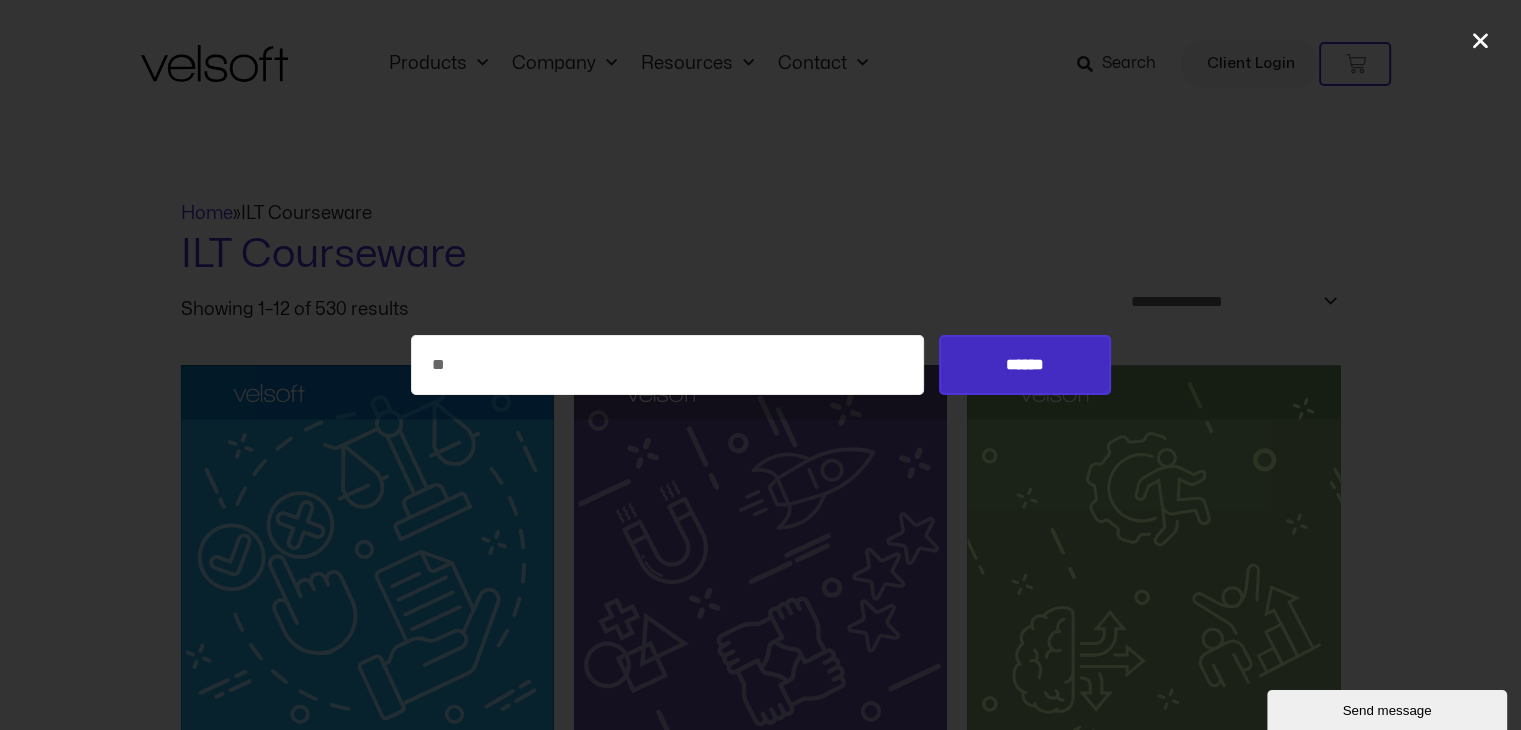 click on "******" at bounding box center [1024, 365] 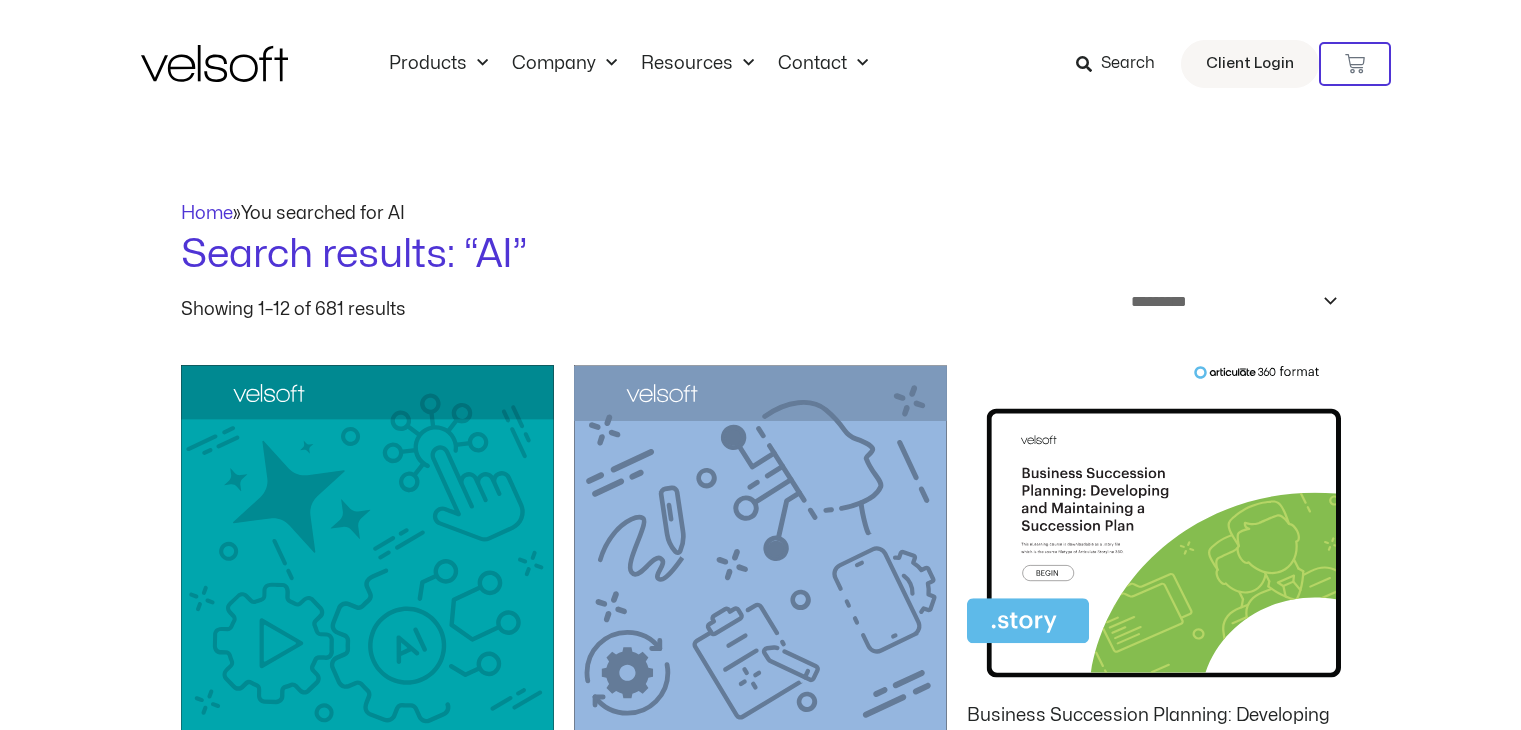 scroll, scrollTop: 0, scrollLeft: 0, axis: both 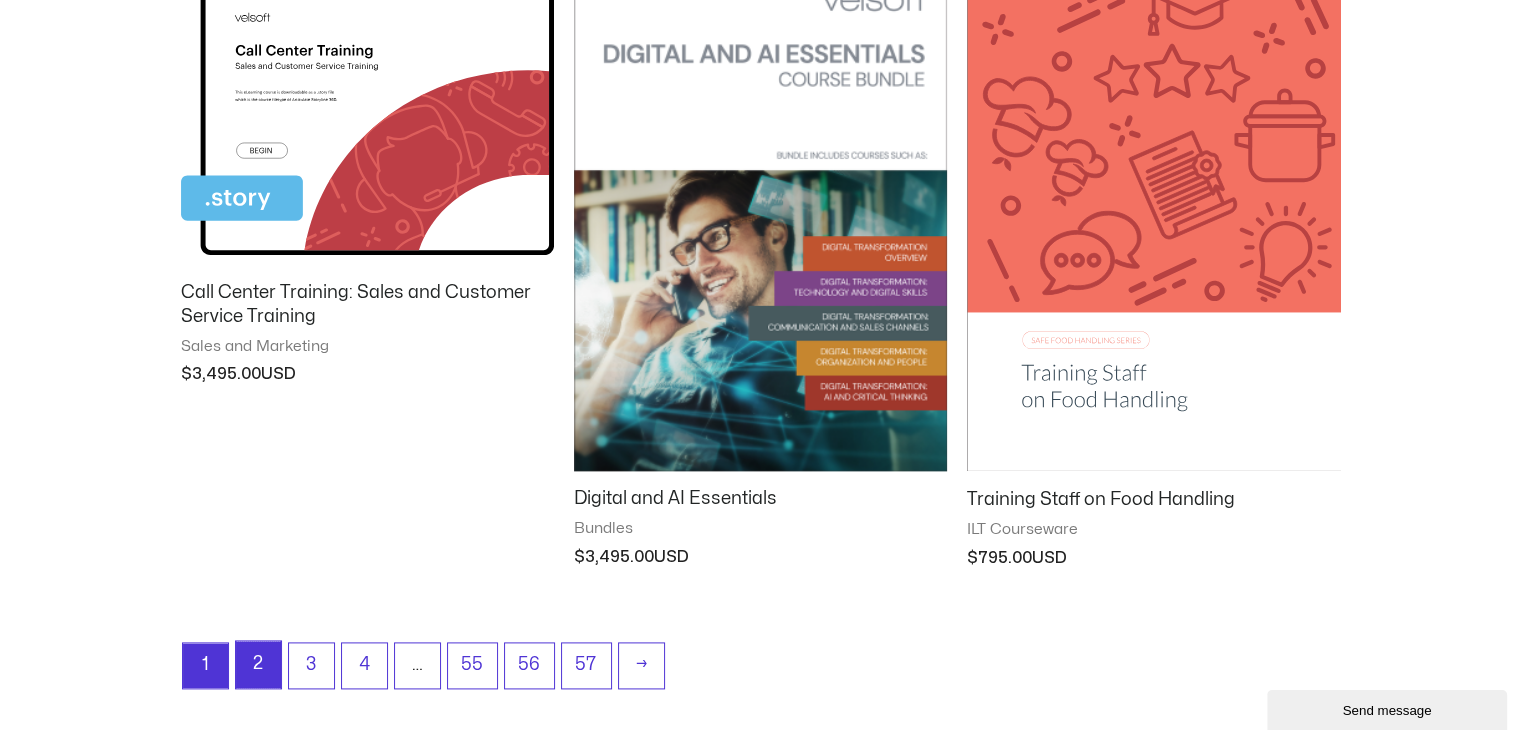 click on "2" at bounding box center (258, 664) 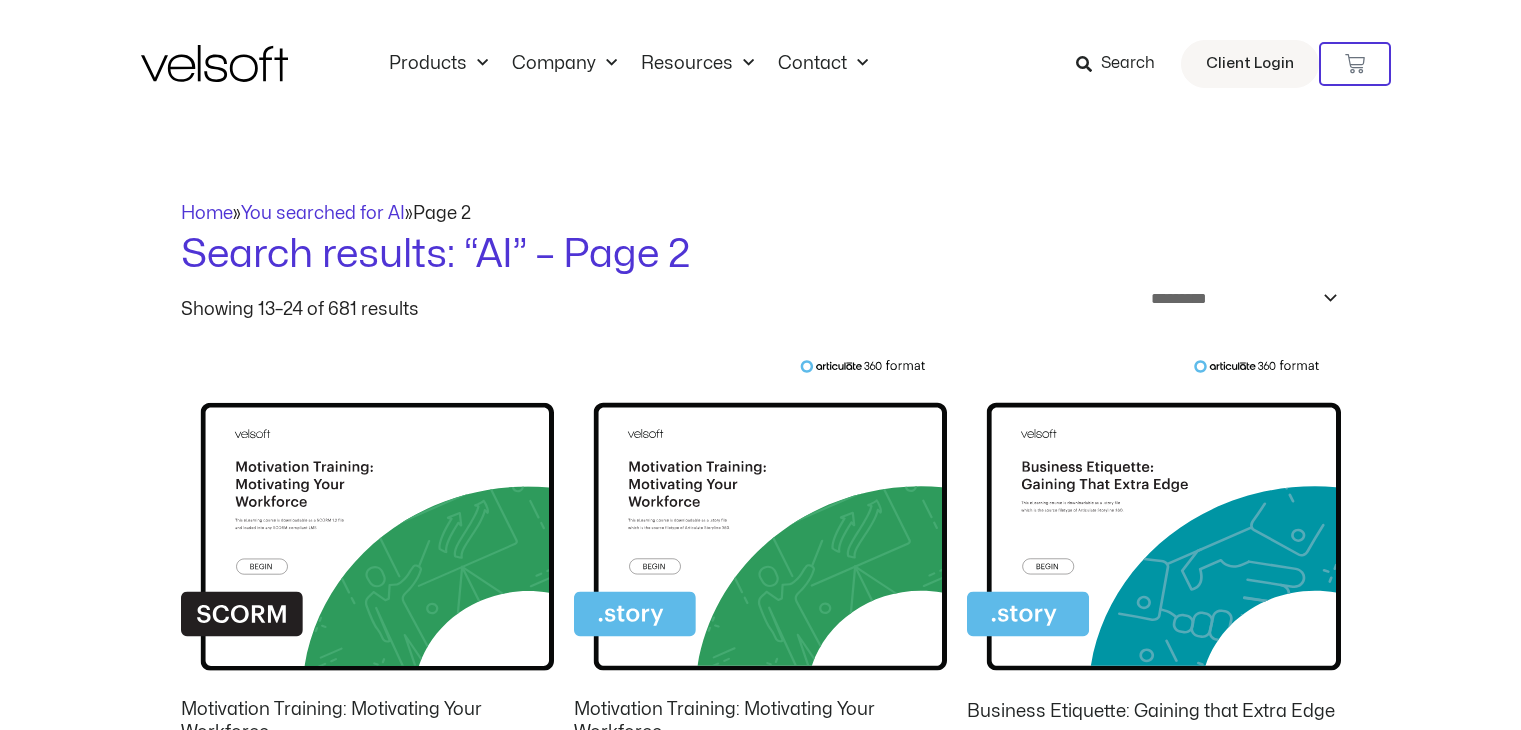scroll, scrollTop: 0, scrollLeft: 0, axis: both 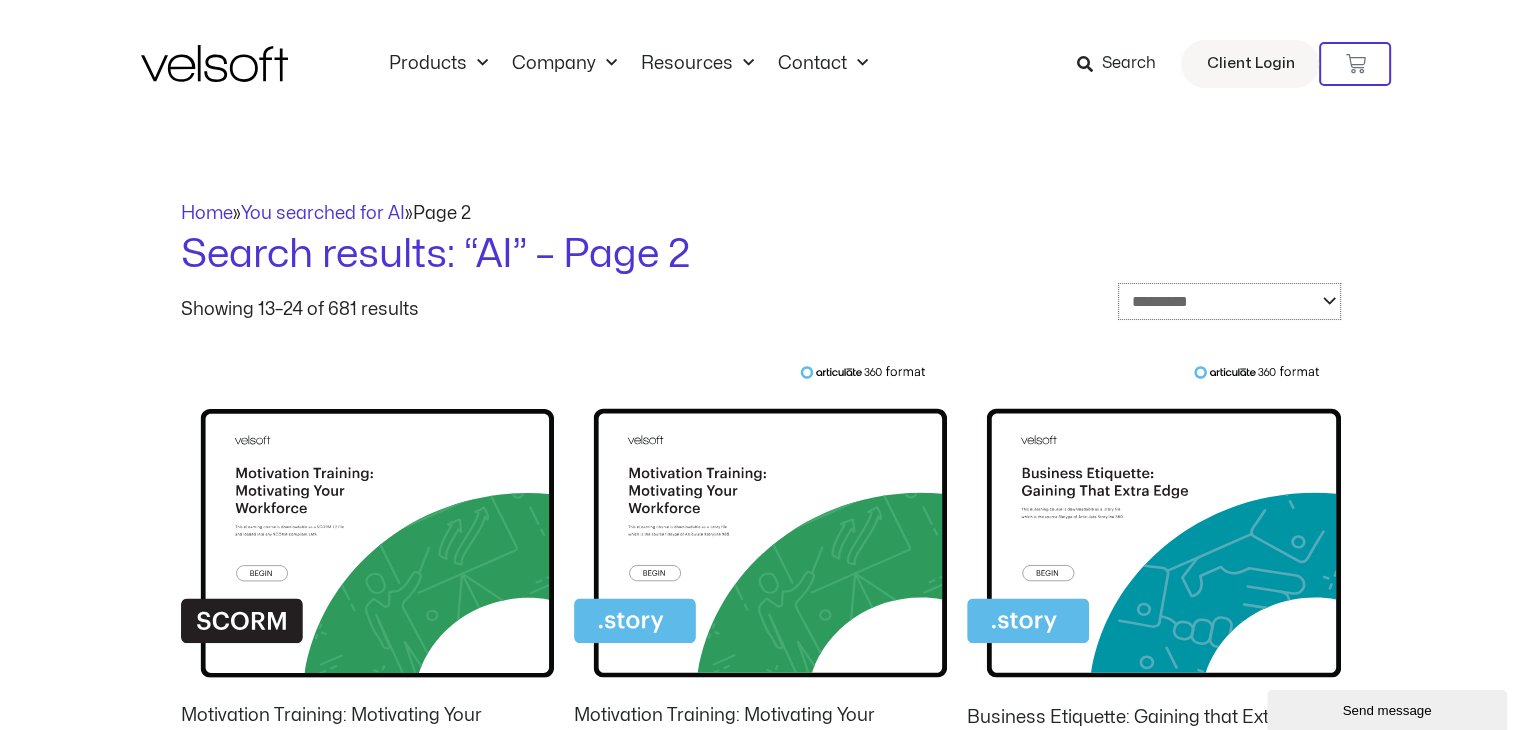 click on "**********" at bounding box center (1229, 302) 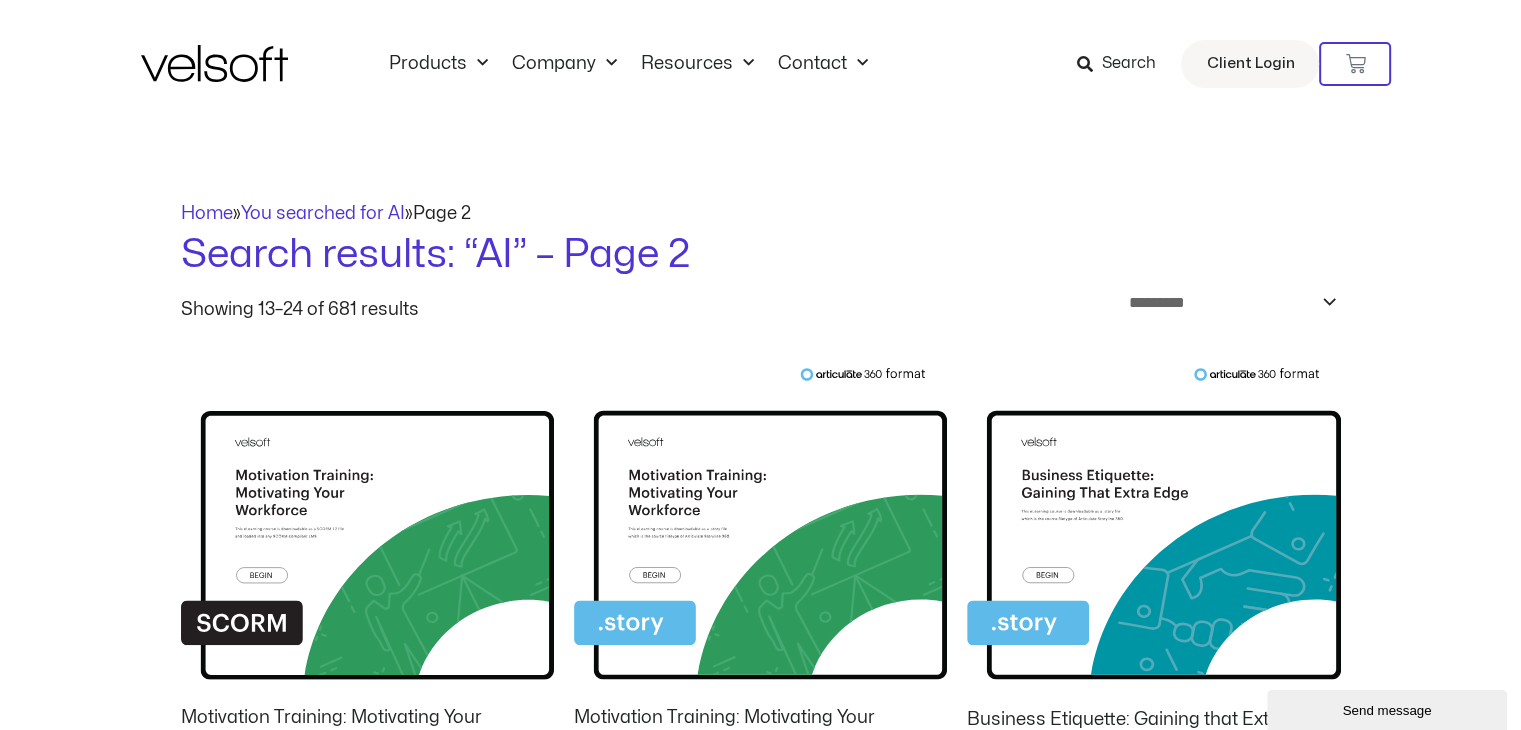 click on "**********" at bounding box center (760, 1396) 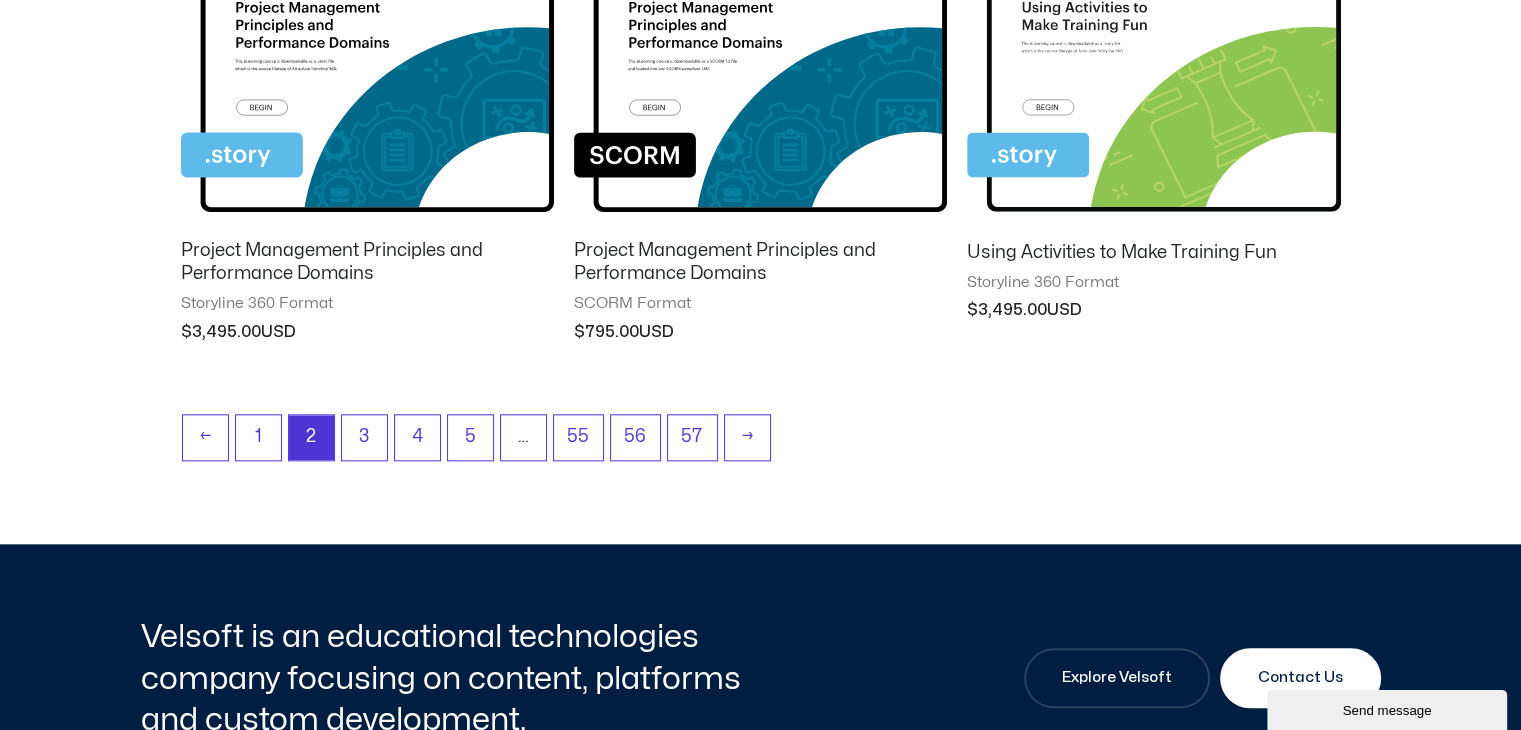 scroll, scrollTop: 2166, scrollLeft: 0, axis: vertical 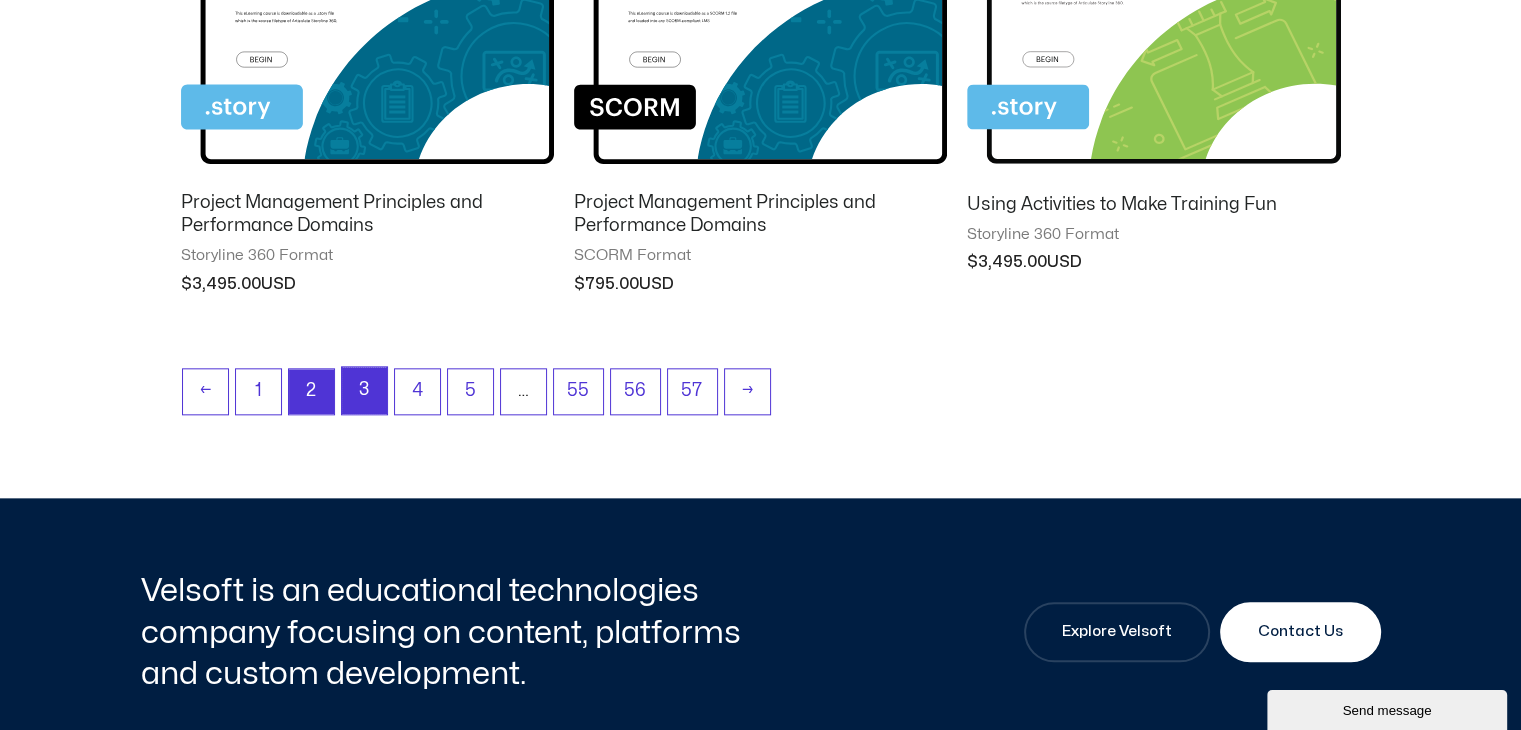 click on "3" at bounding box center (364, 390) 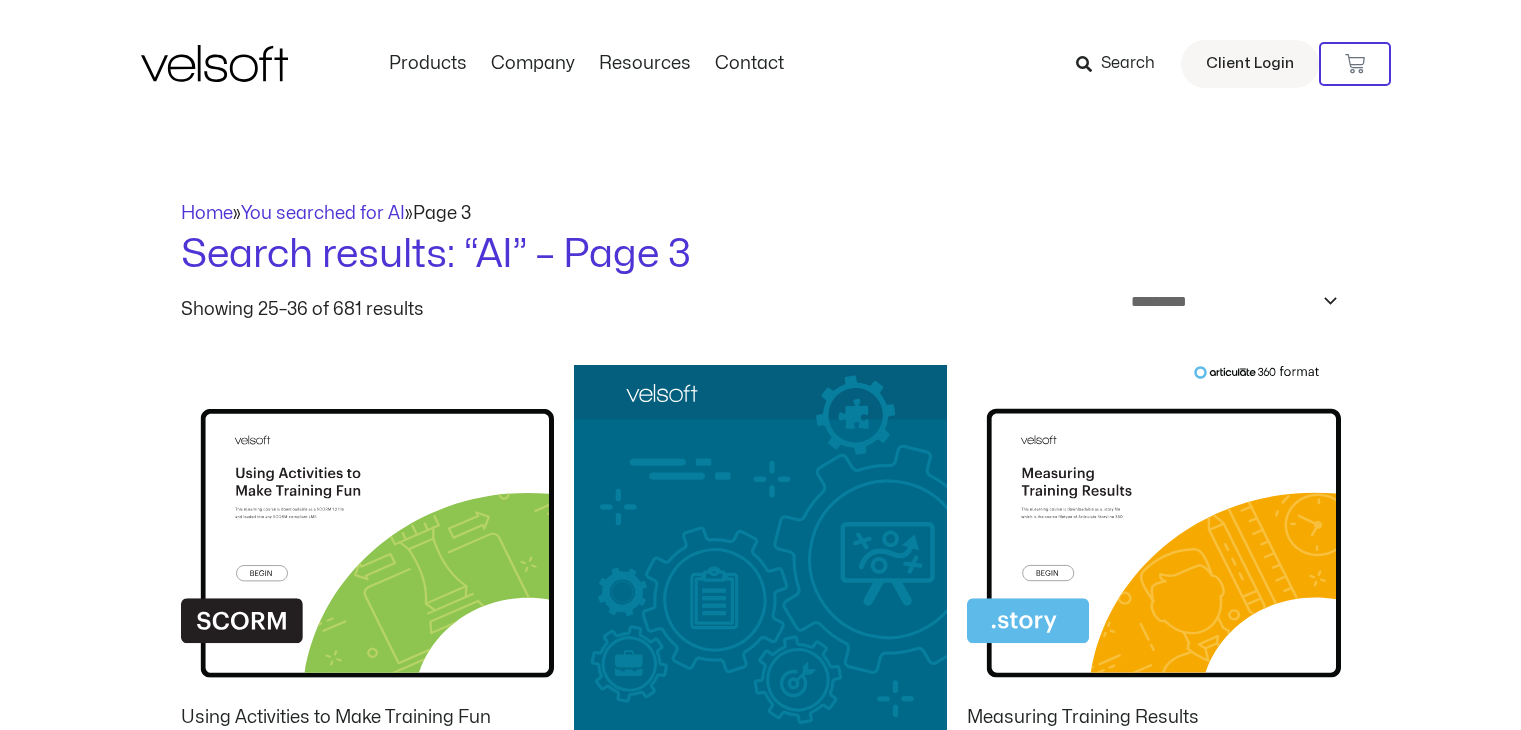 scroll, scrollTop: 0, scrollLeft: 0, axis: both 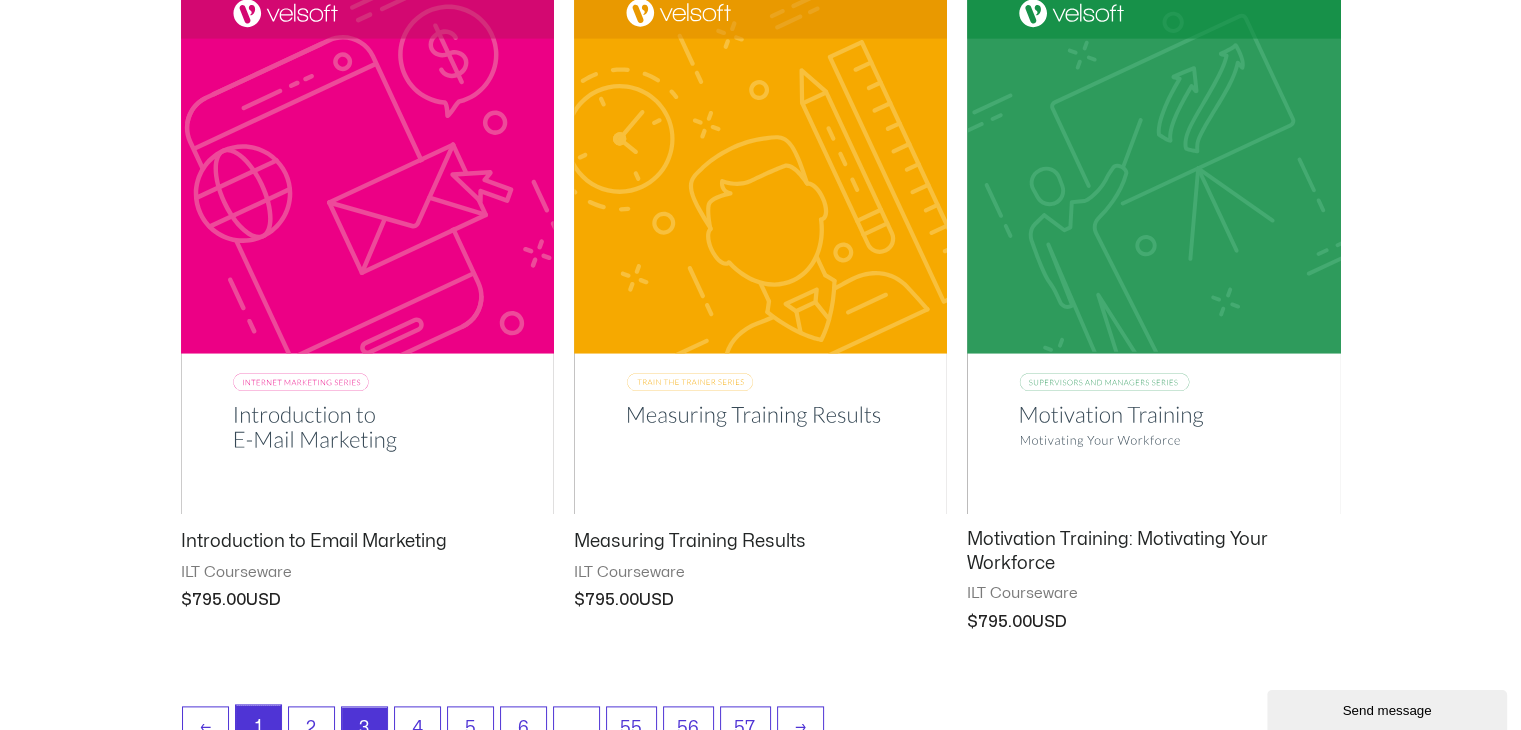 click on "1" at bounding box center (258, 728) 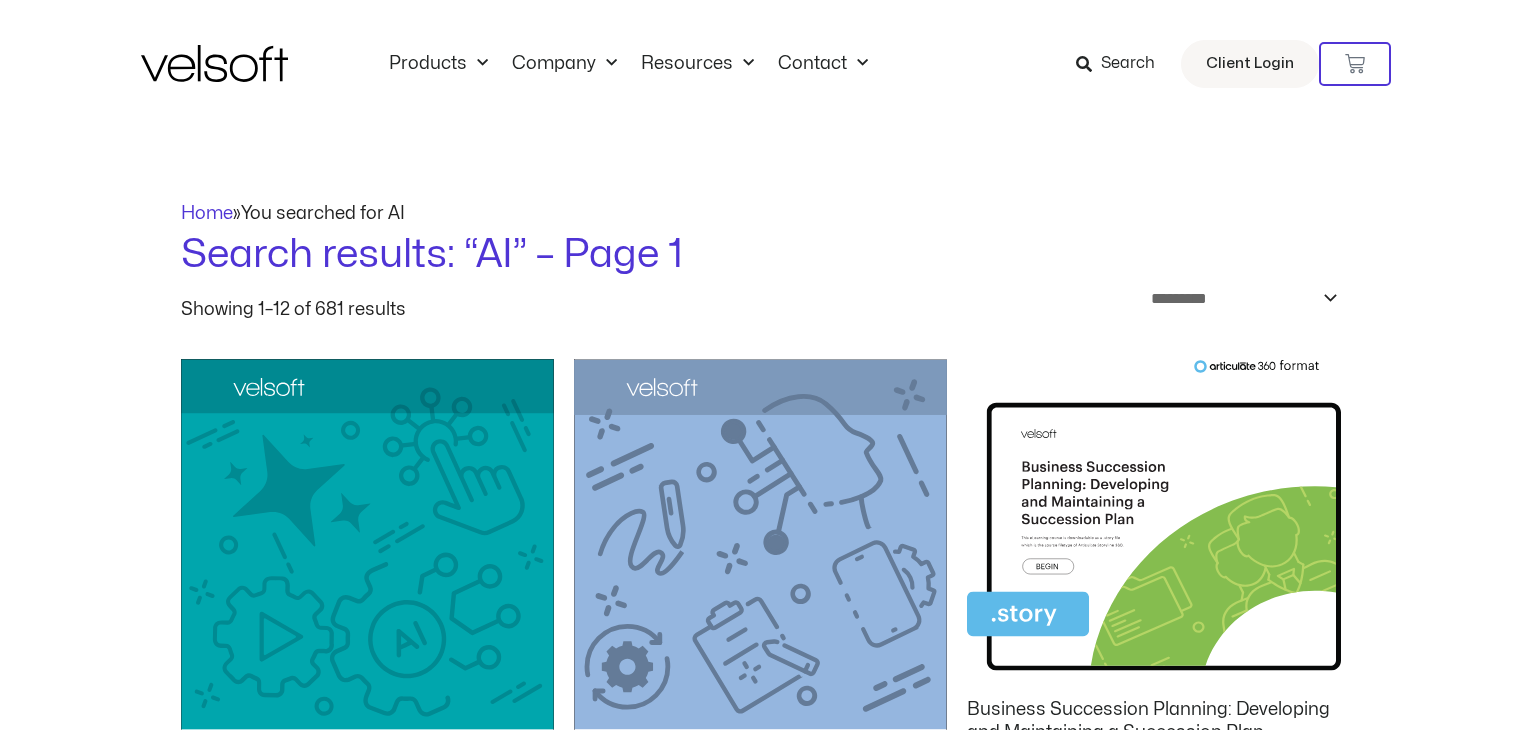 scroll, scrollTop: 0, scrollLeft: 0, axis: both 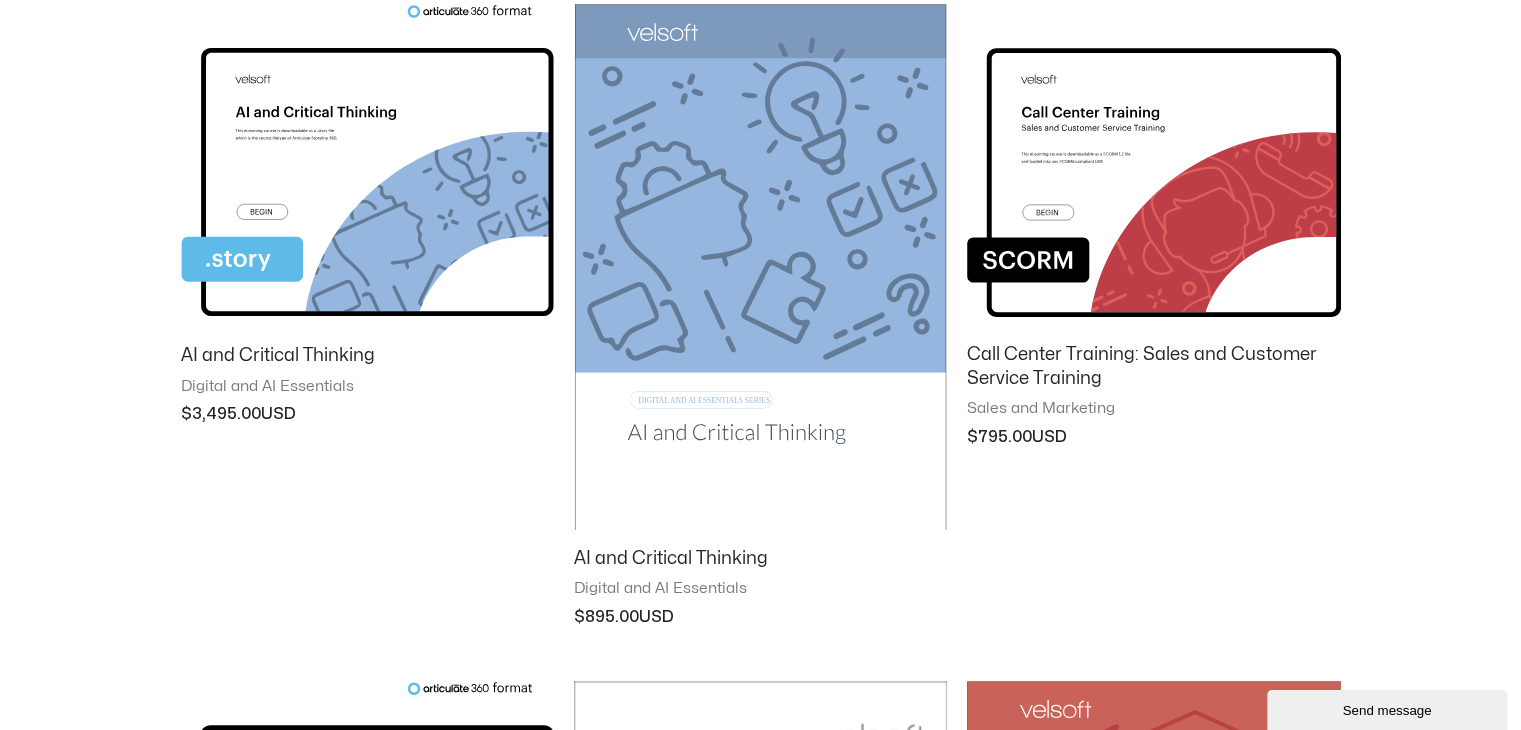 click at bounding box center [760, 267] 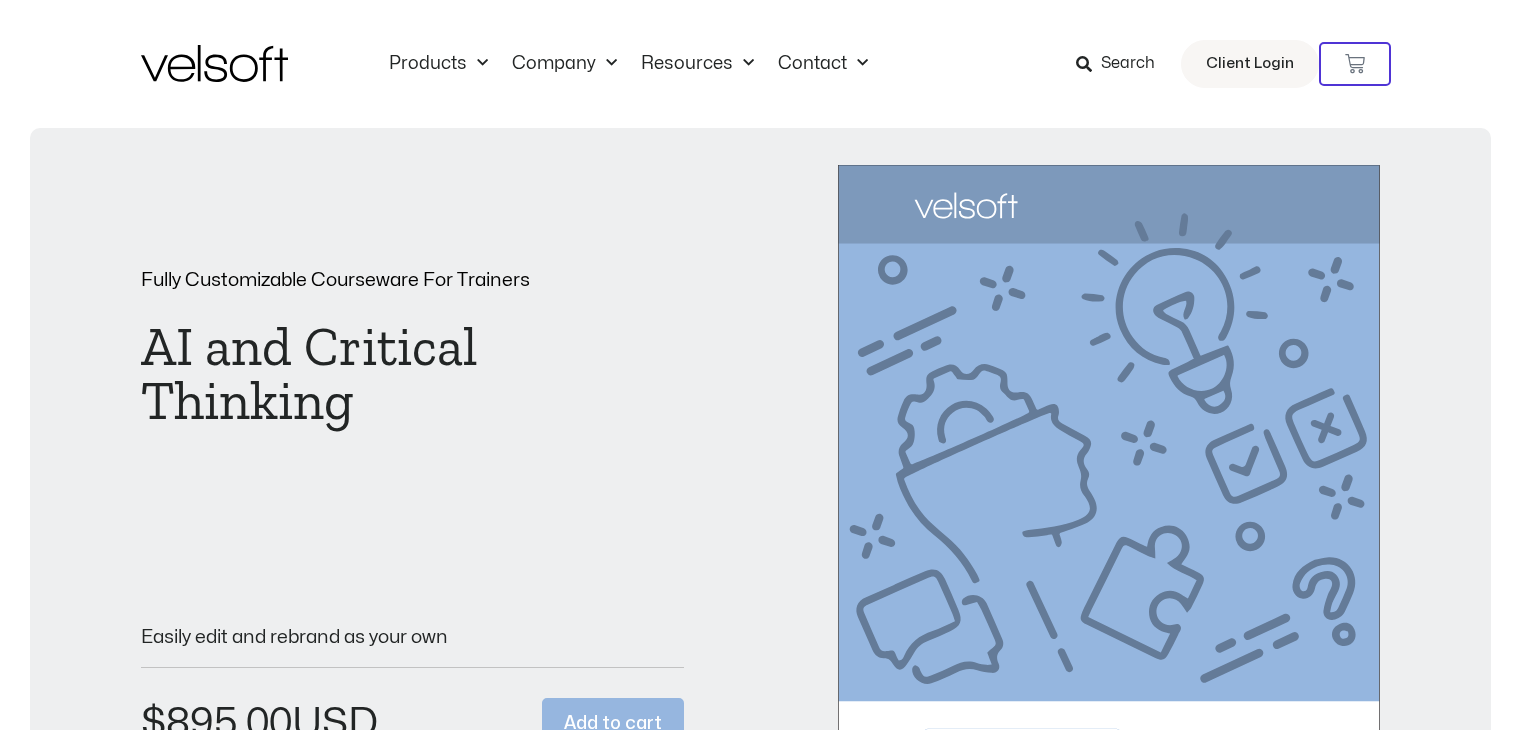 scroll, scrollTop: 0, scrollLeft: 0, axis: both 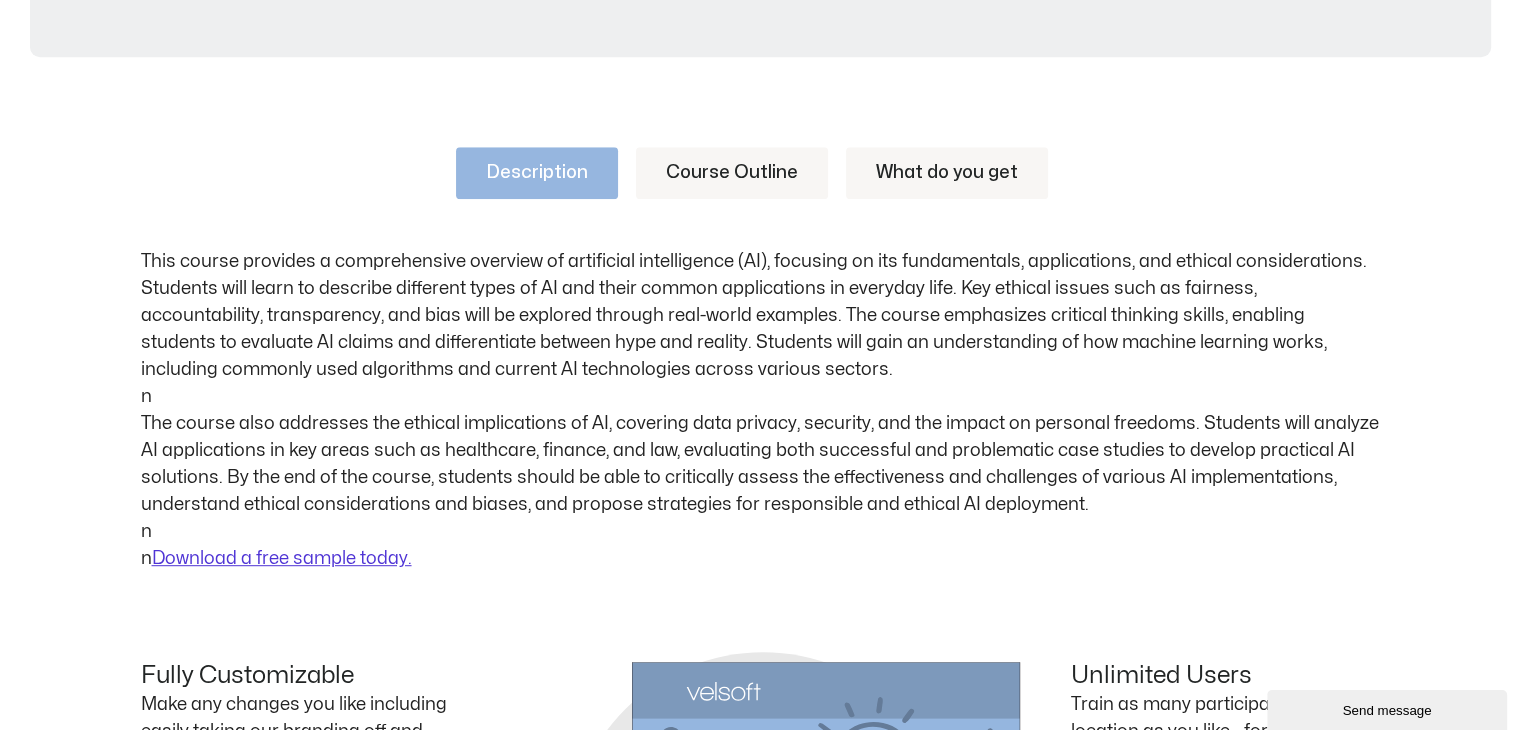 click on "Course Outline" at bounding box center [732, 173] 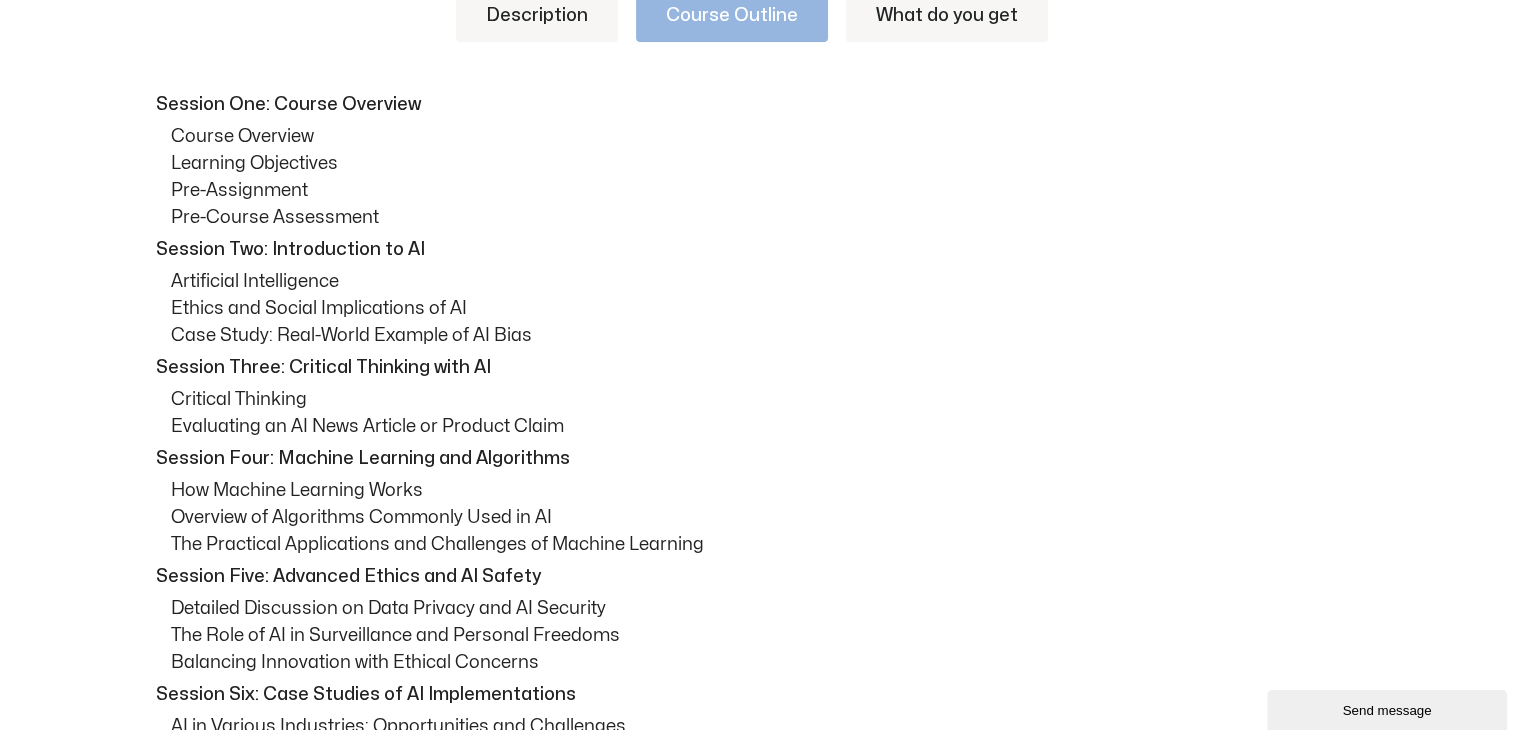 scroll, scrollTop: 1144, scrollLeft: 0, axis: vertical 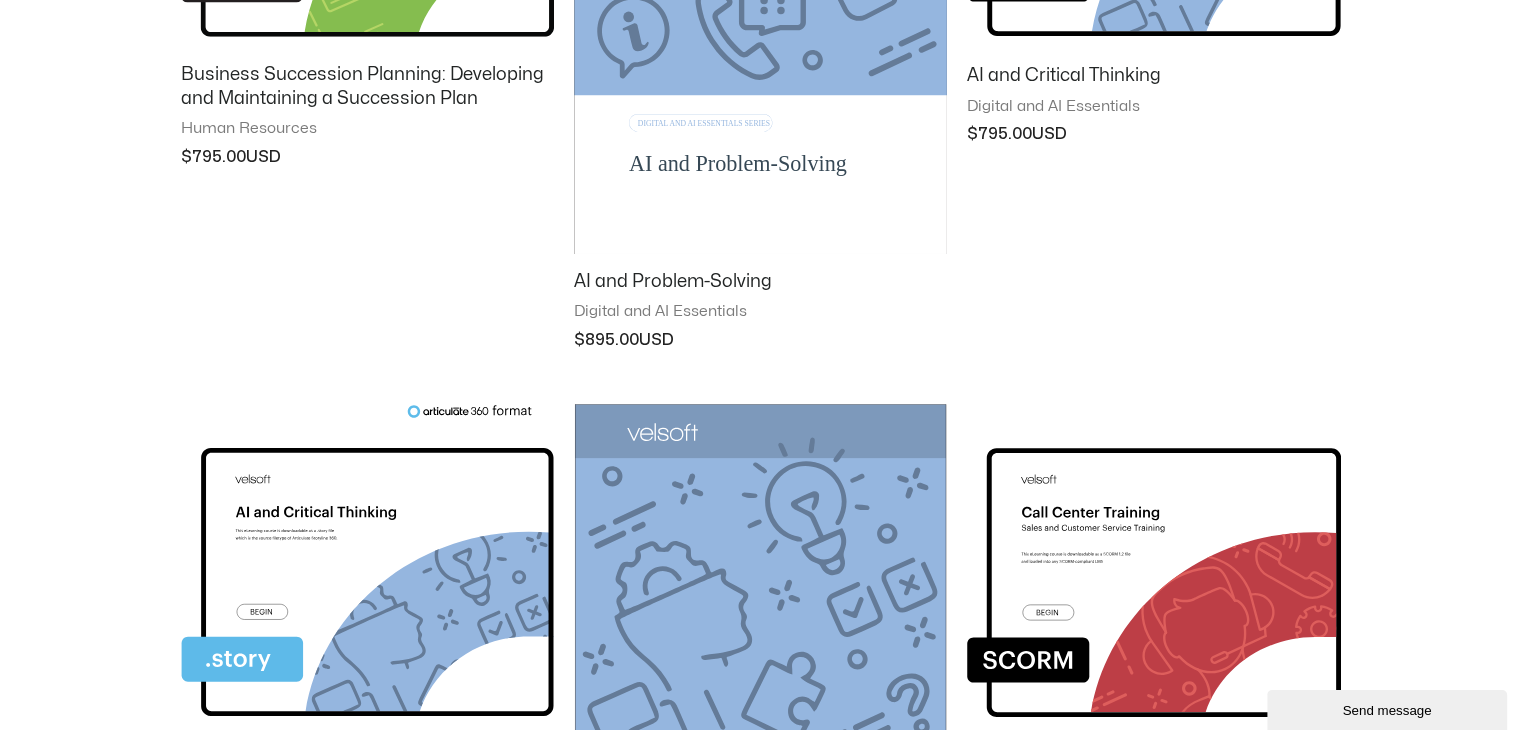 click at bounding box center (760, -12) 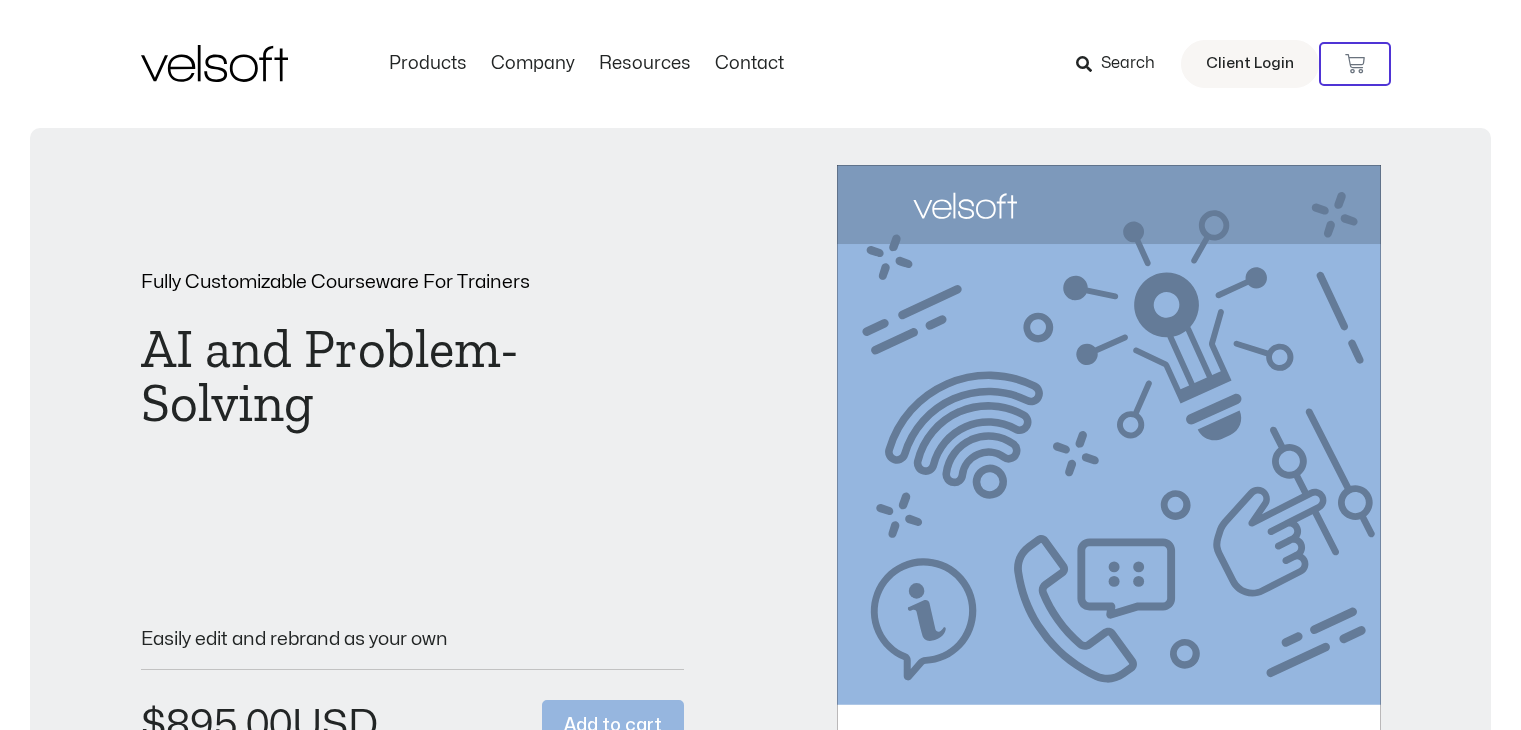 scroll, scrollTop: 0, scrollLeft: 0, axis: both 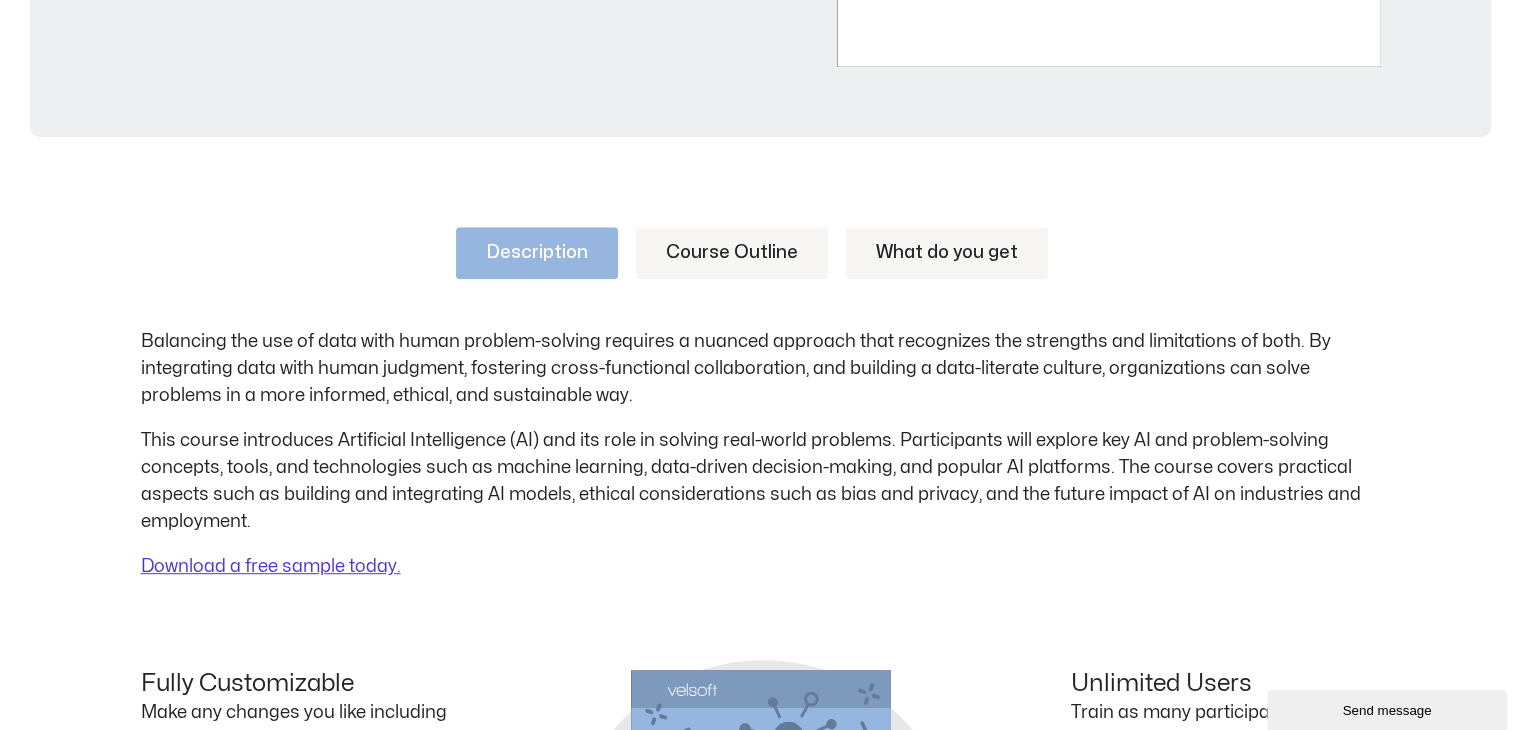 click on "Course Outline" at bounding box center [732, 253] 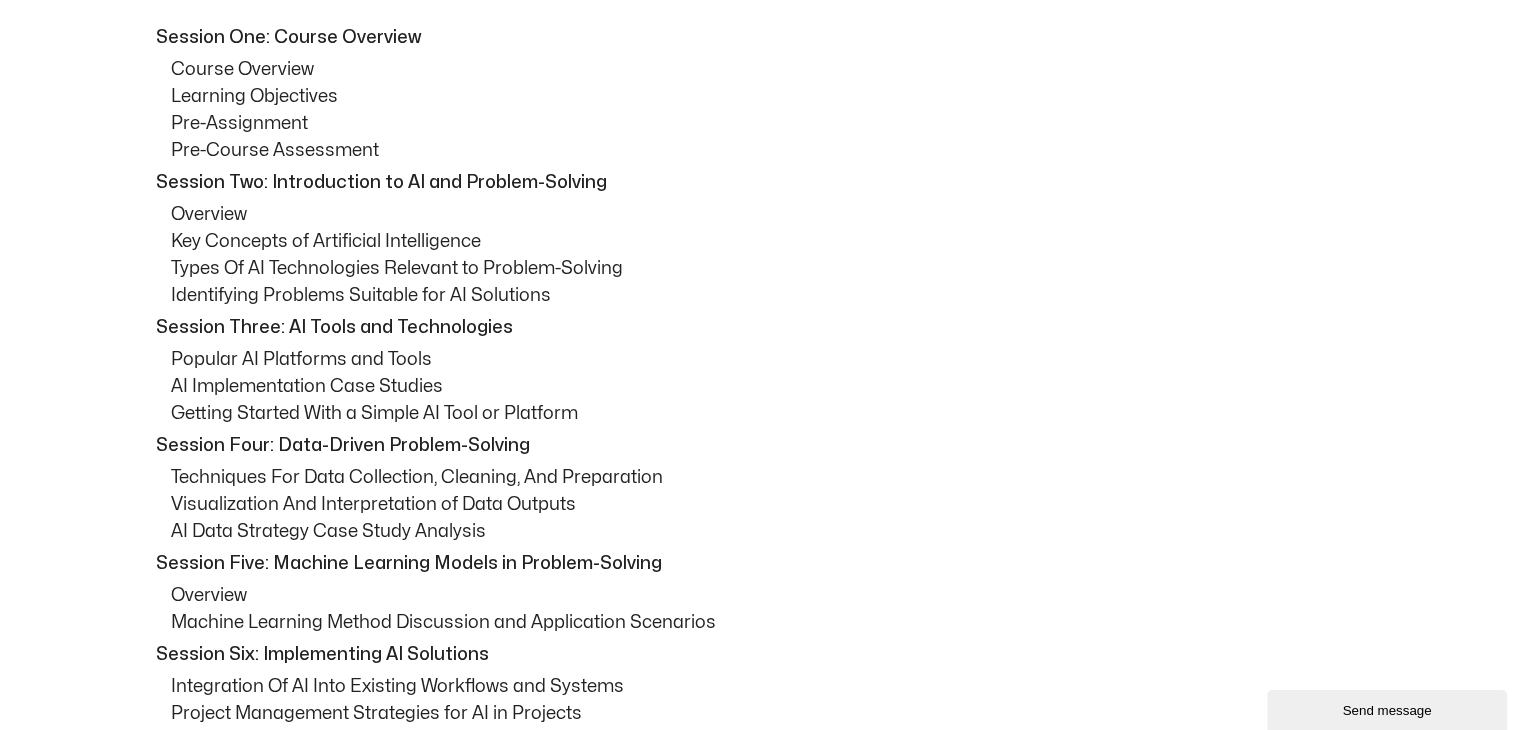 scroll, scrollTop: 1216, scrollLeft: 0, axis: vertical 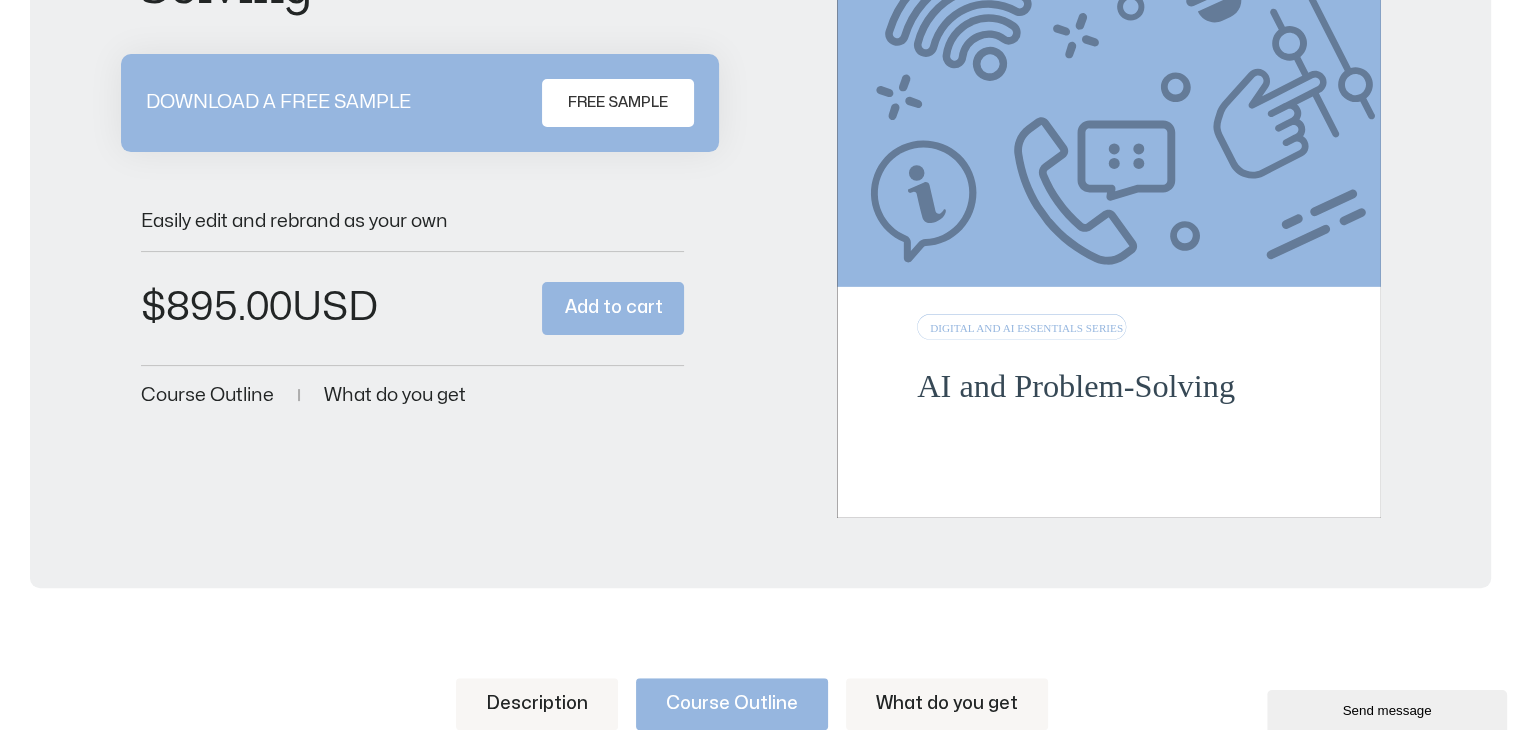 click on "FREE SAMPLE" at bounding box center (618, 103) 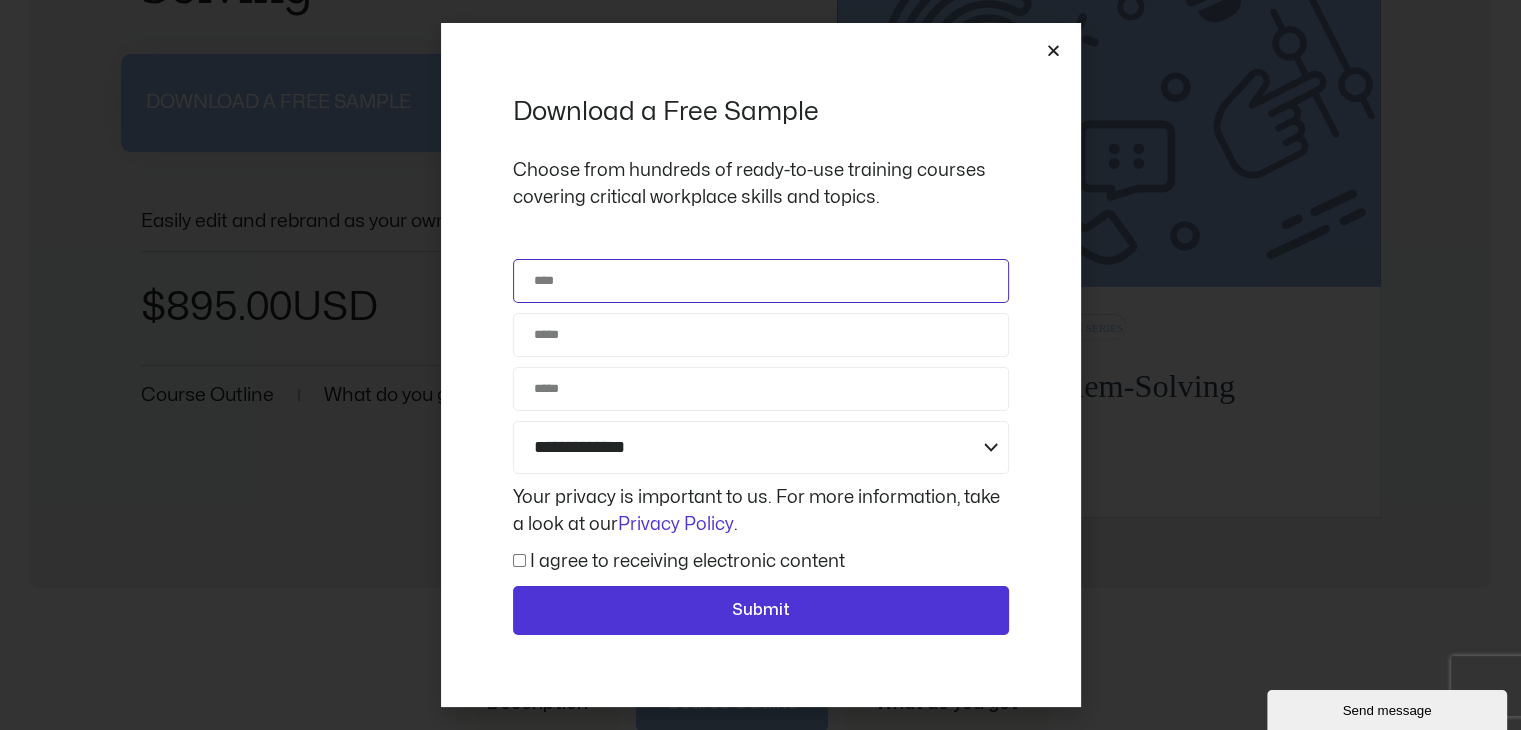 click on "Name" 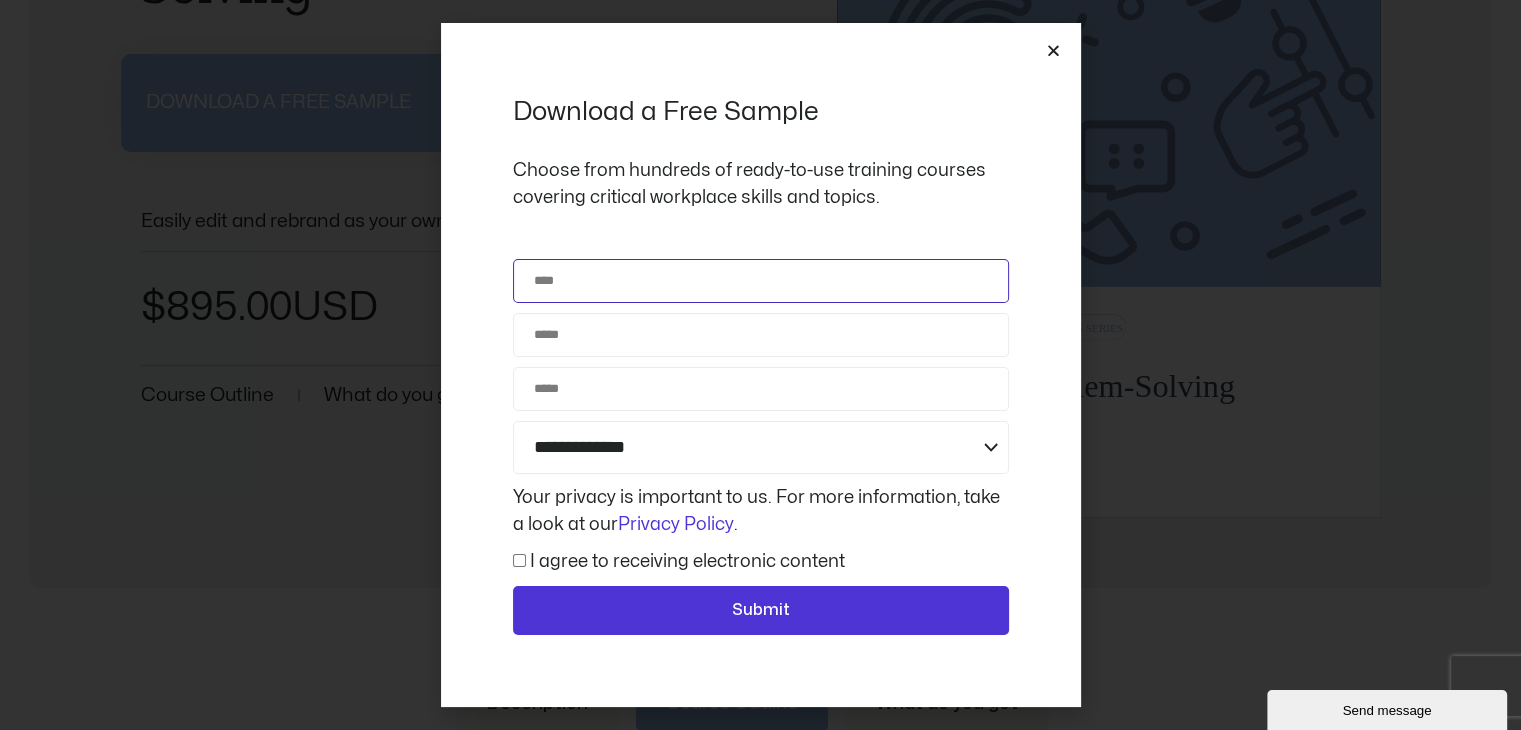 type on "**********" 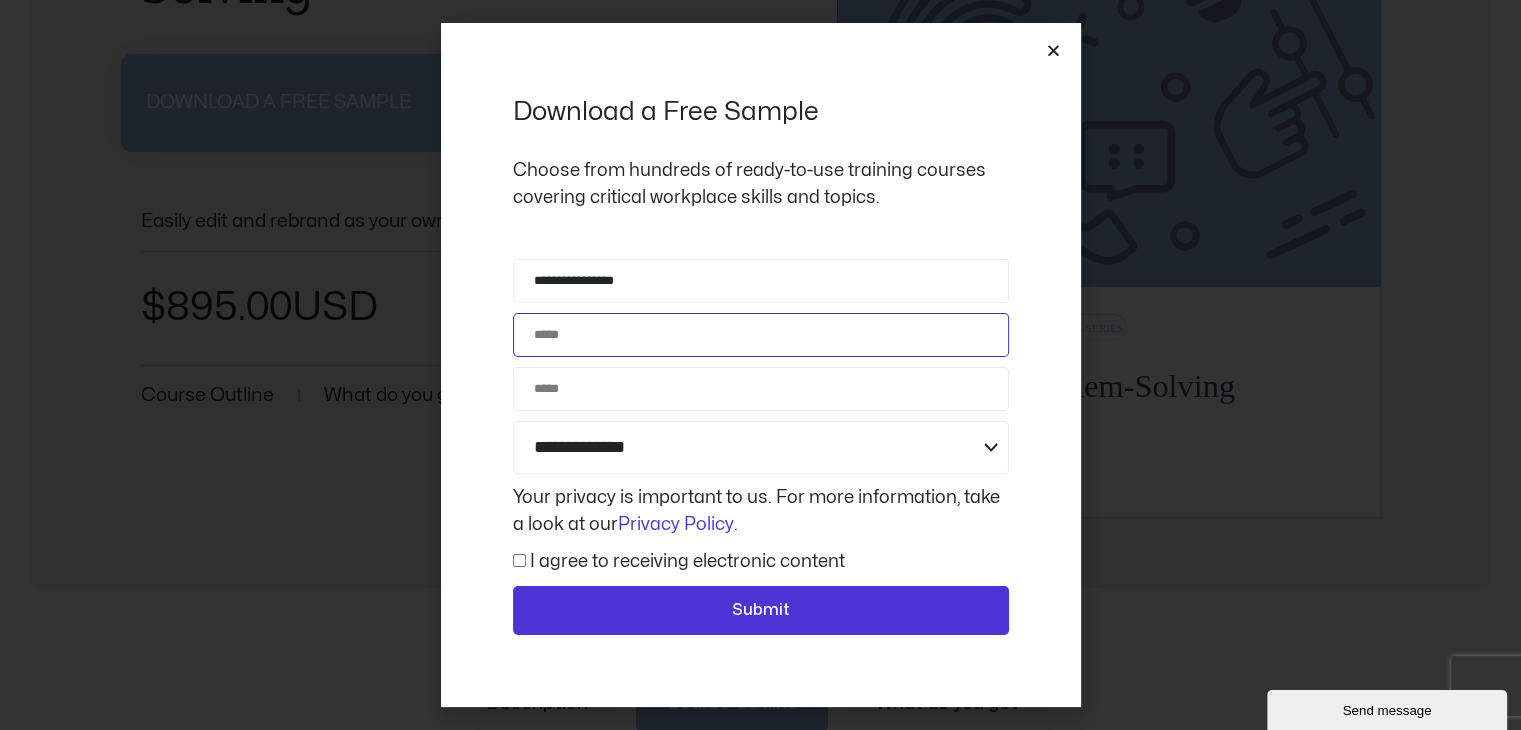 type on "**********" 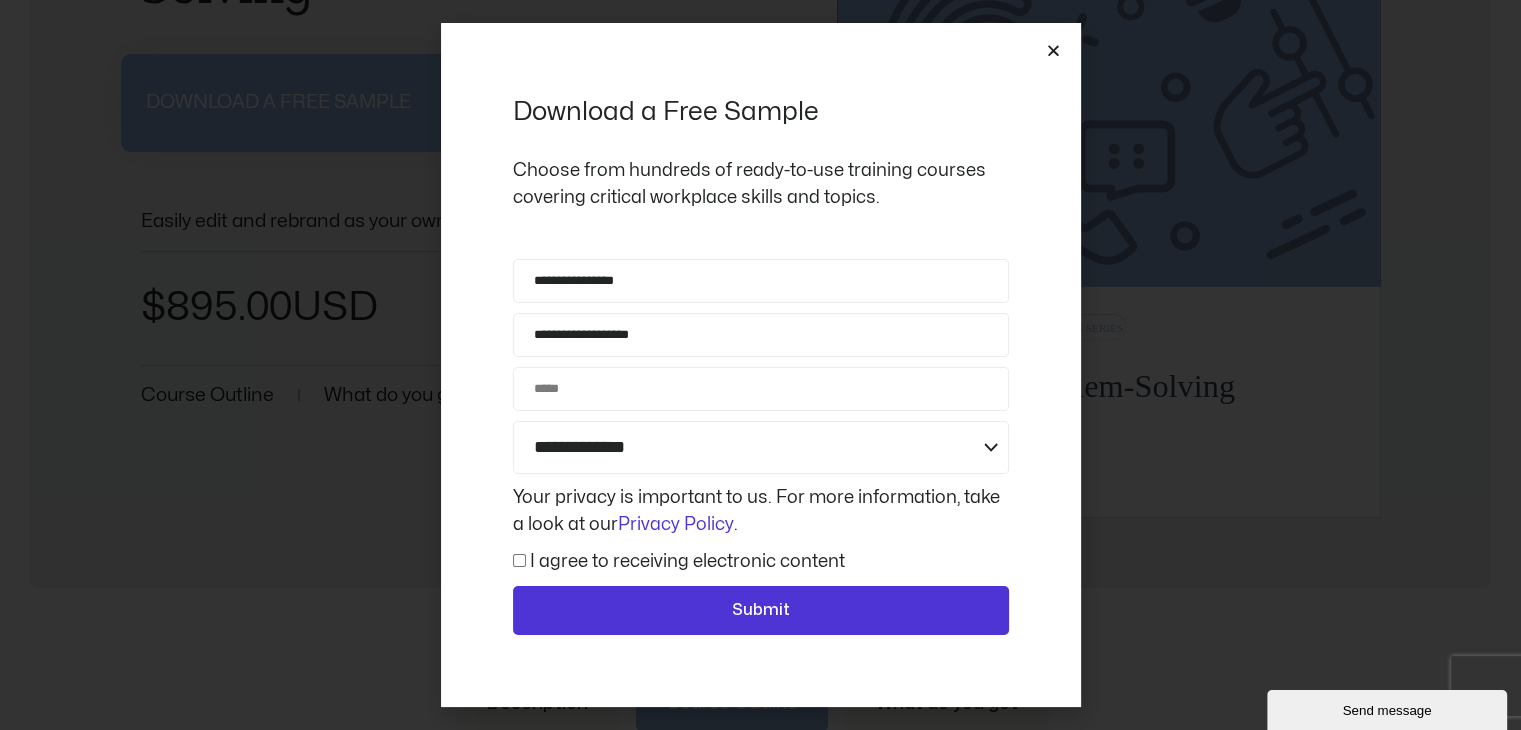type on "**********" 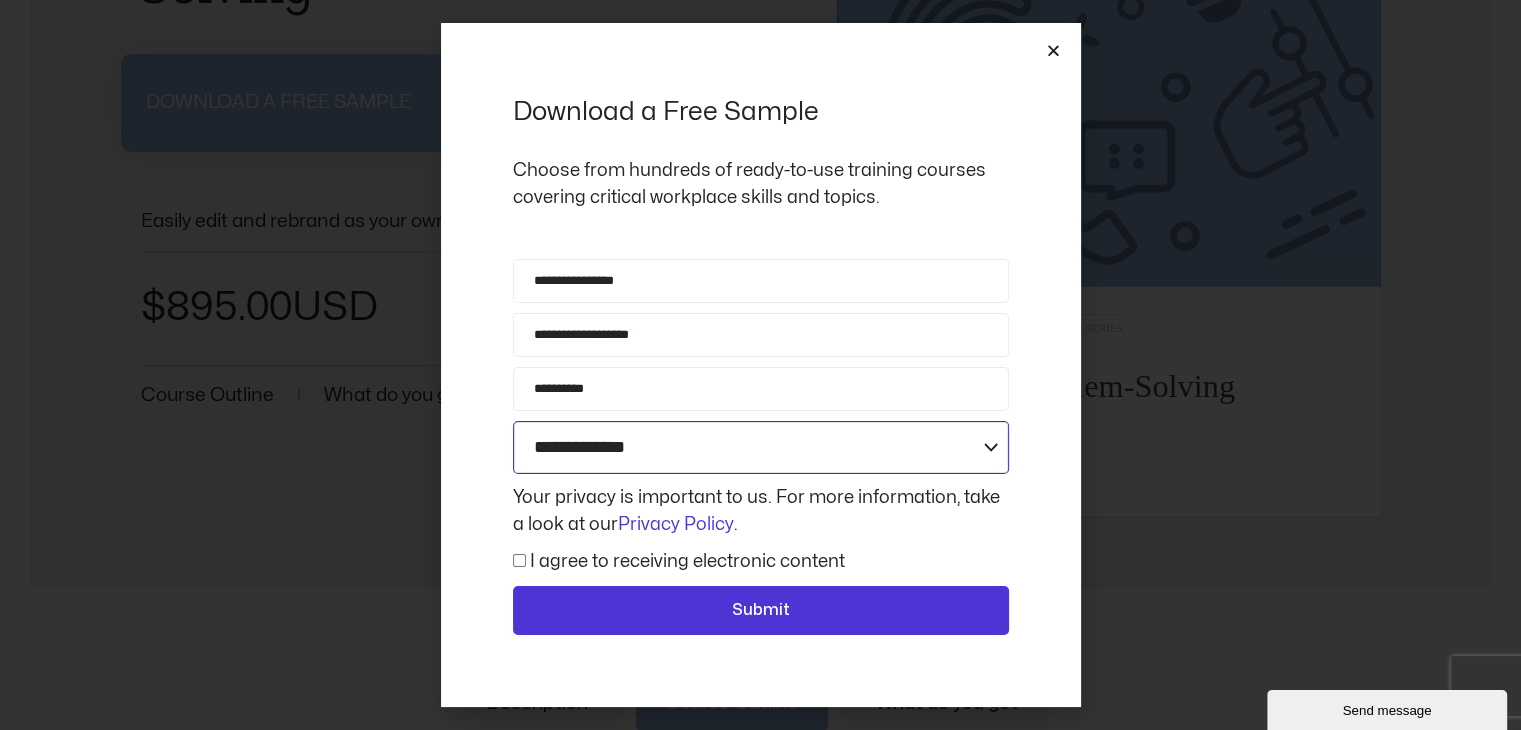 click on "**********" 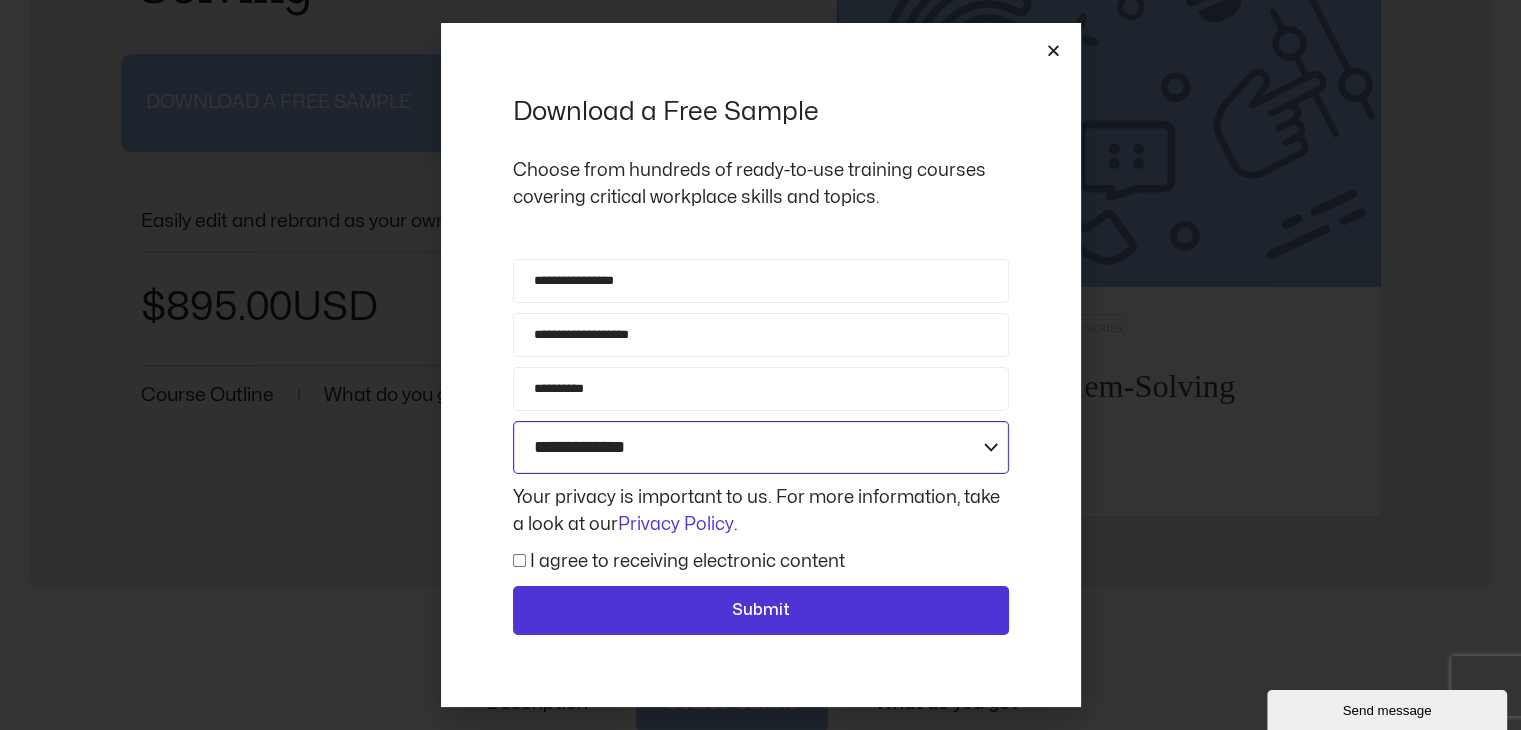 select on "**********" 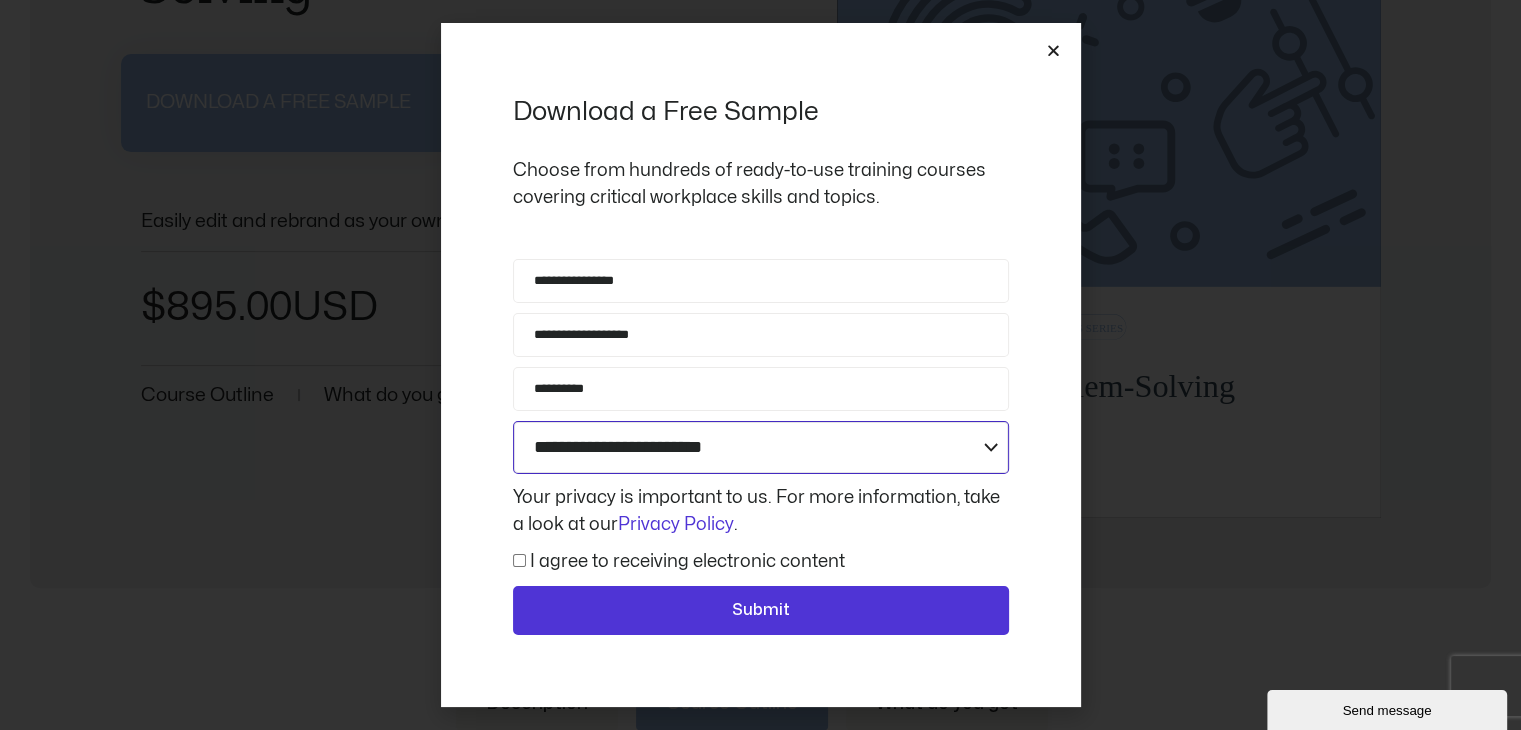 click on "**********" 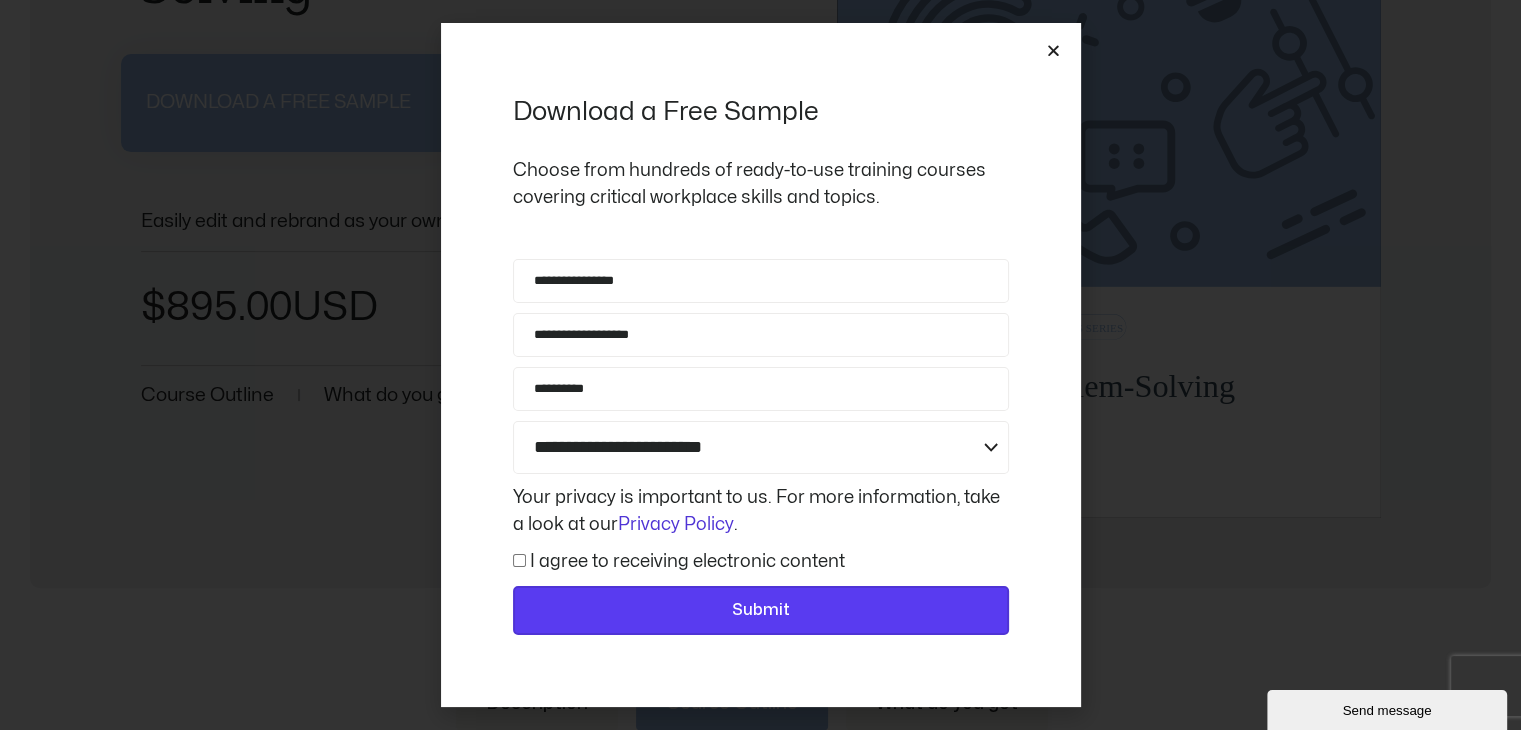 click on "Submit" 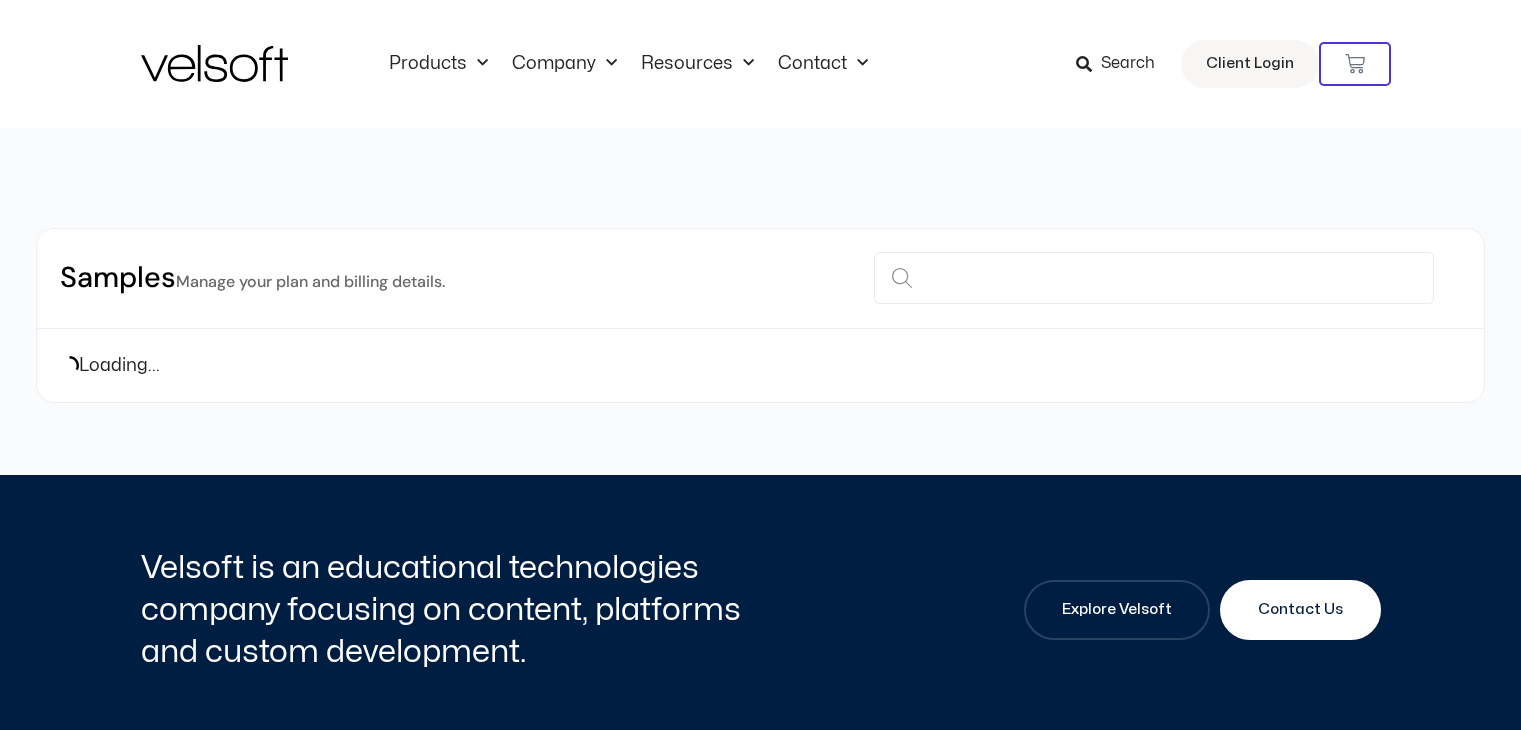 scroll, scrollTop: 0, scrollLeft: 0, axis: both 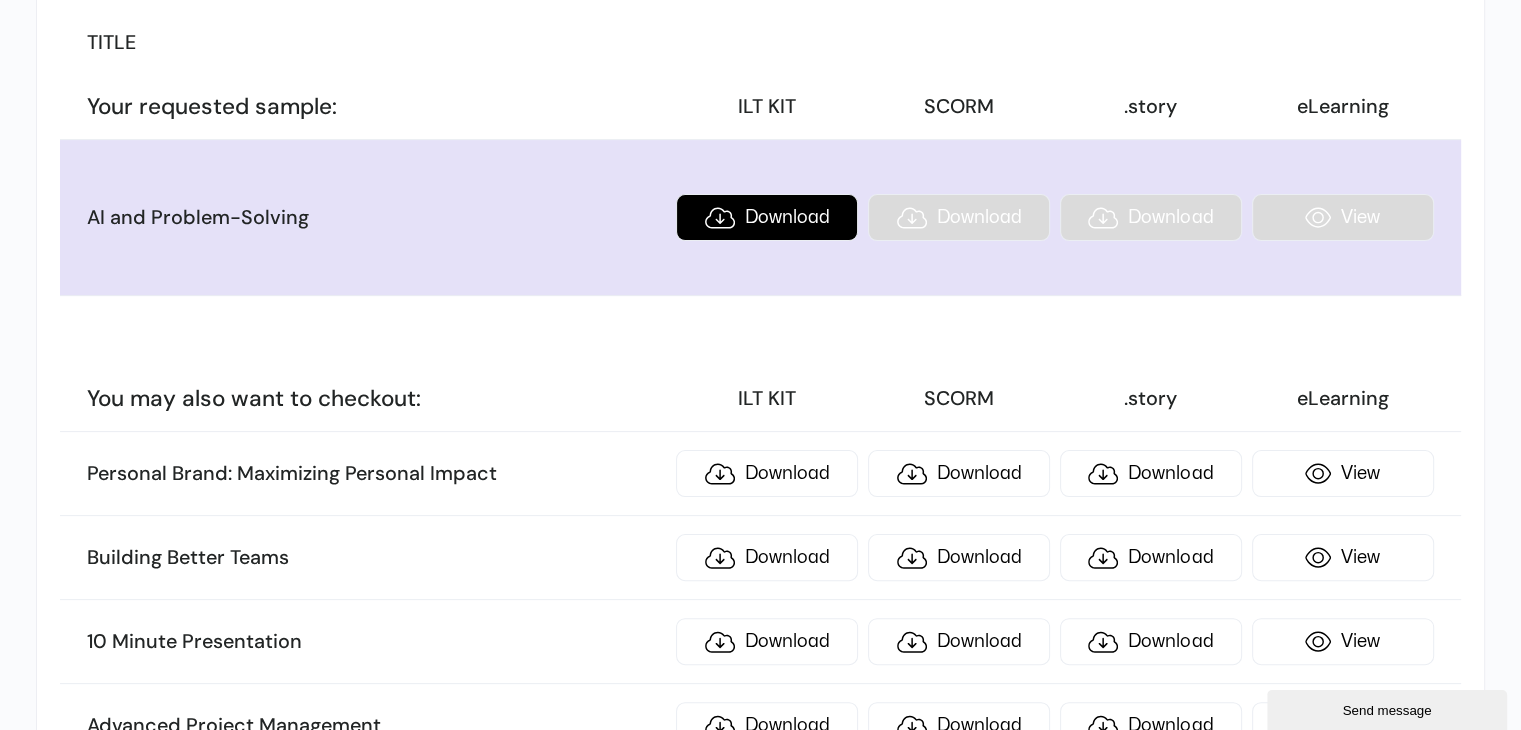 click on "Download" at bounding box center (767, 217) 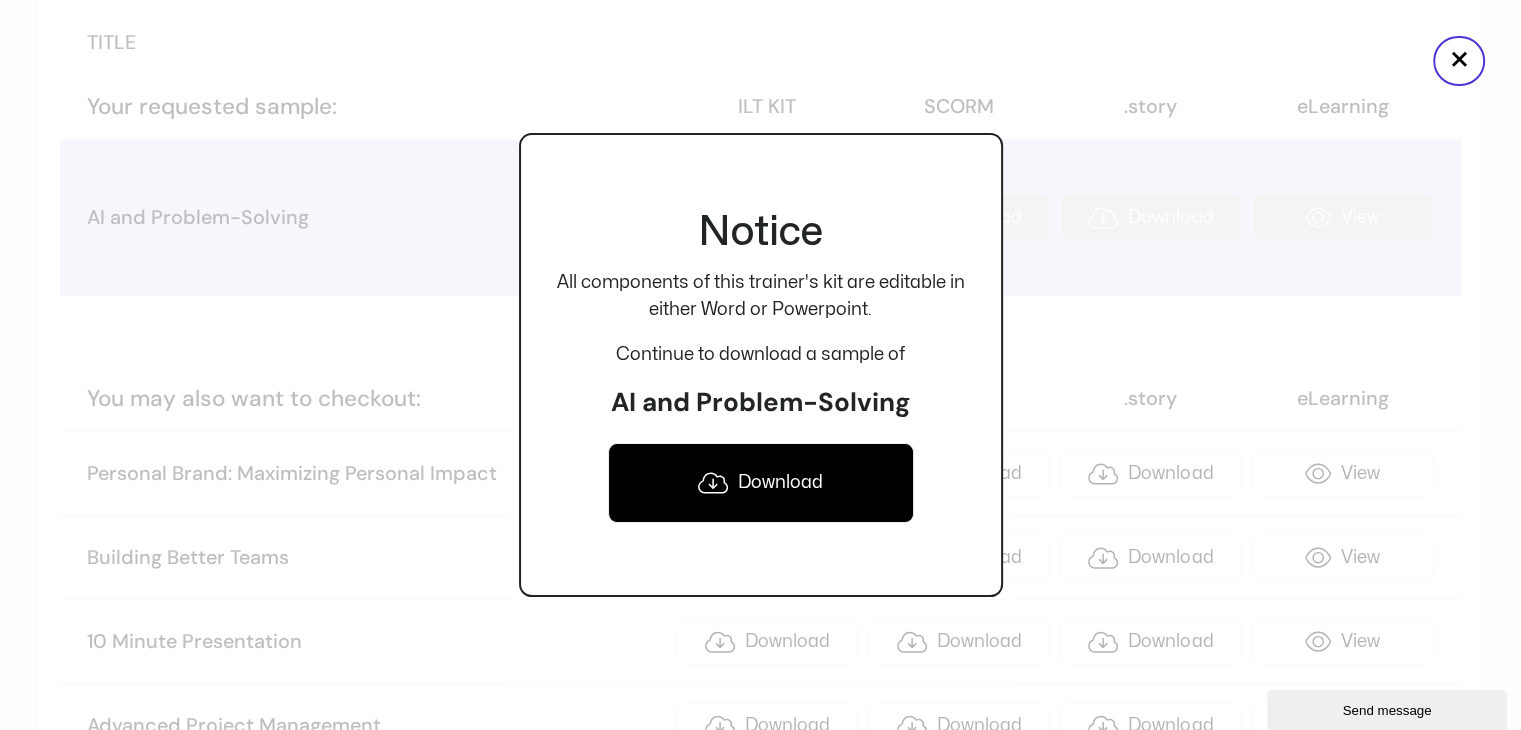 click on "Download" at bounding box center [761, 483] 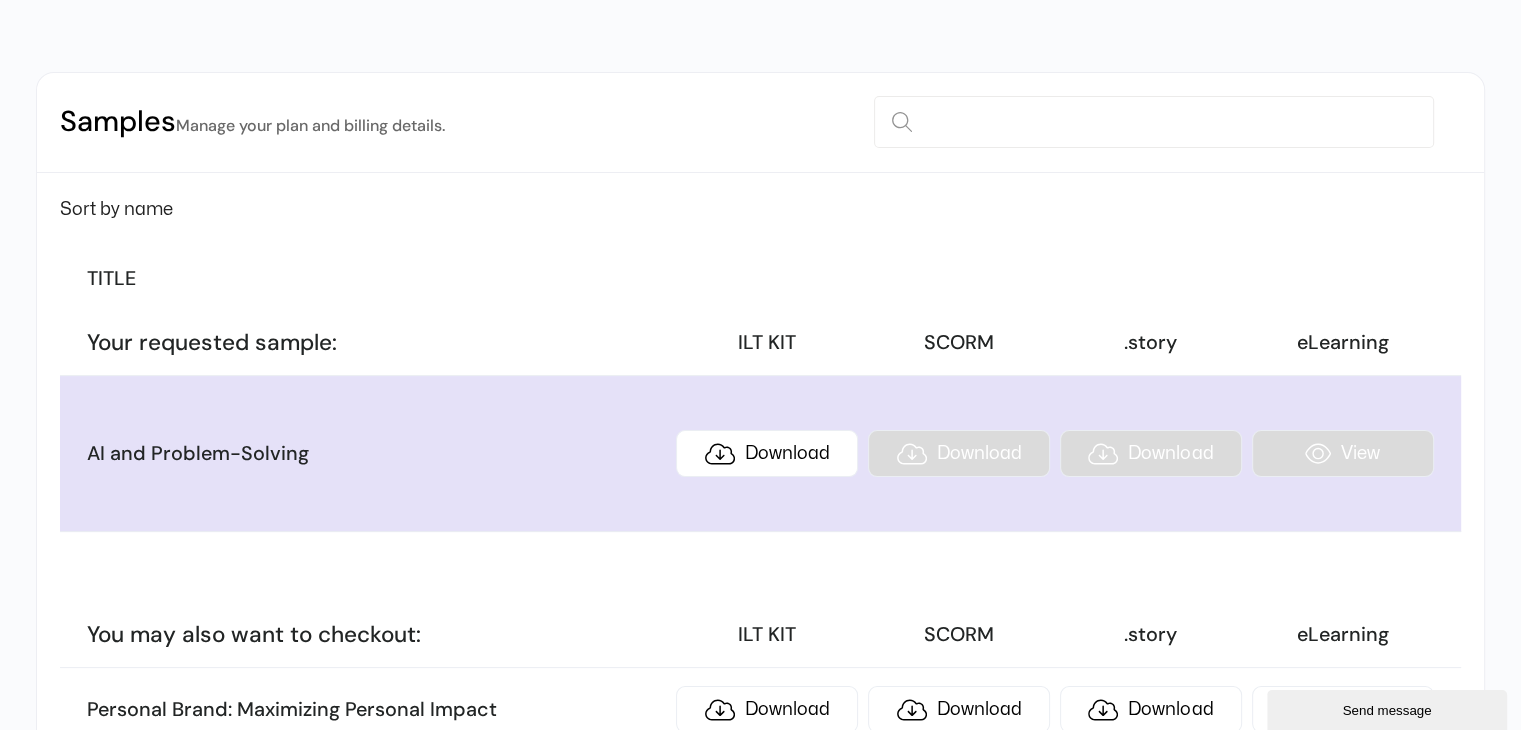 scroll, scrollTop: 0, scrollLeft: 0, axis: both 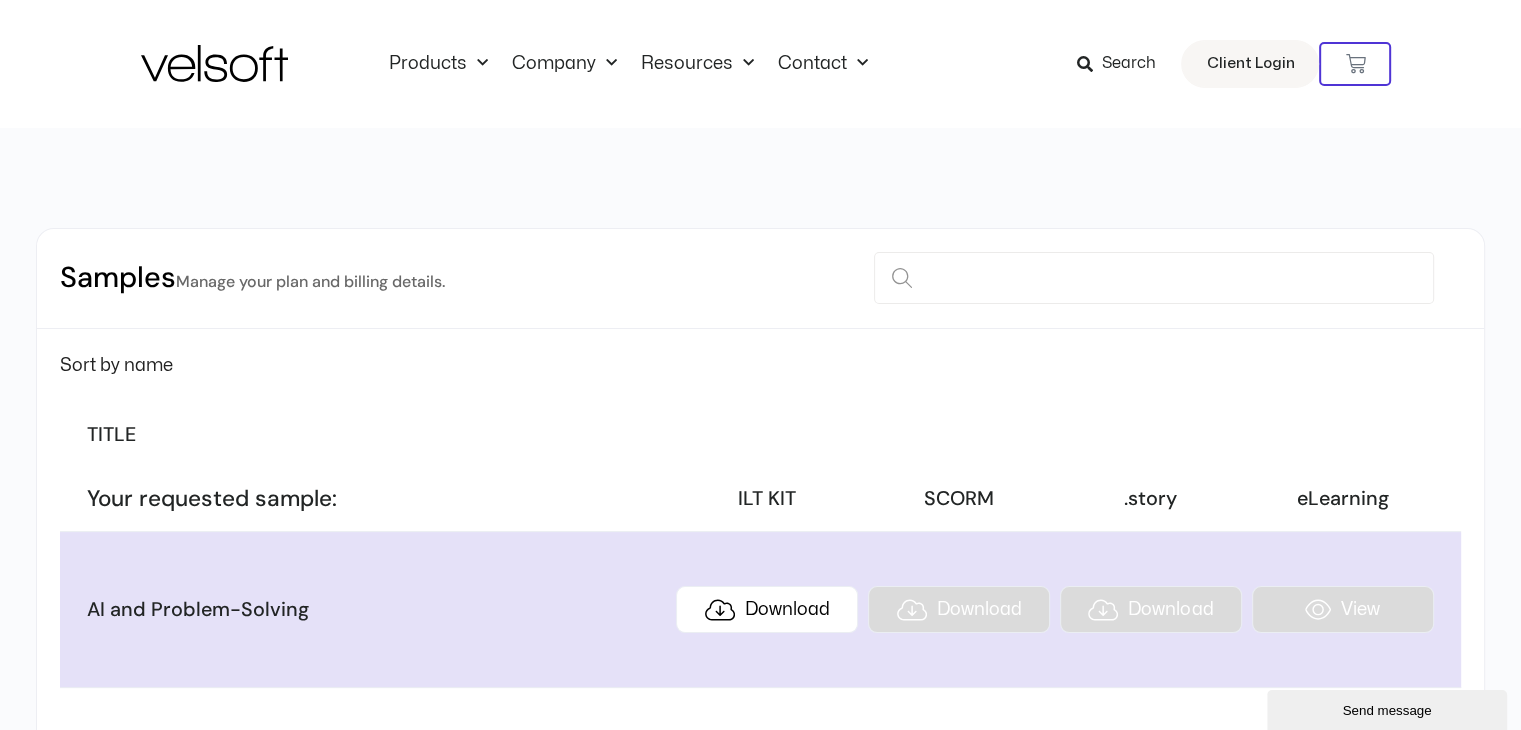 click on "Search" at bounding box center [1122, 64] 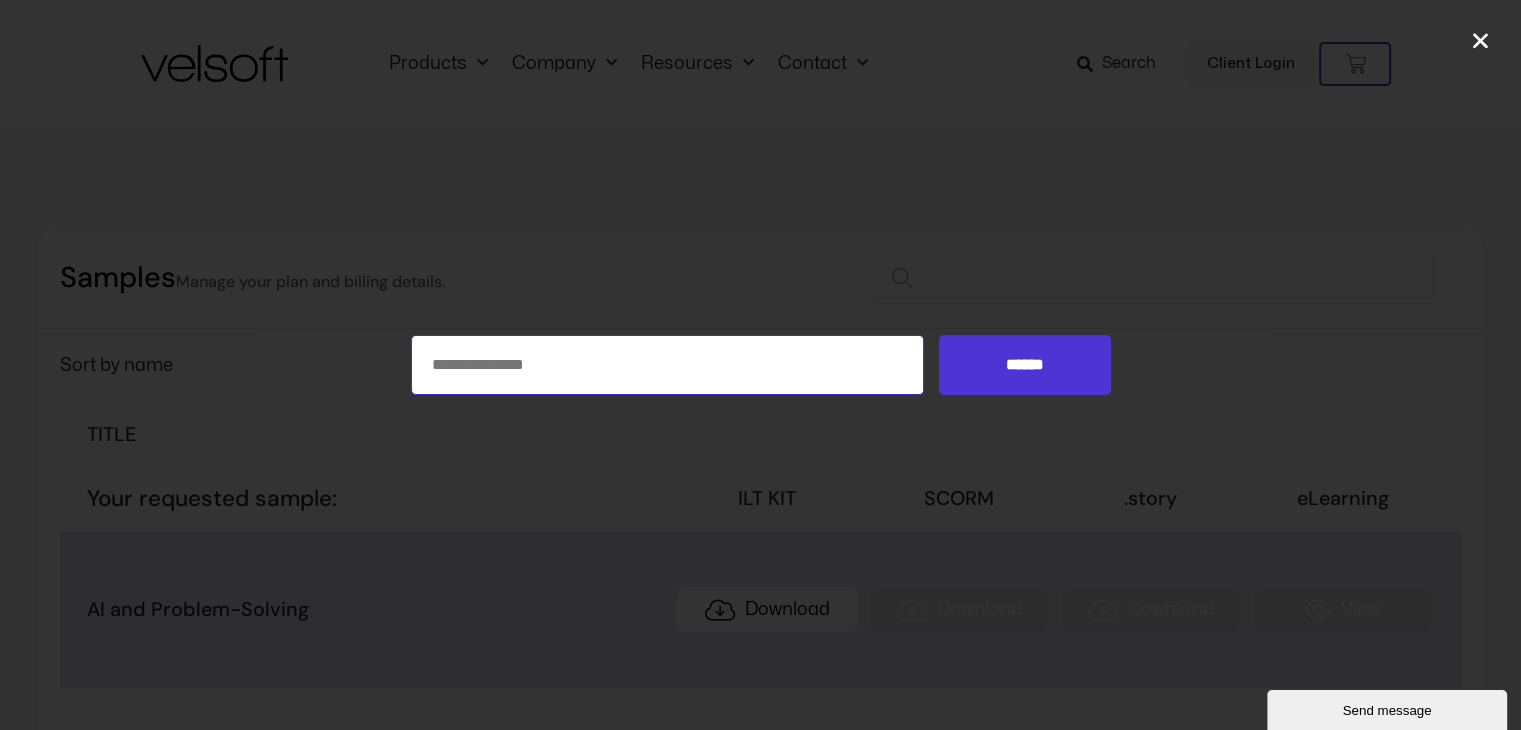 click on "Search for:" at bounding box center (668, 365) 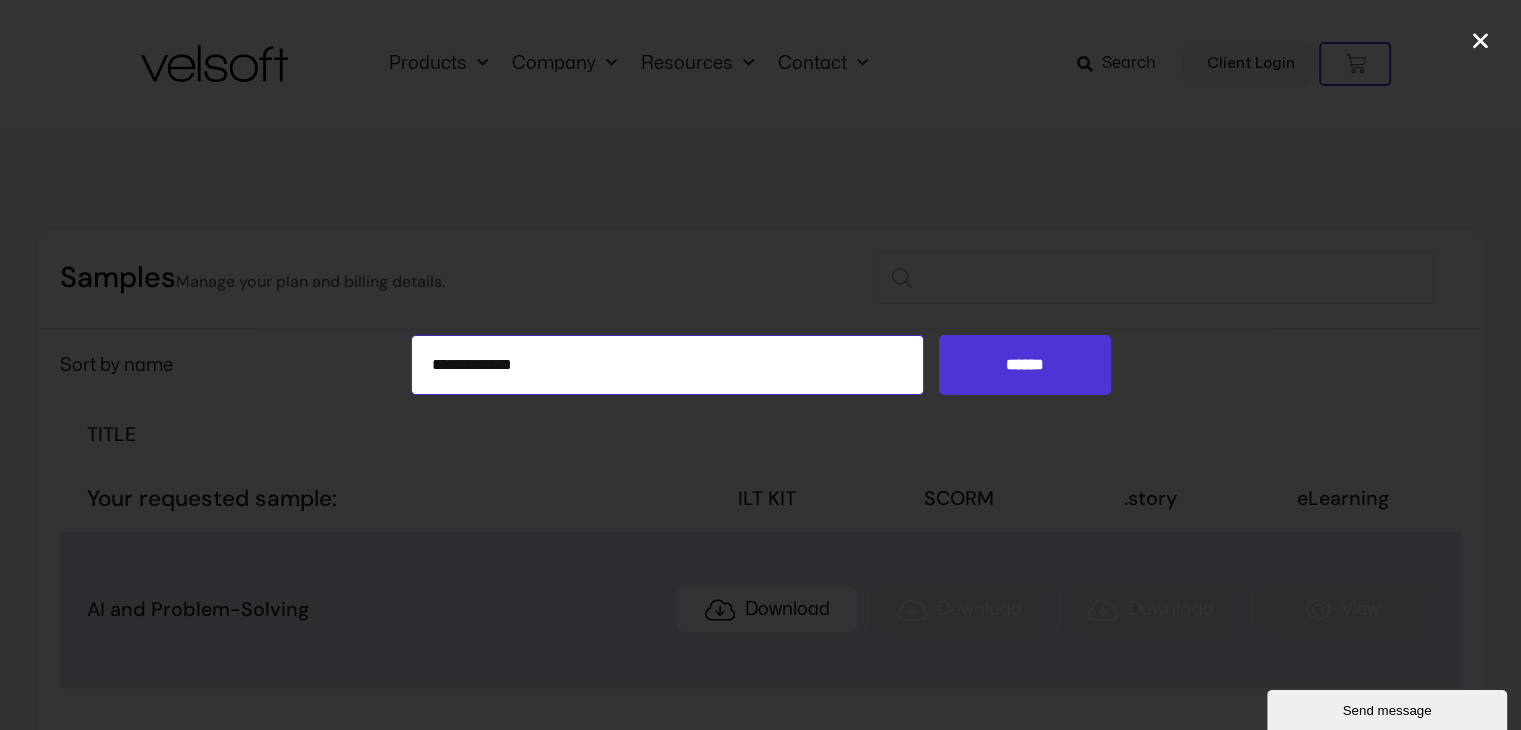 type on "**********" 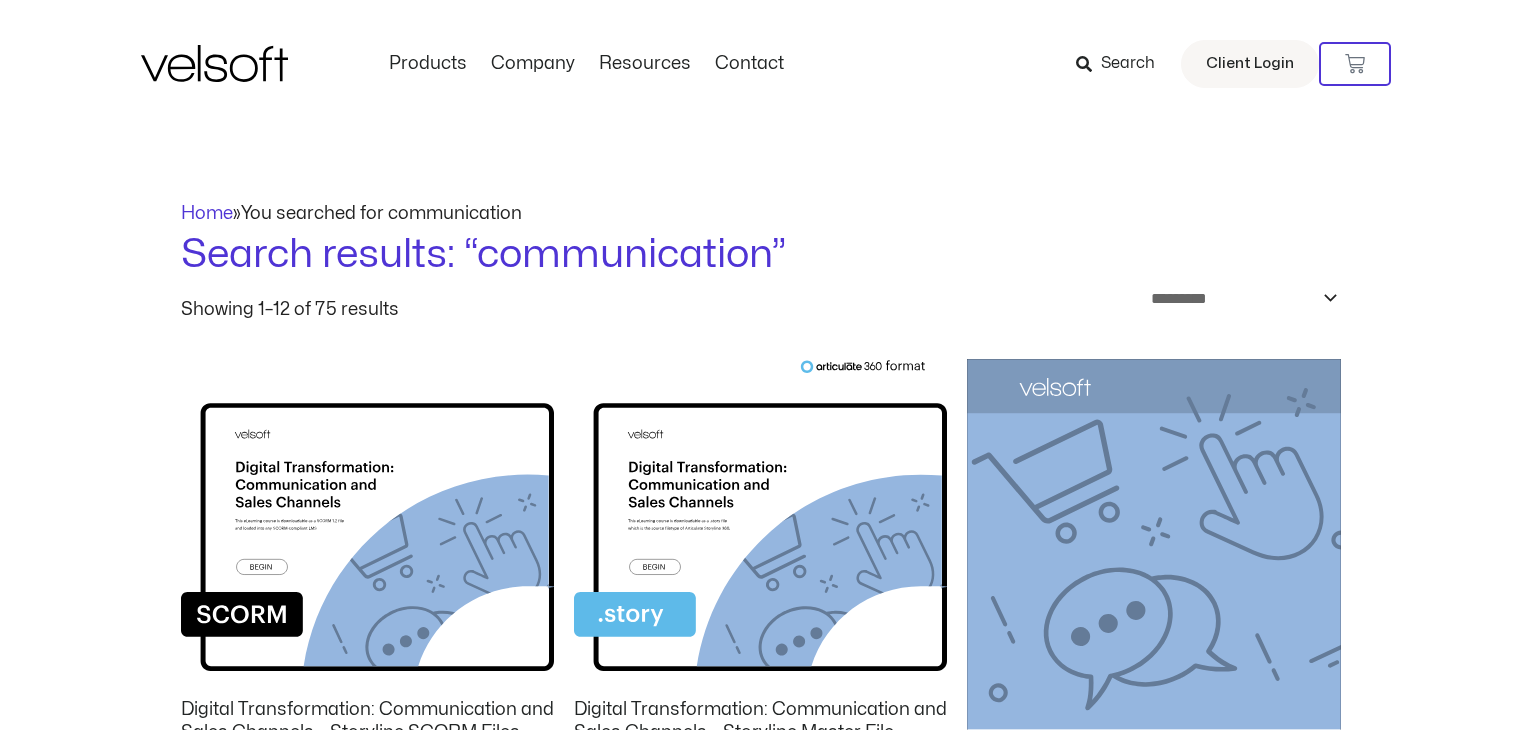 scroll, scrollTop: 0, scrollLeft: 0, axis: both 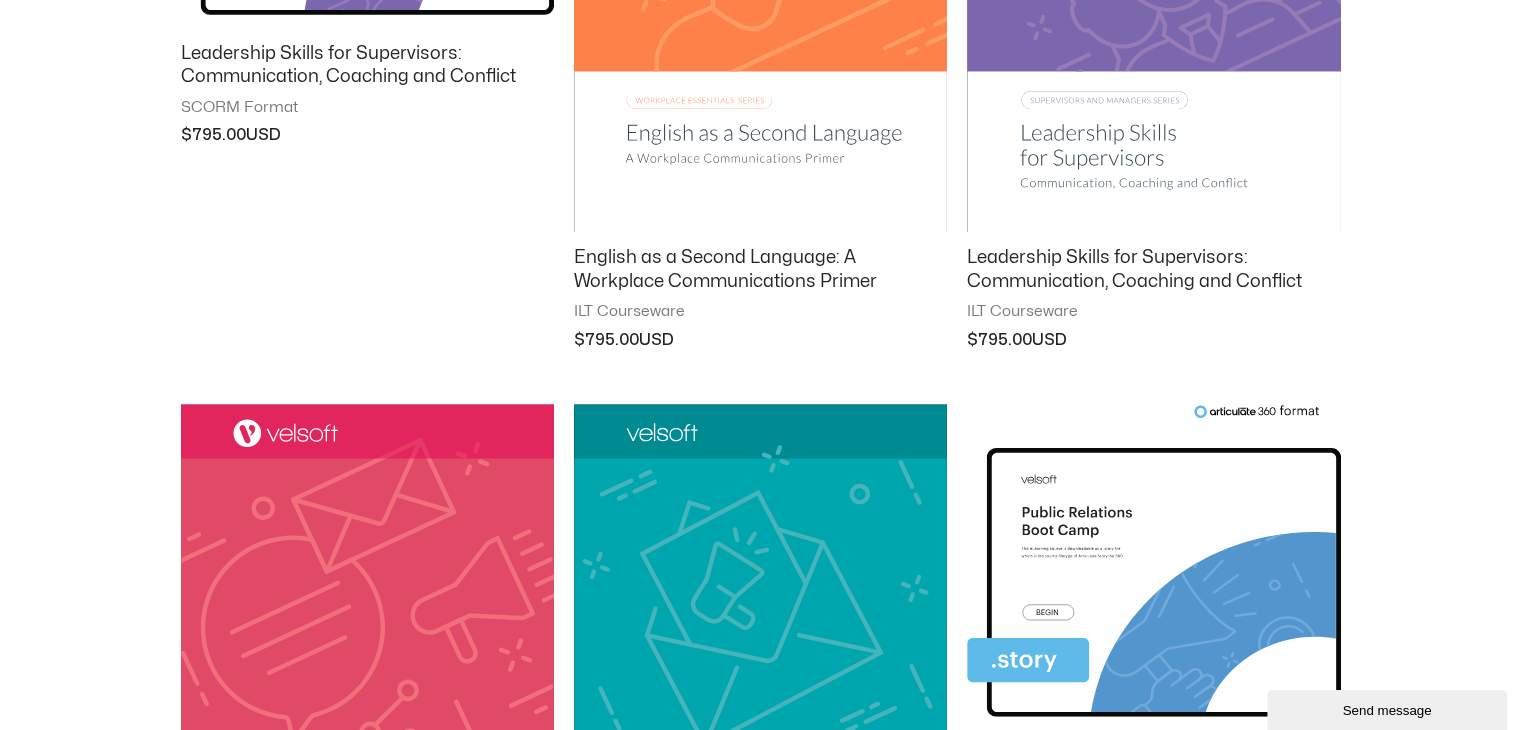 click at bounding box center [1153, -33] 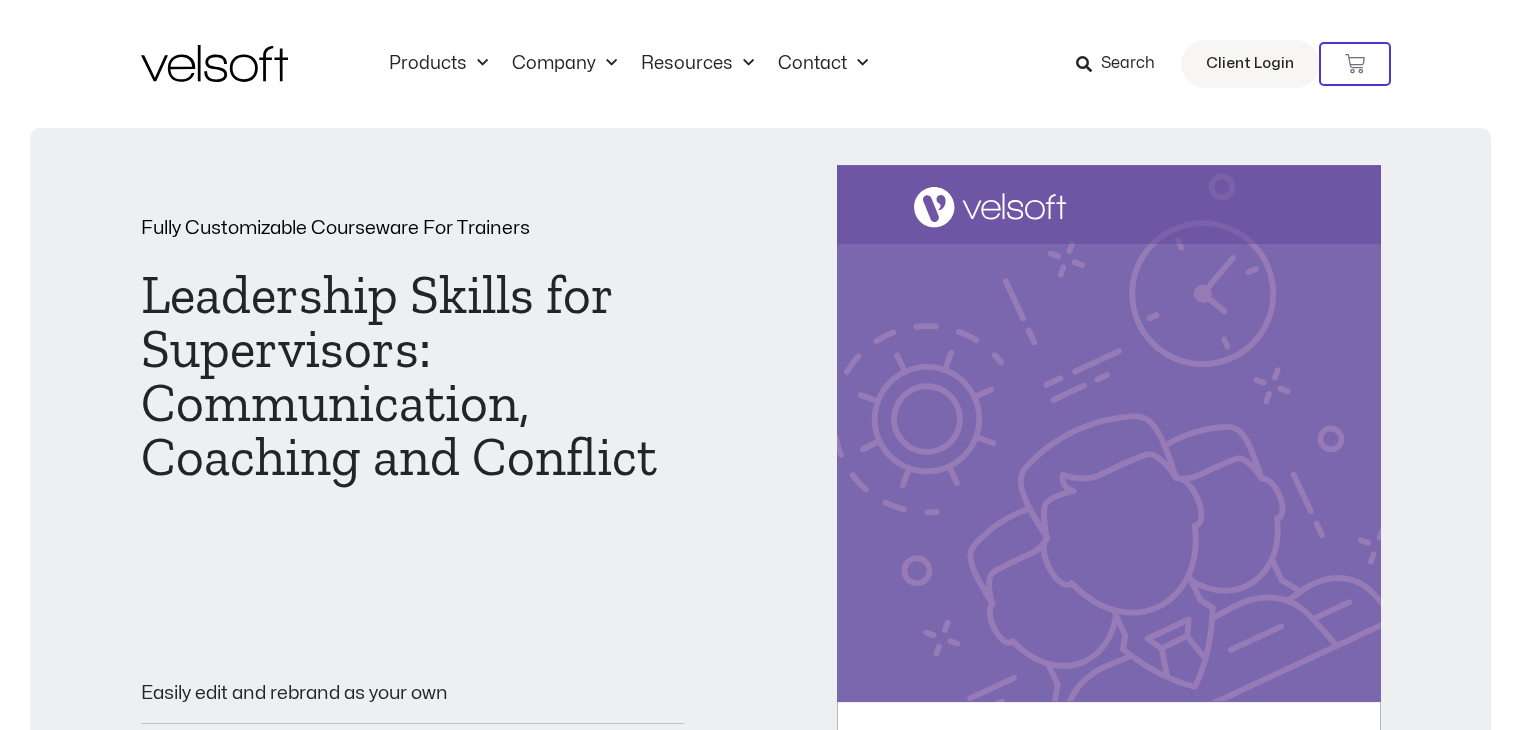 scroll, scrollTop: 0, scrollLeft: 0, axis: both 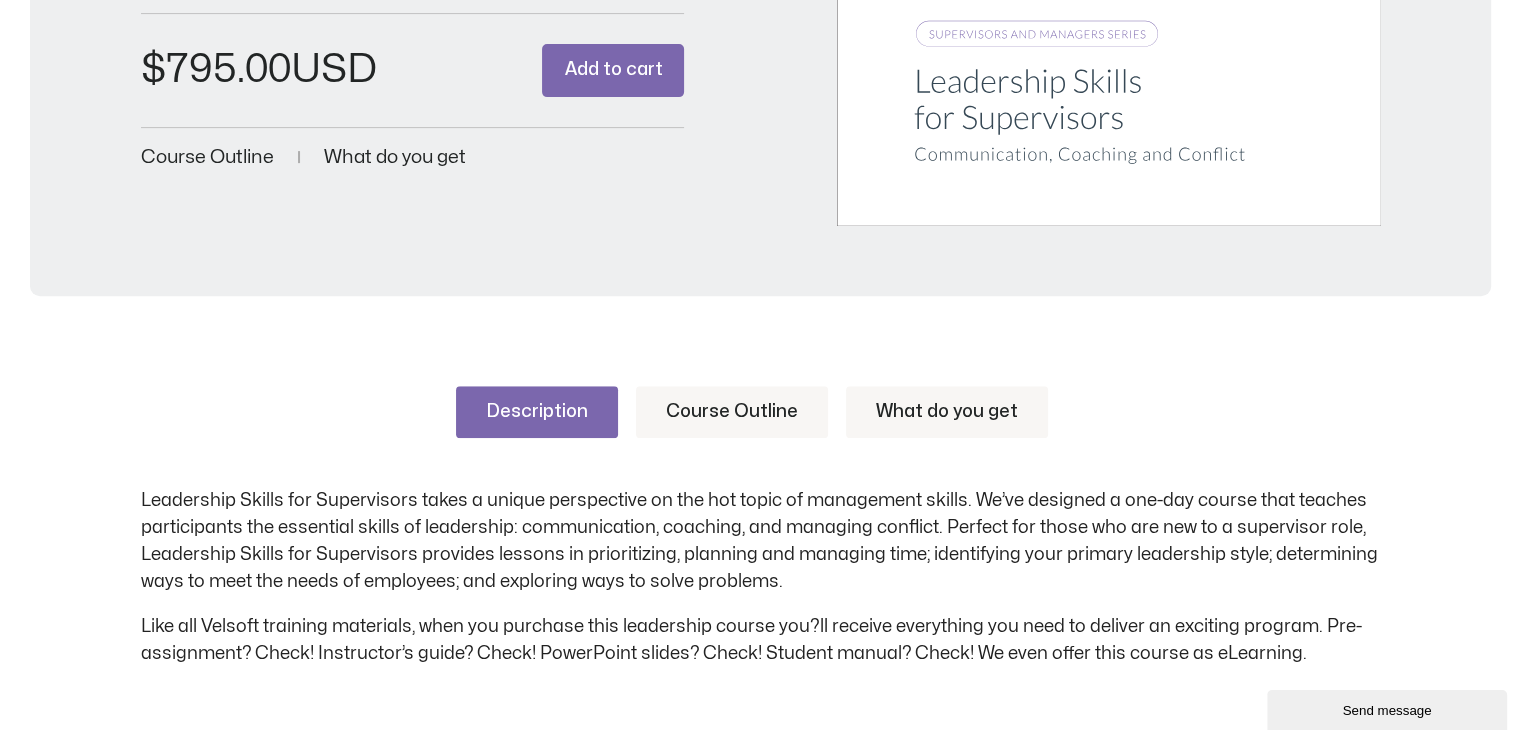 click on "Course Outline" at bounding box center (732, 412) 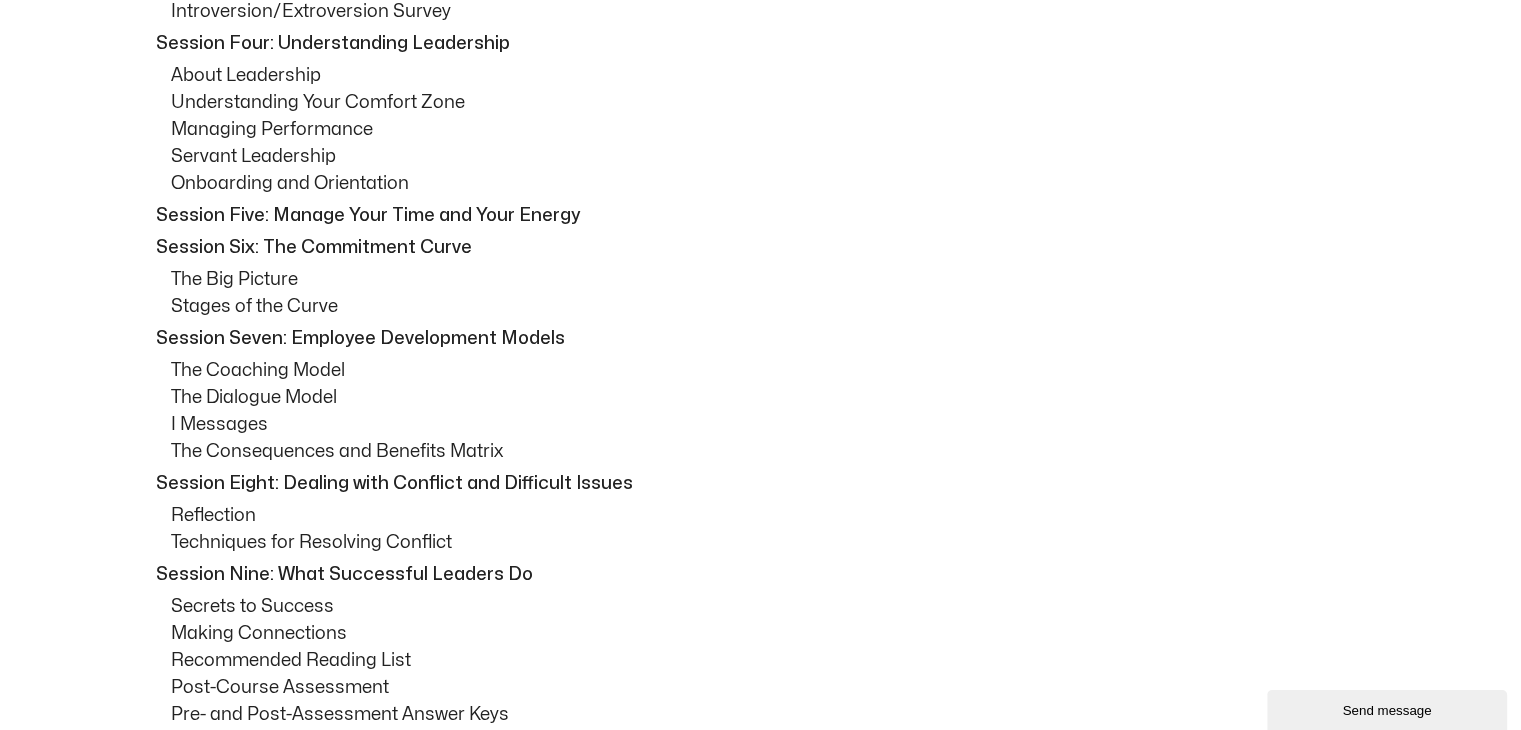 scroll, scrollTop: 1600, scrollLeft: 0, axis: vertical 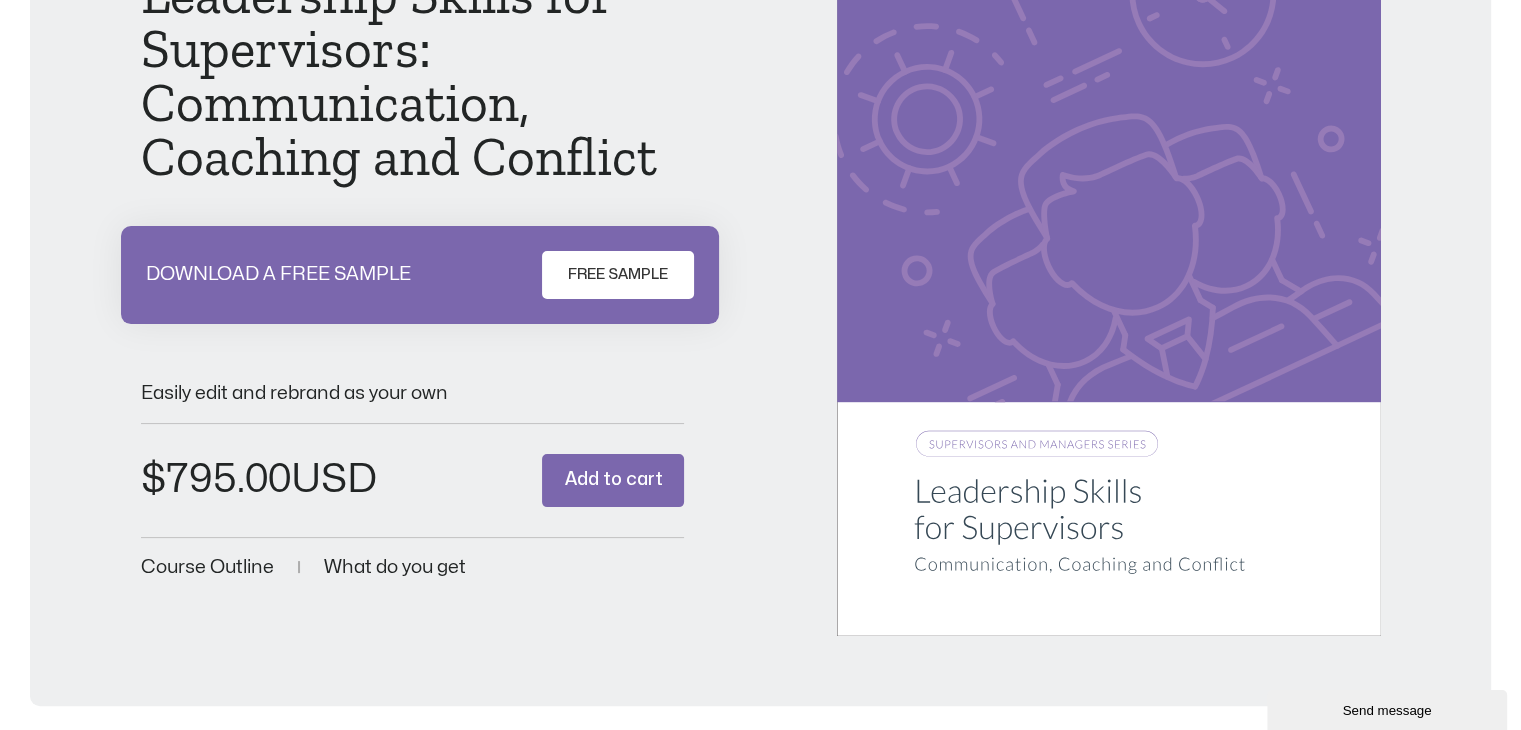 click on "FREE SAMPLE" at bounding box center [618, 275] 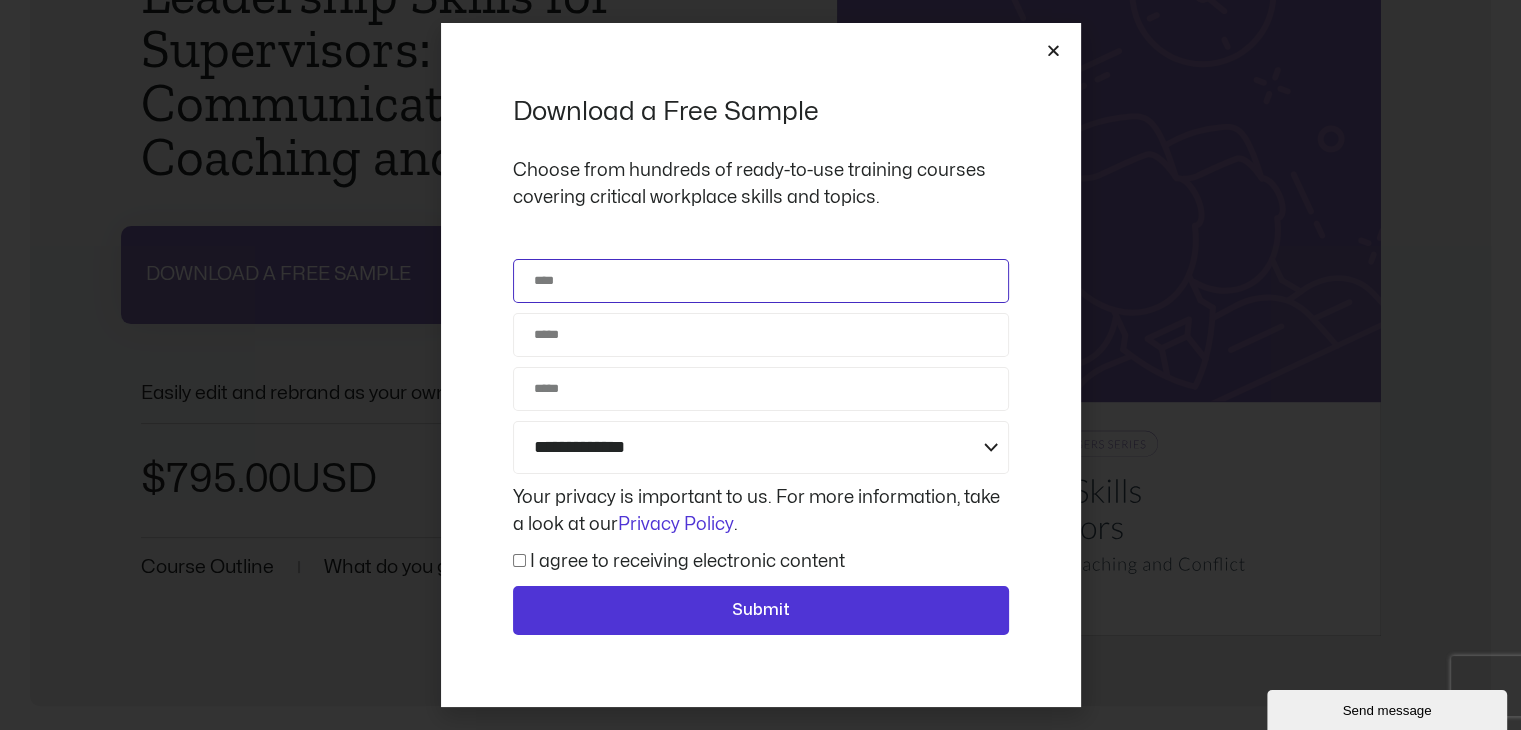 click on "Name" 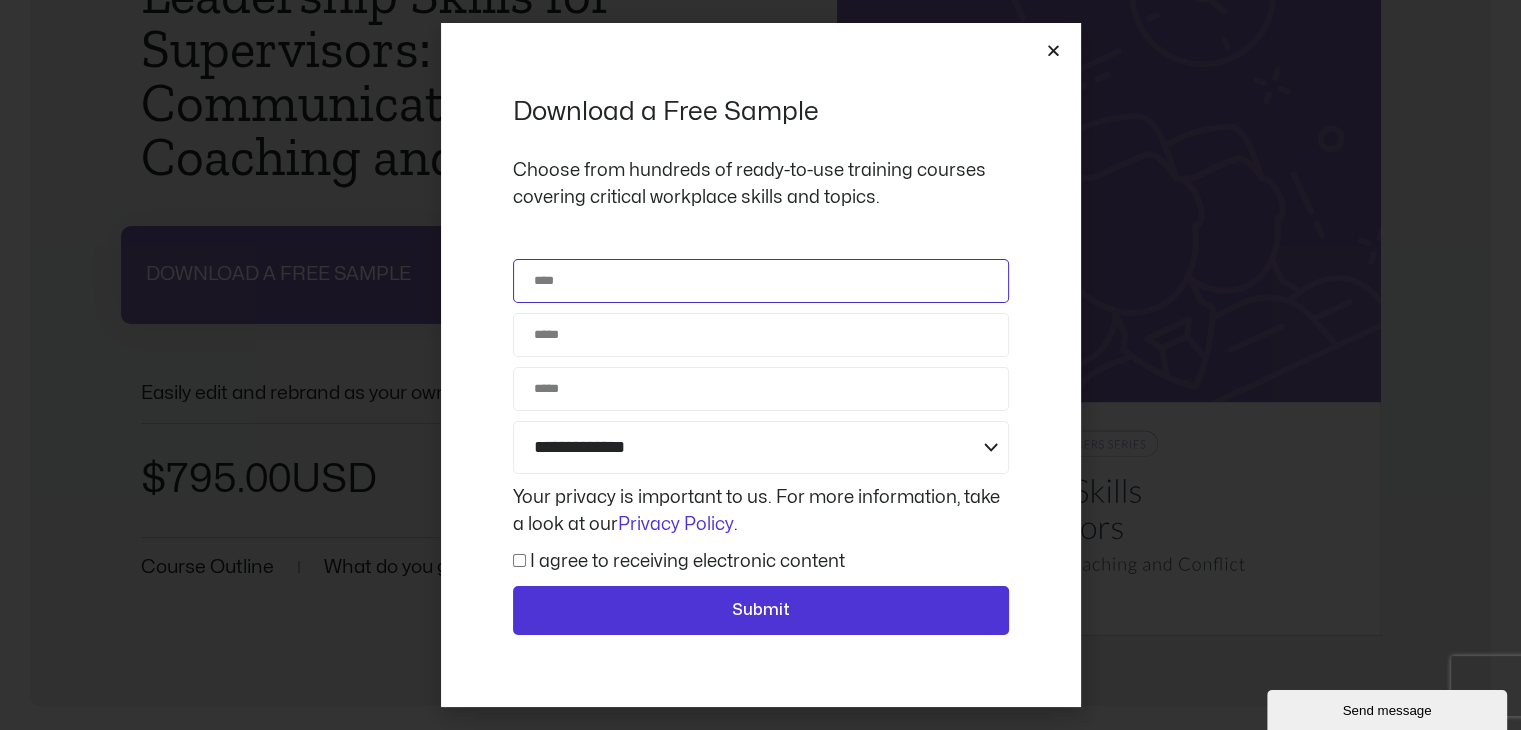 type on "**********" 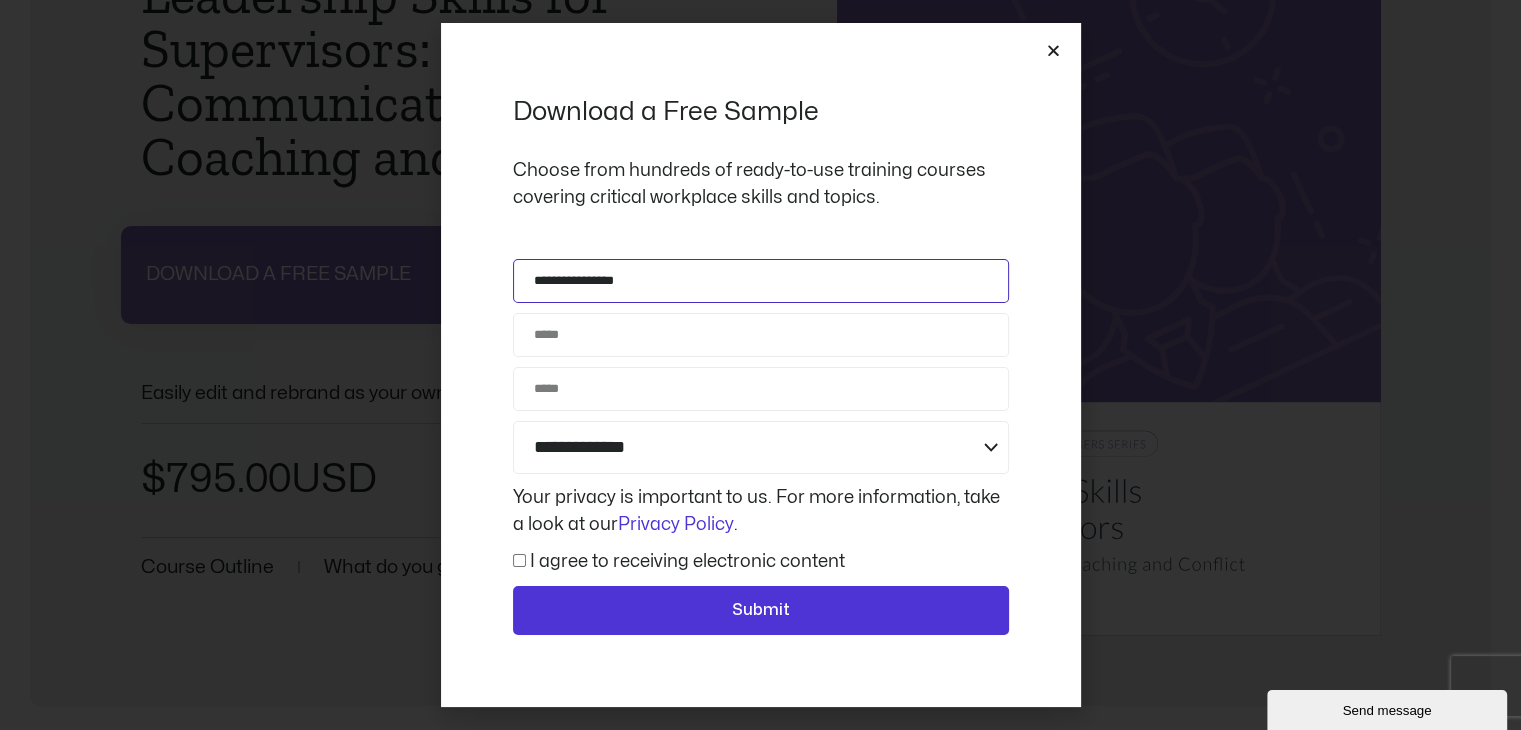 type on "**********" 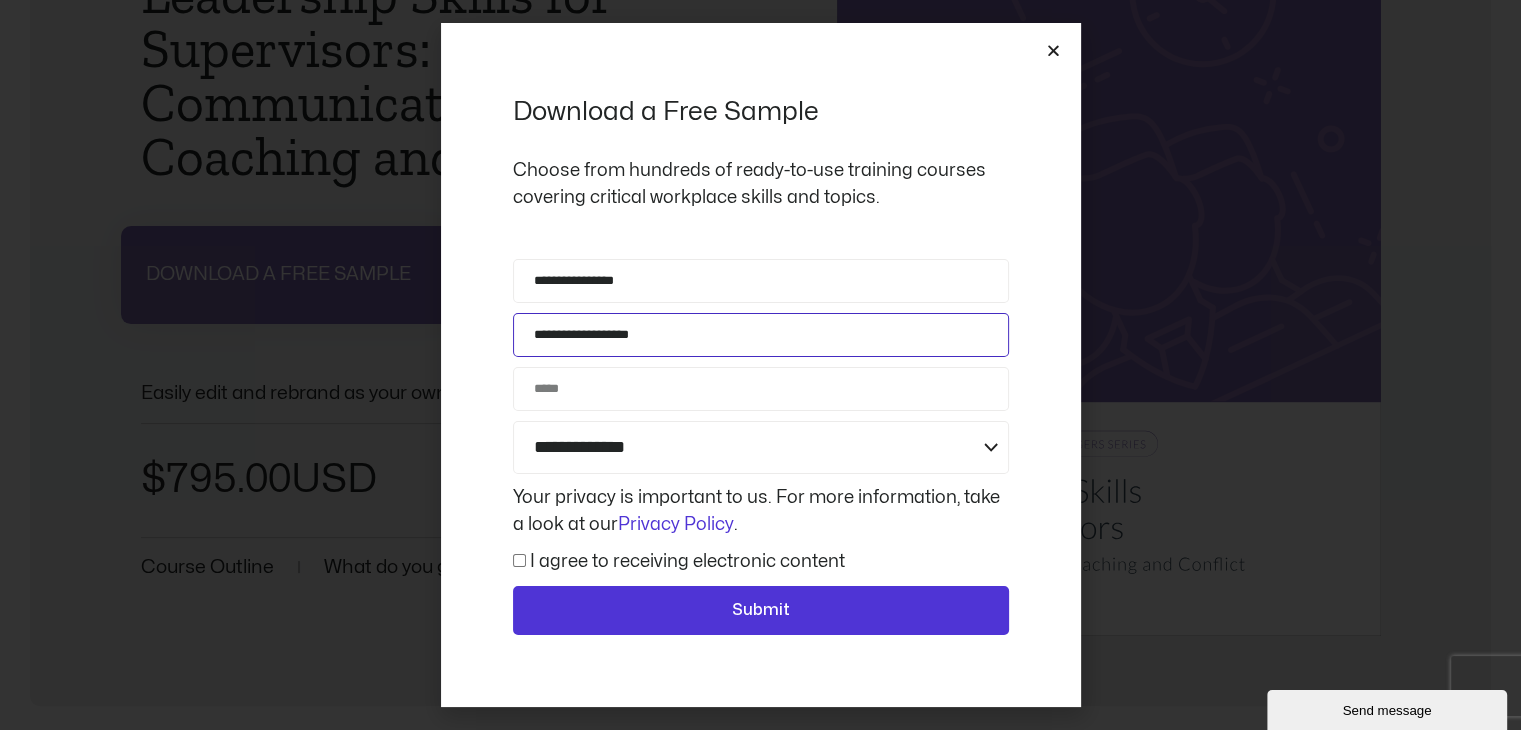 type on "**********" 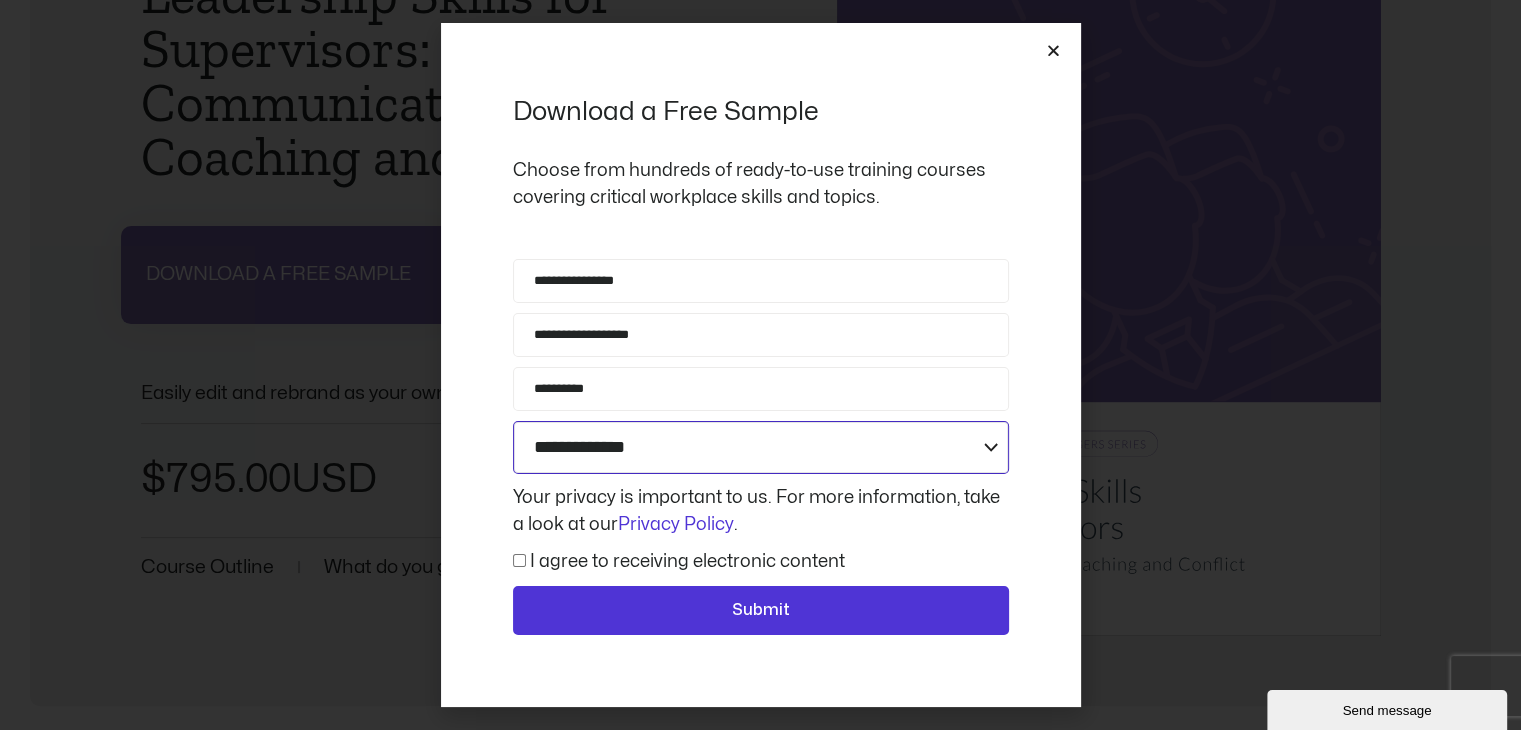 click on "**********" 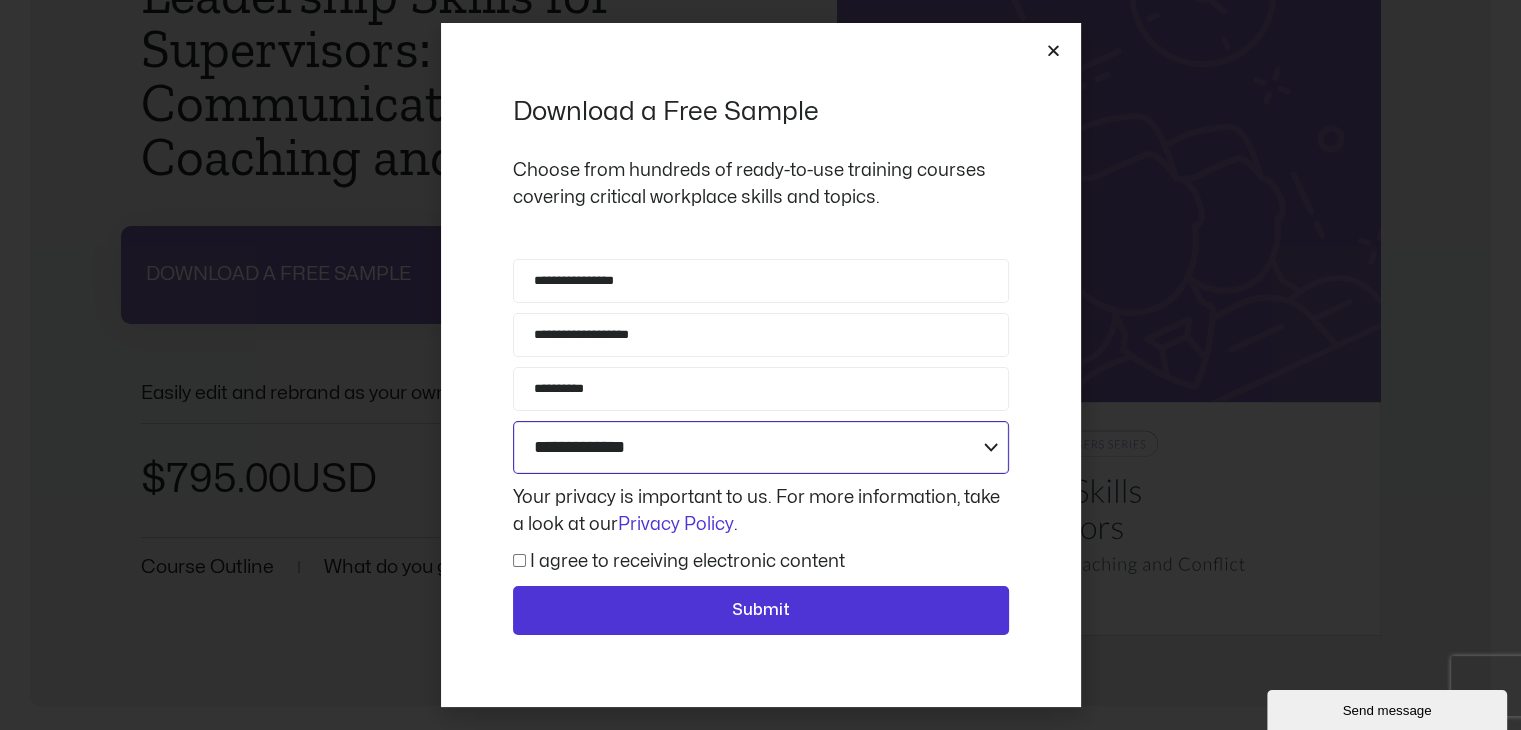 select on "**********" 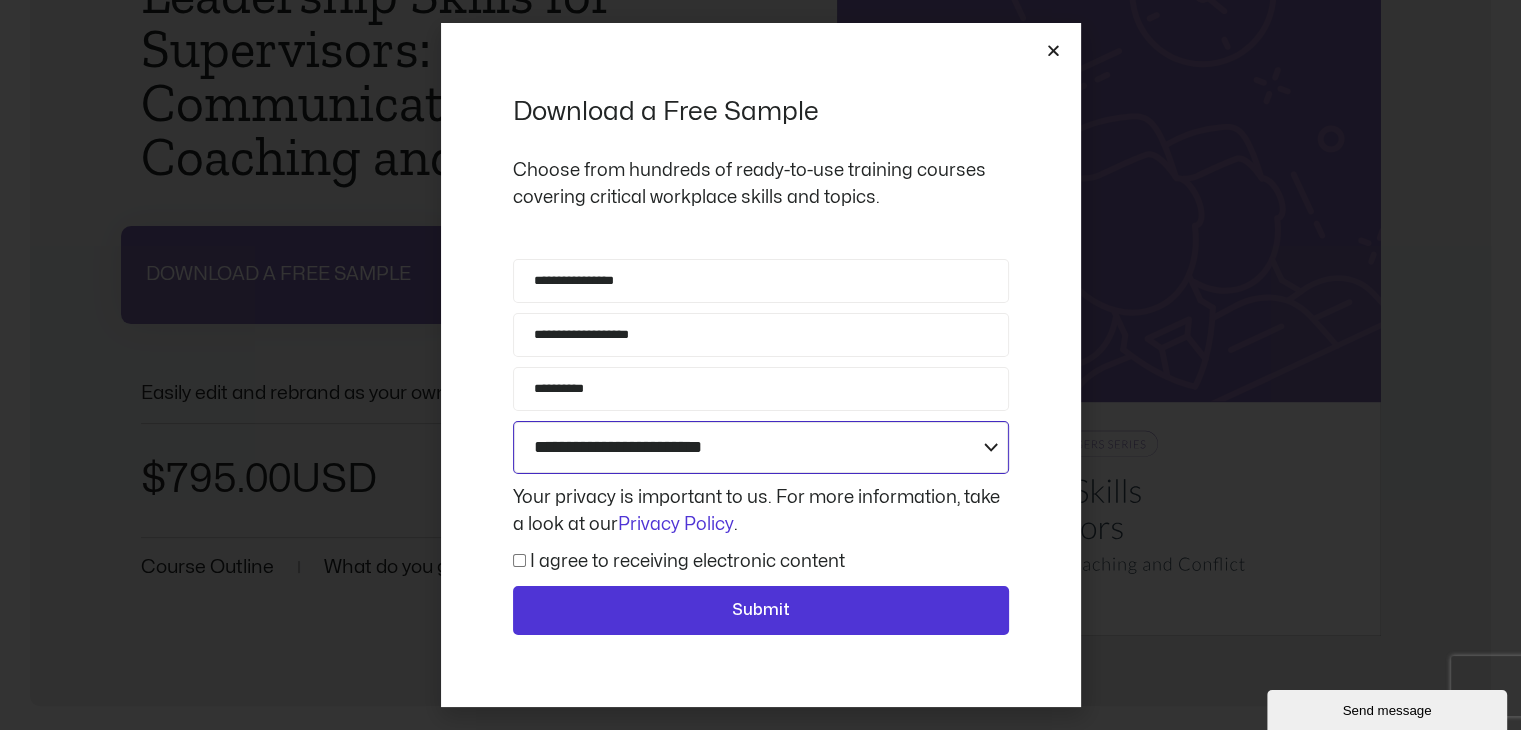 click on "**********" 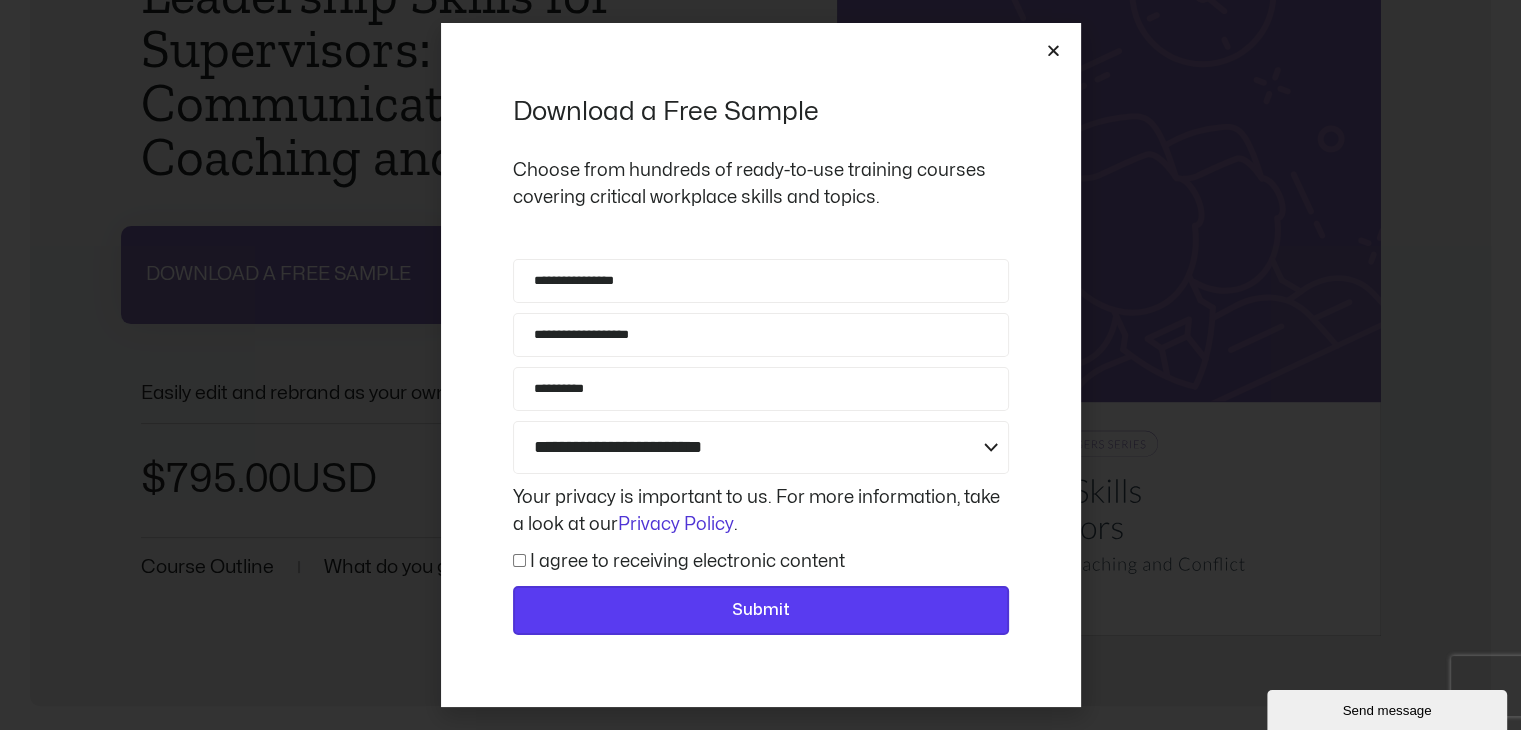 click on "Submit" 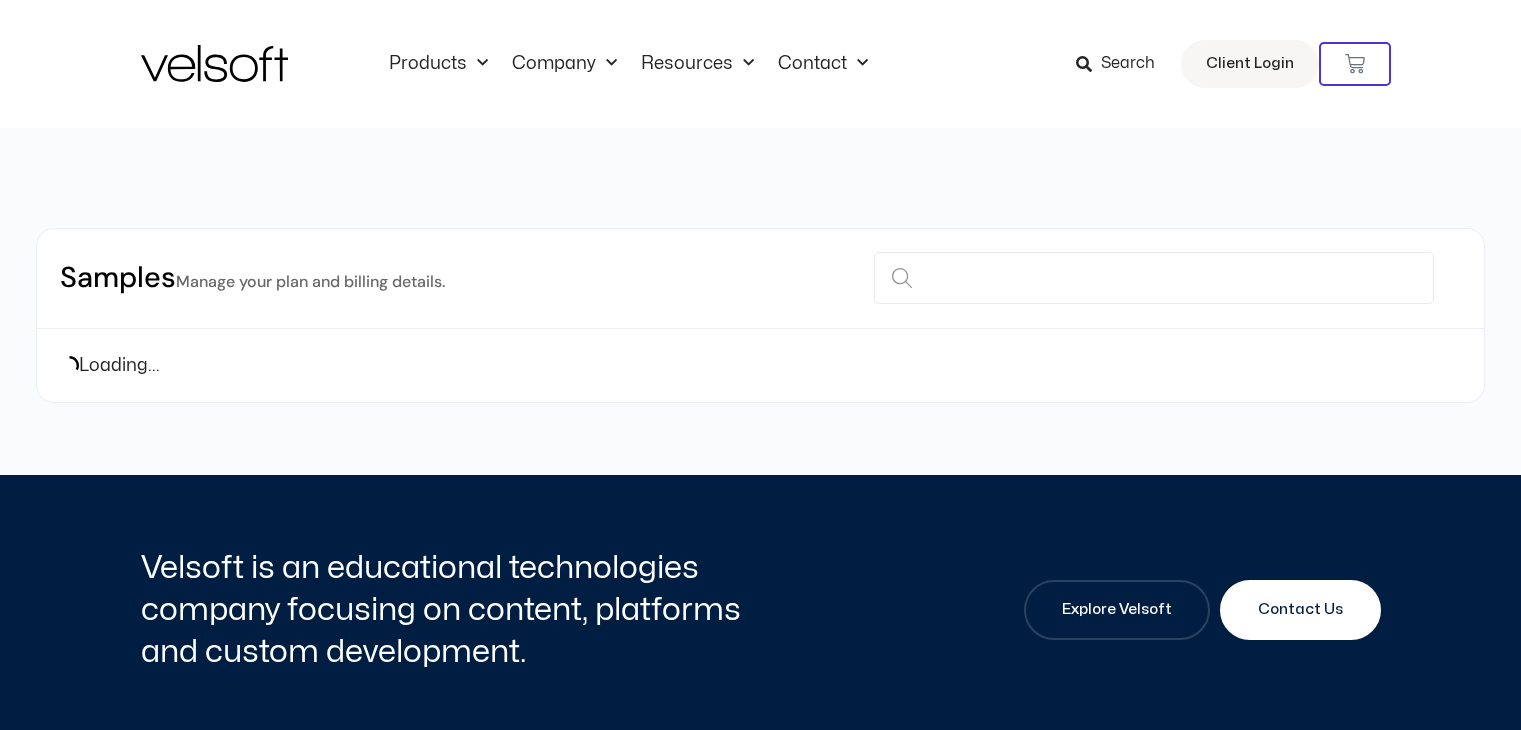 scroll, scrollTop: 0, scrollLeft: 0, axis: both 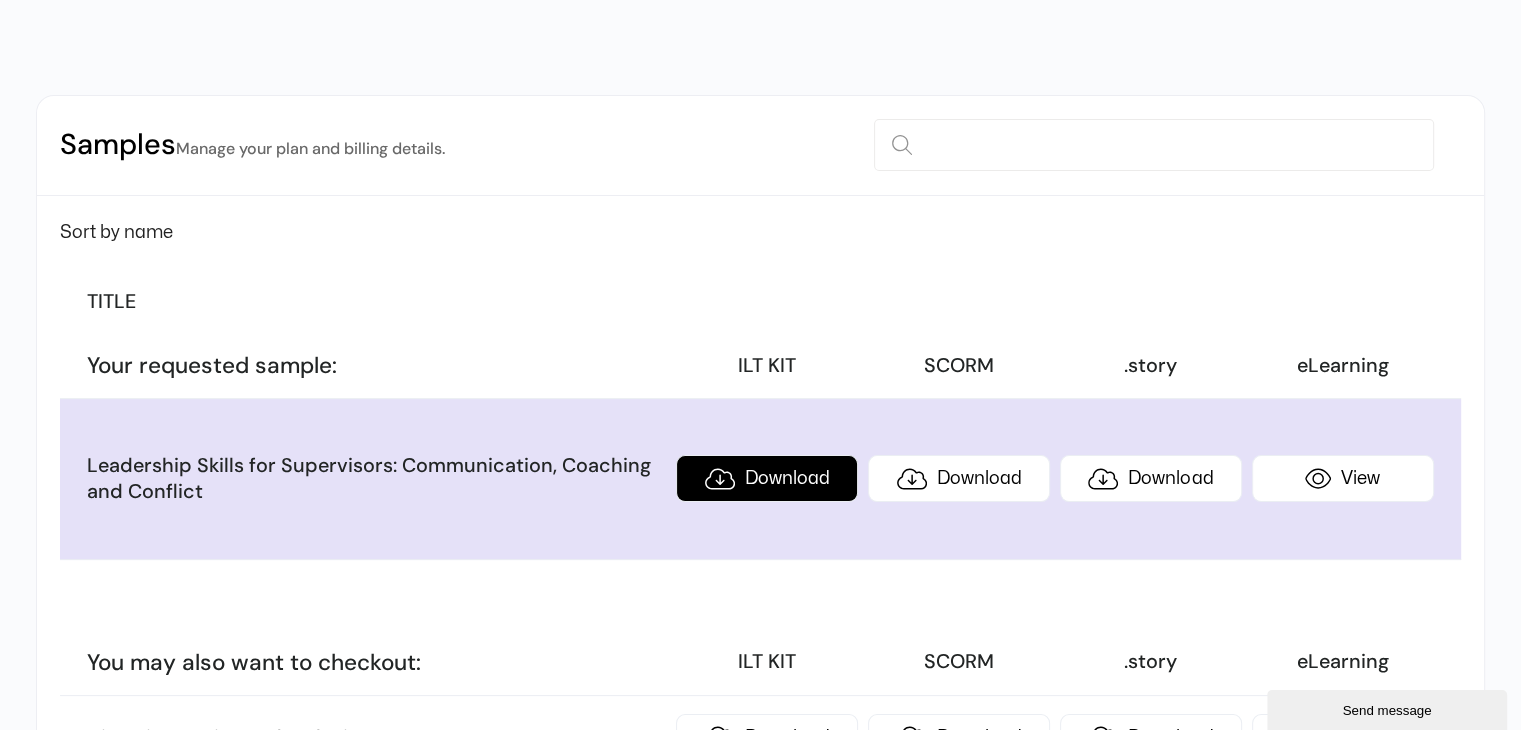 click on "Download" at bounding box center [767, 478] 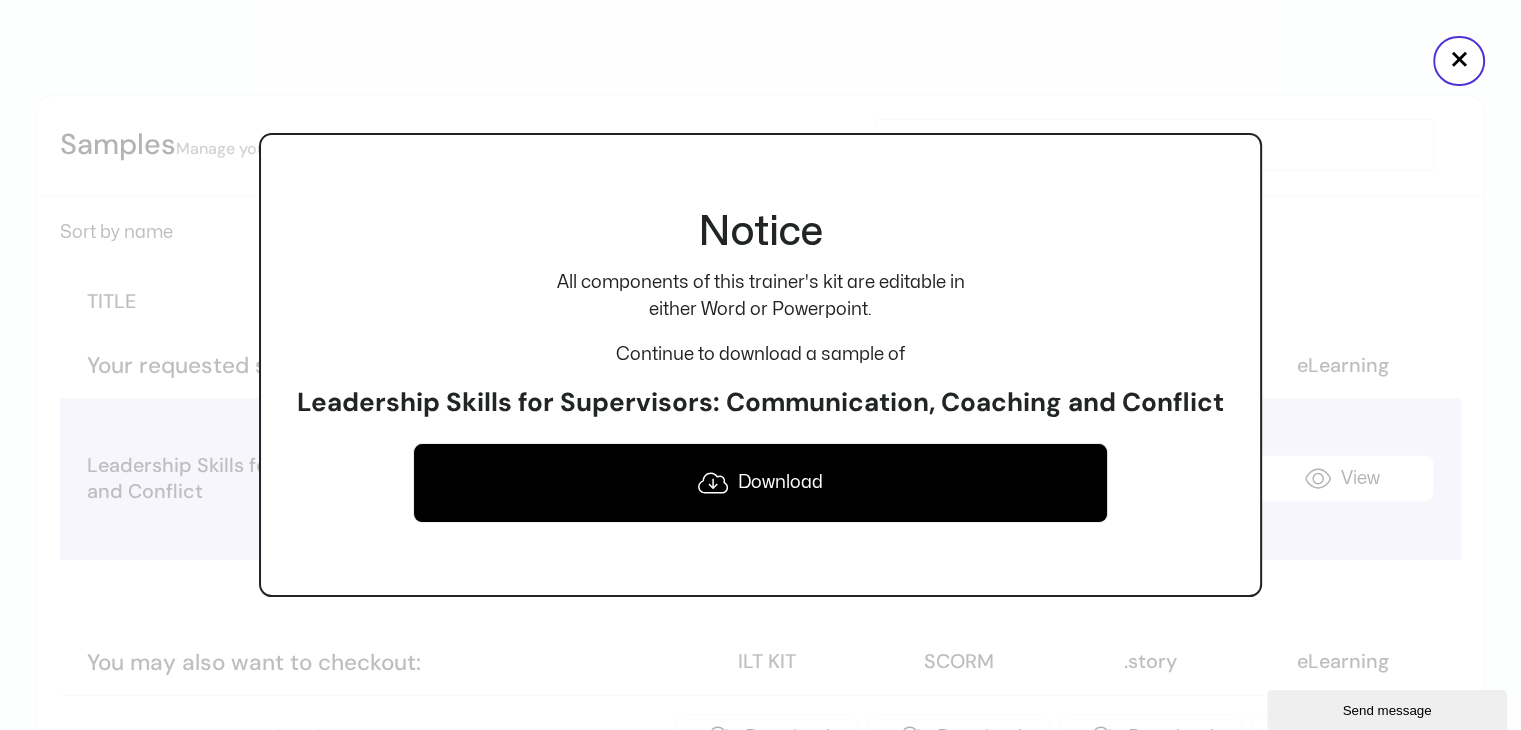 click on "Download" at bounding box center [760, 483] 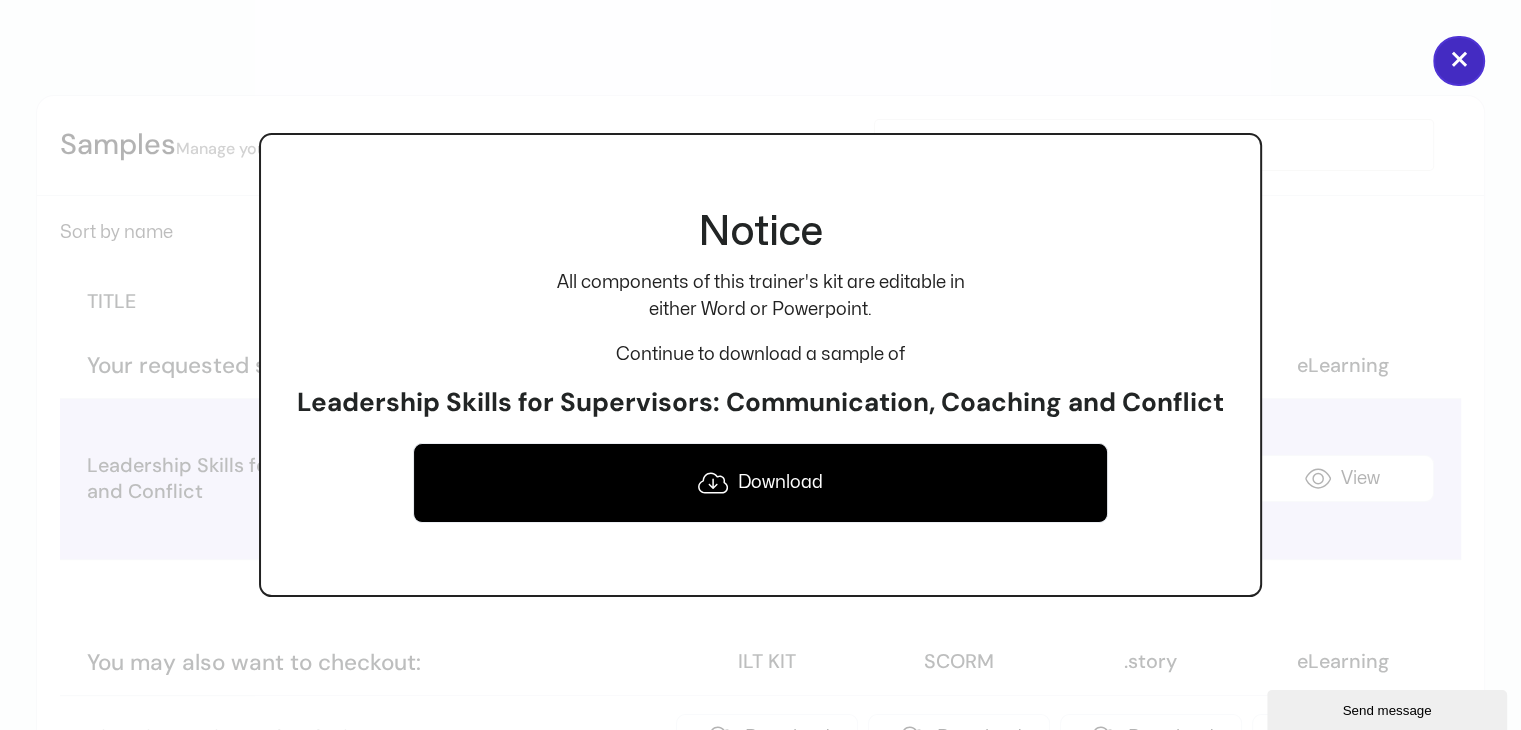 click on "×" at bounding box center (1459, 61) 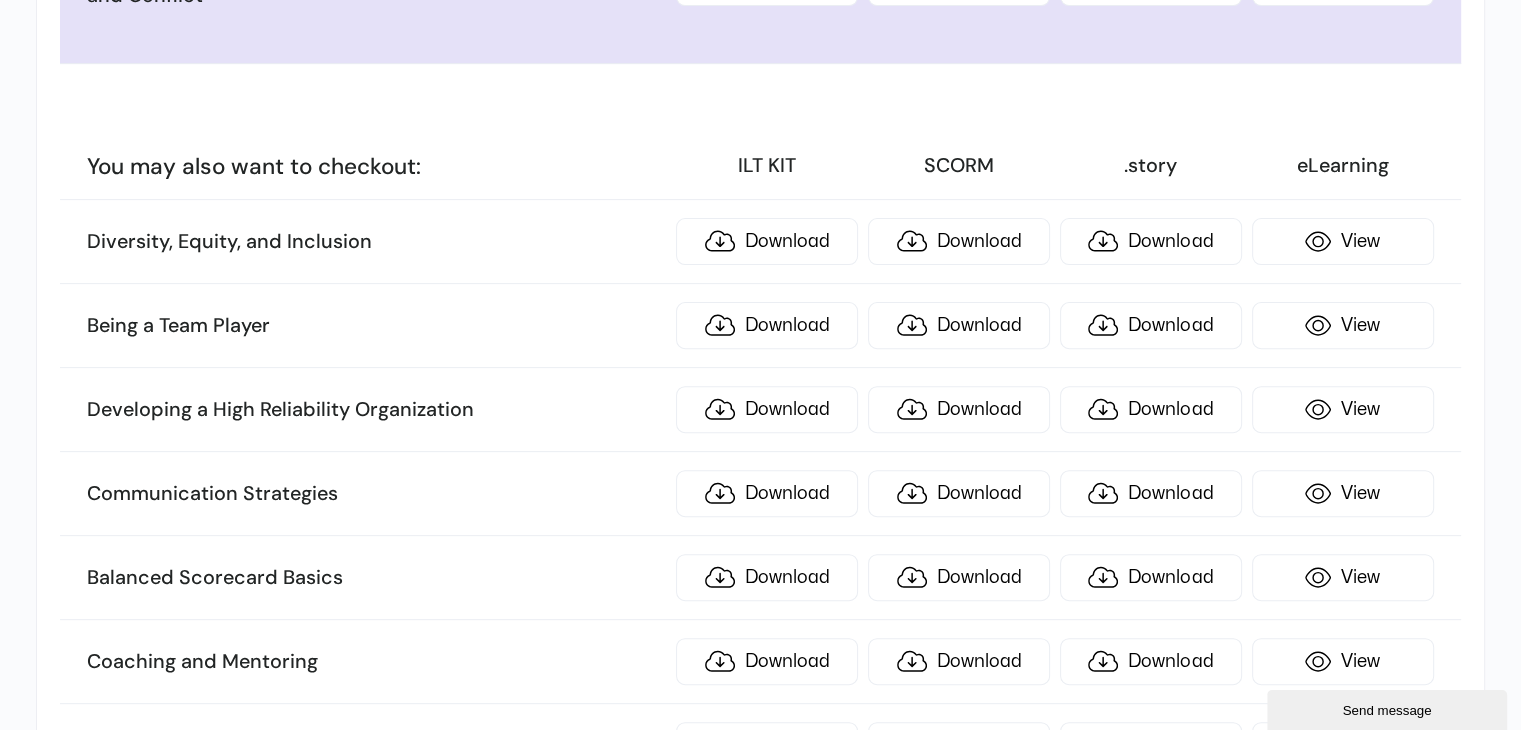 scroll, scrollTop: 748, scrollLeft: 0, axis: vertical 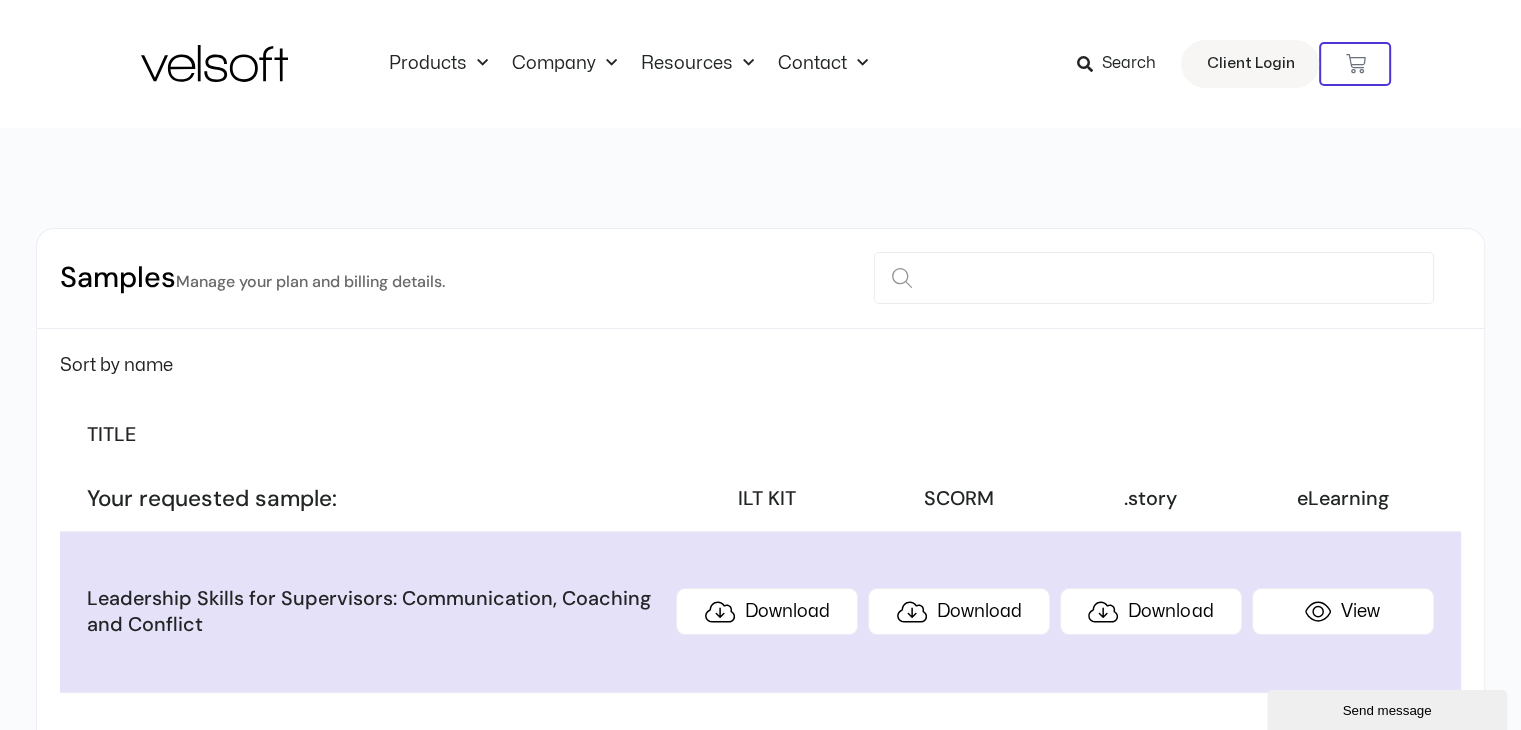 click on "Search" at bounding box center [1122, 64] 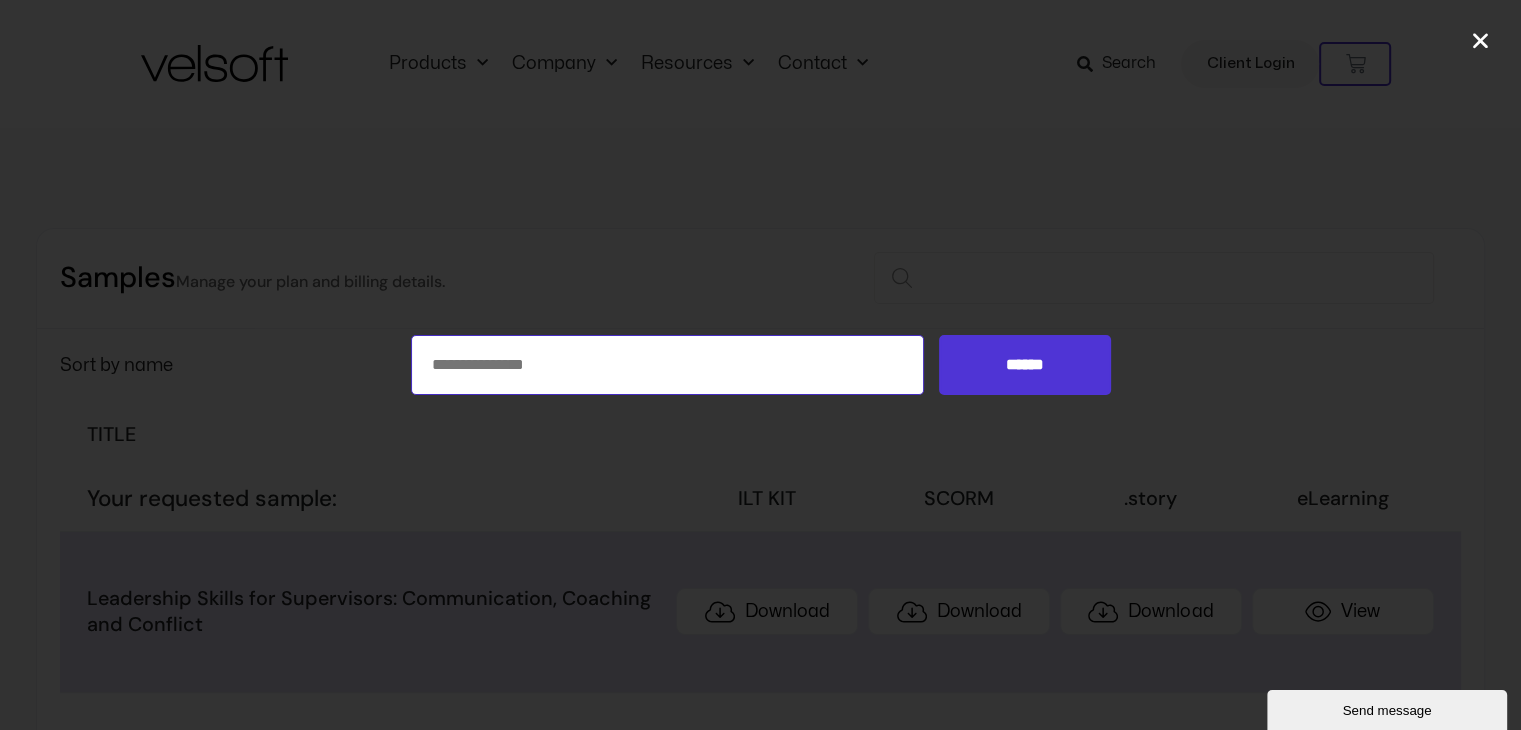 click on "Search for:" at bounding box center [668, 365] 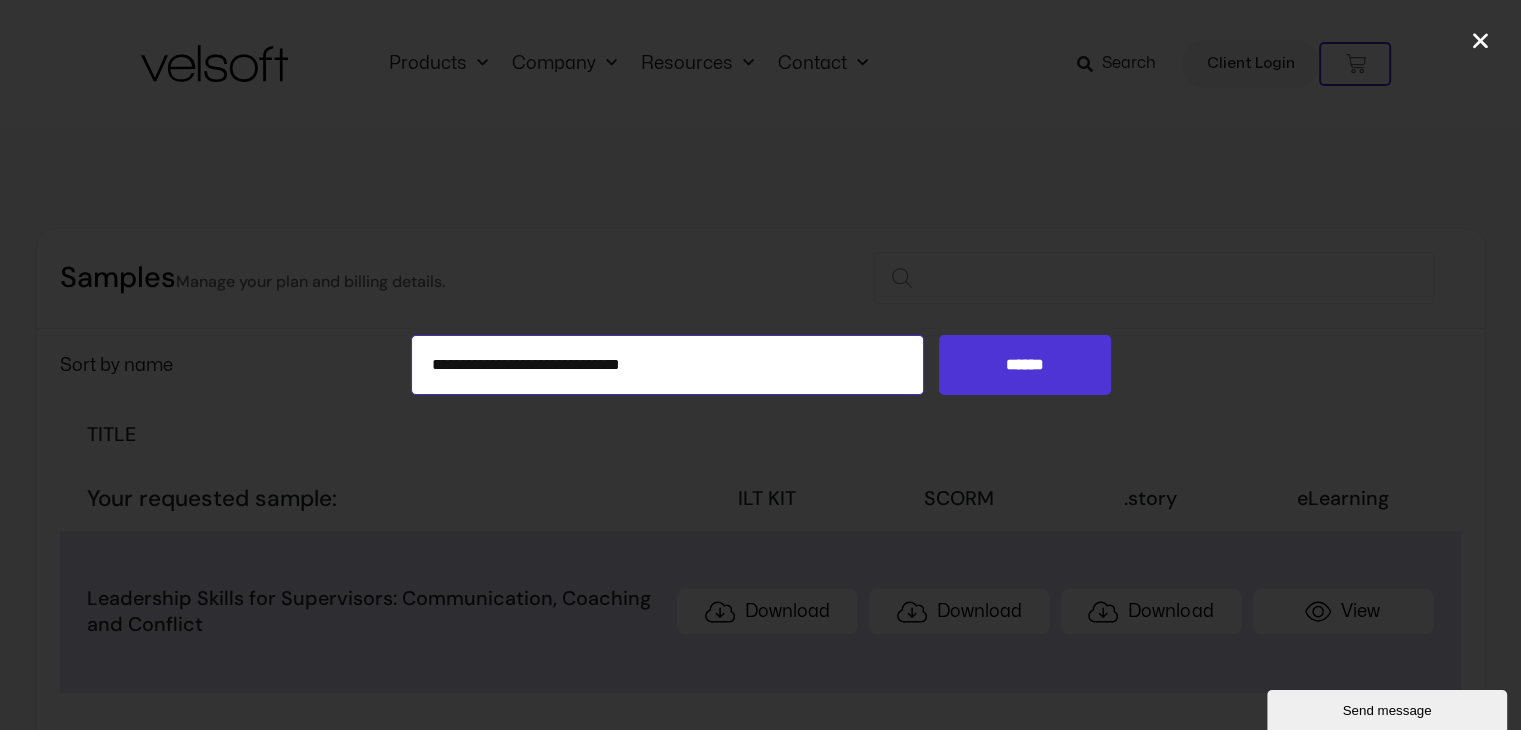 type on "**********" 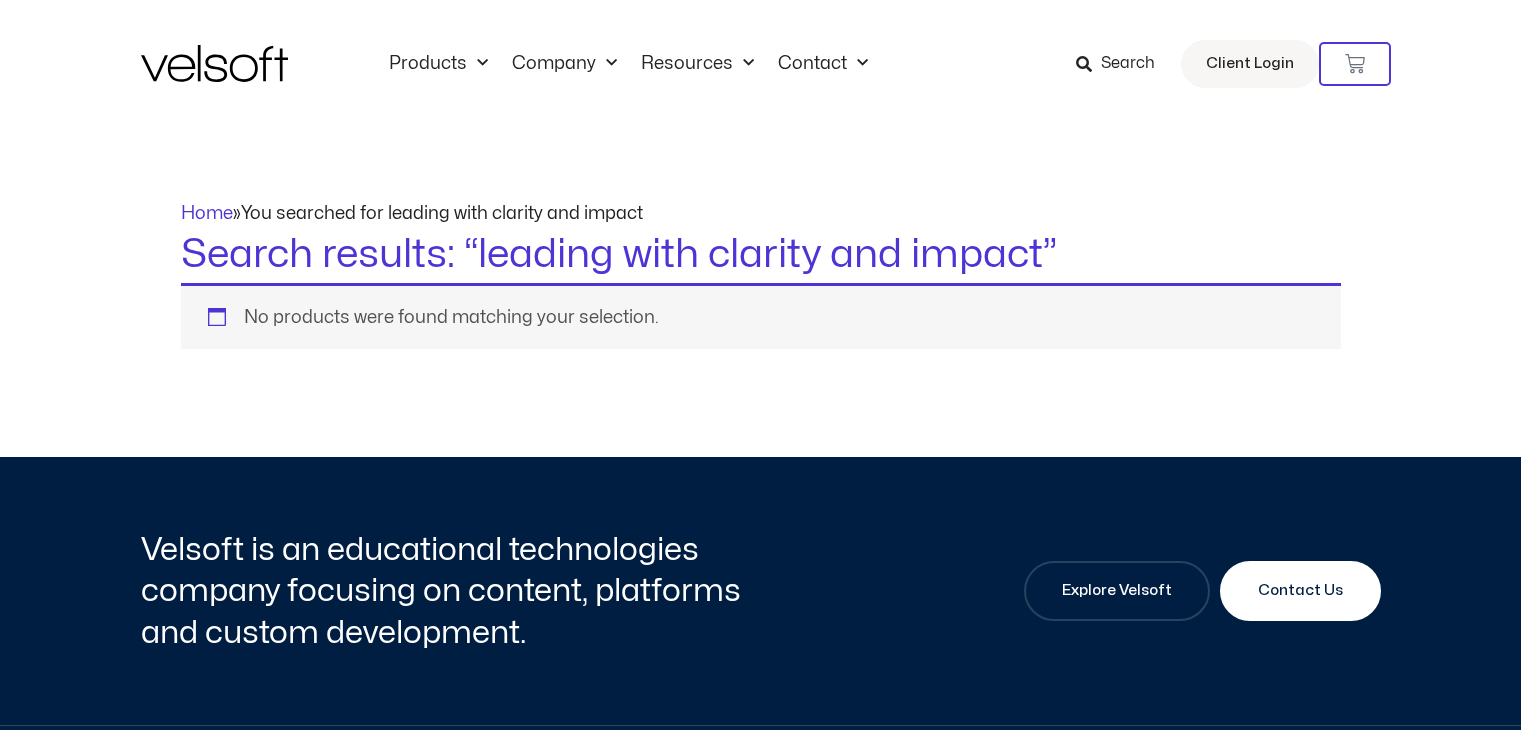 scroll, scrollTop: 0, scrollLeft: 0, axis: both 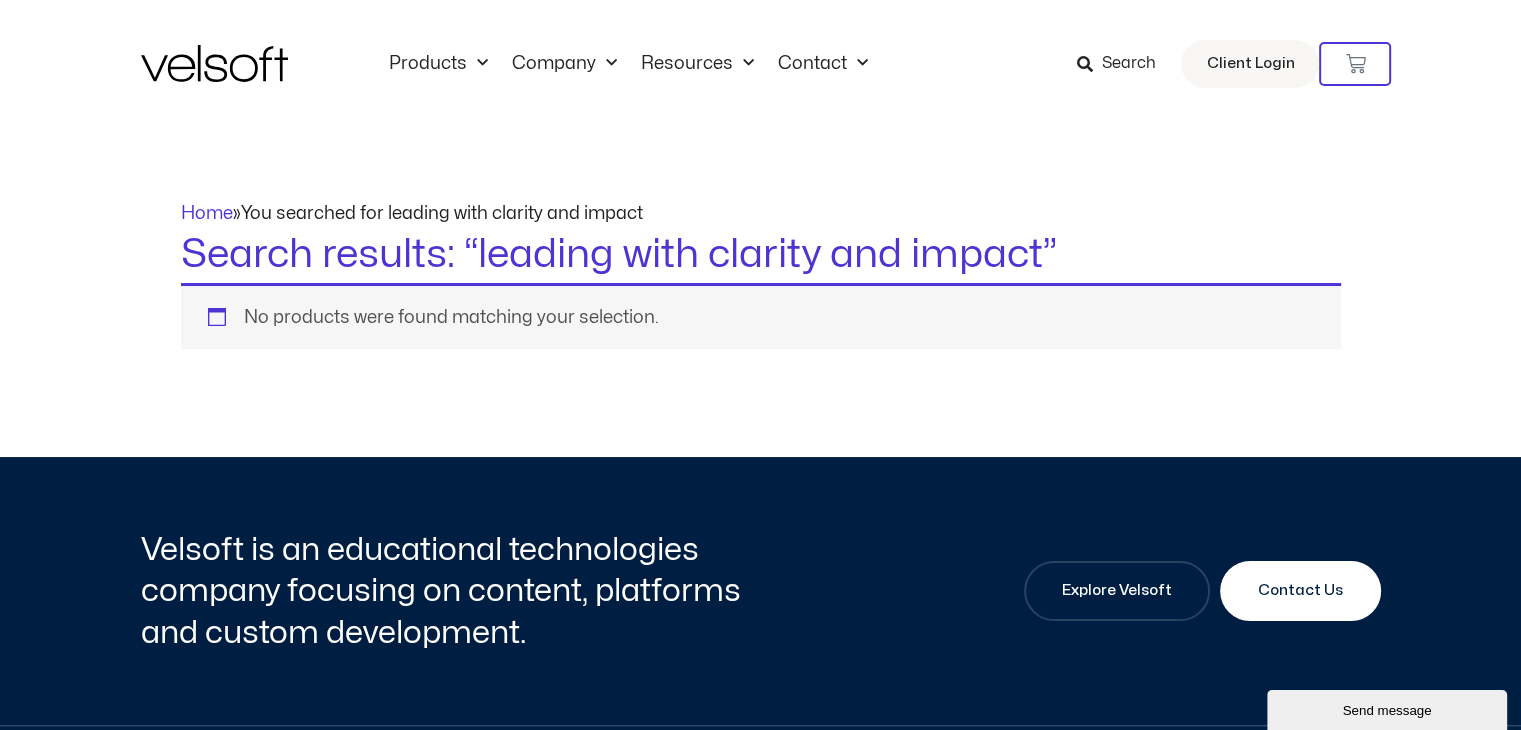 click on "Search" at bounding box center (1128, 64) 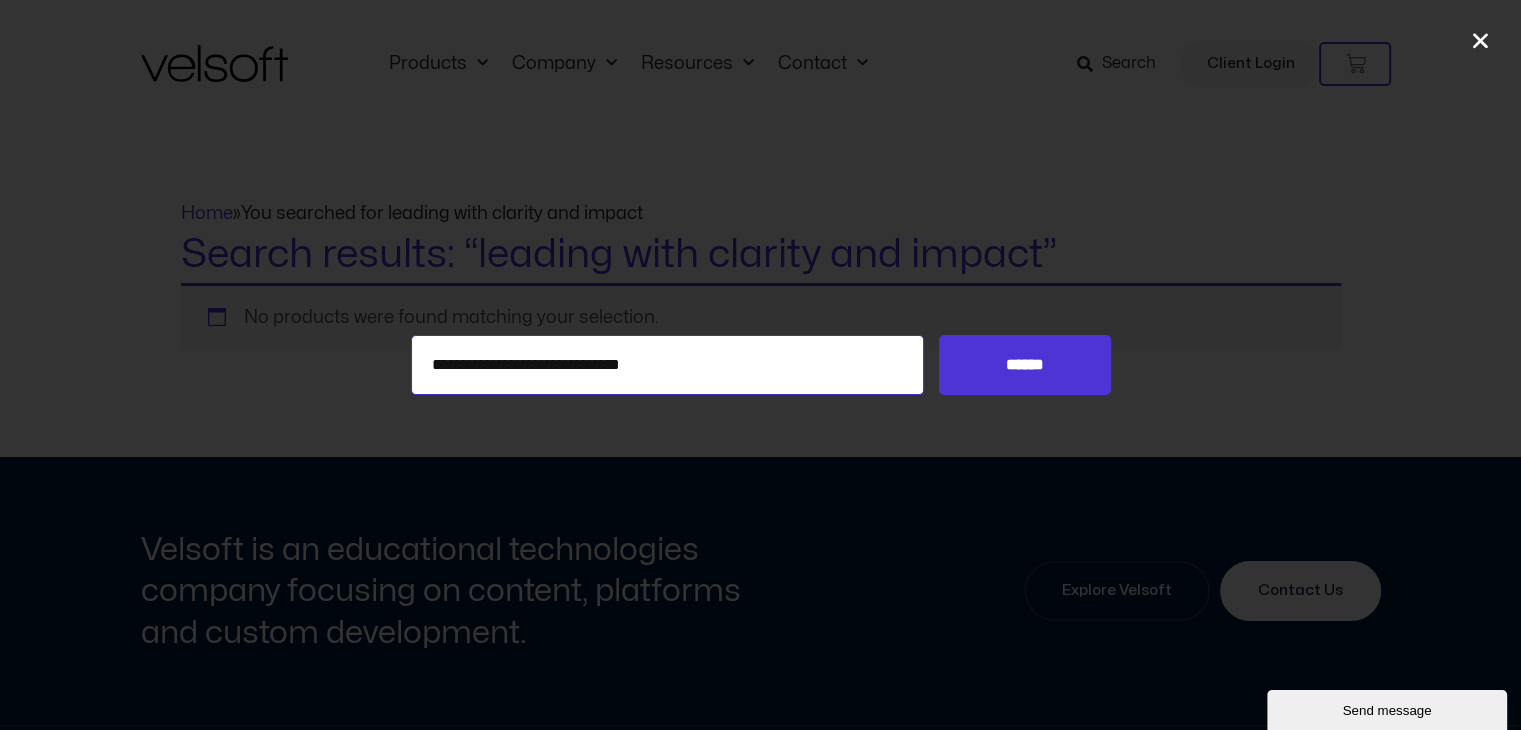 drag, startPoint x: 772, startPoint y: 373, endPoint x: 30, endPoint y: 442, distance: 745.2013 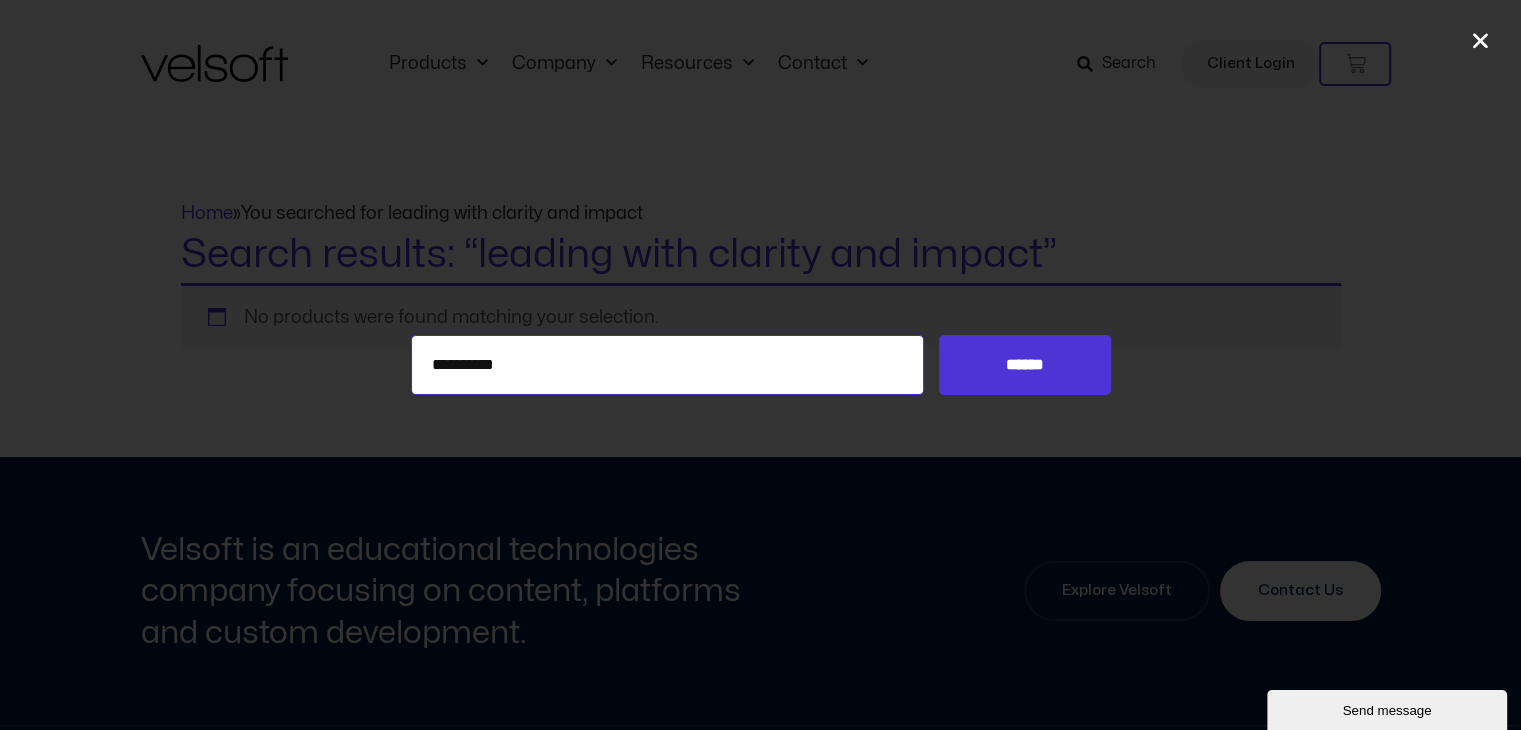 type on "**********" 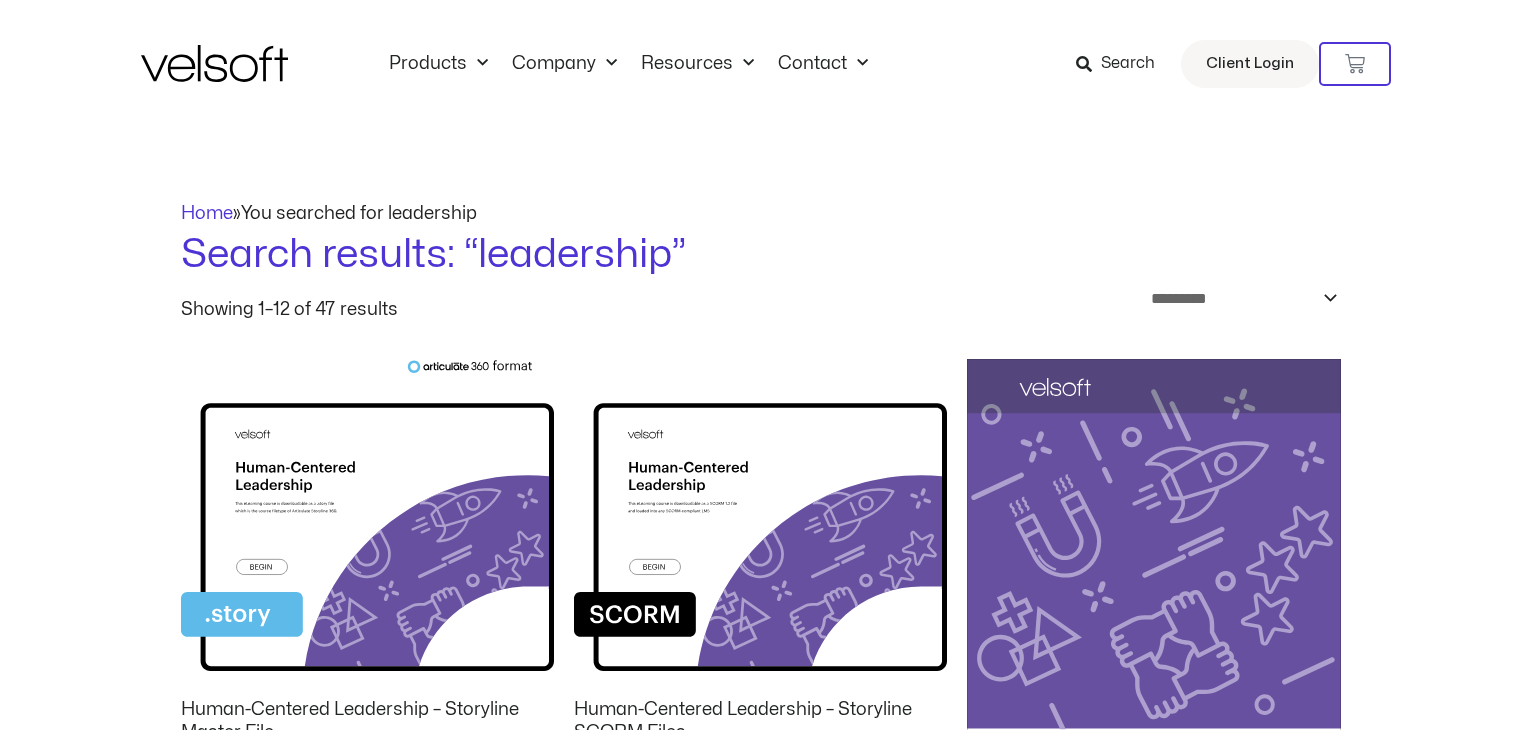 scroll, scrollTop: 0, scrollLeft: 0, axis: both 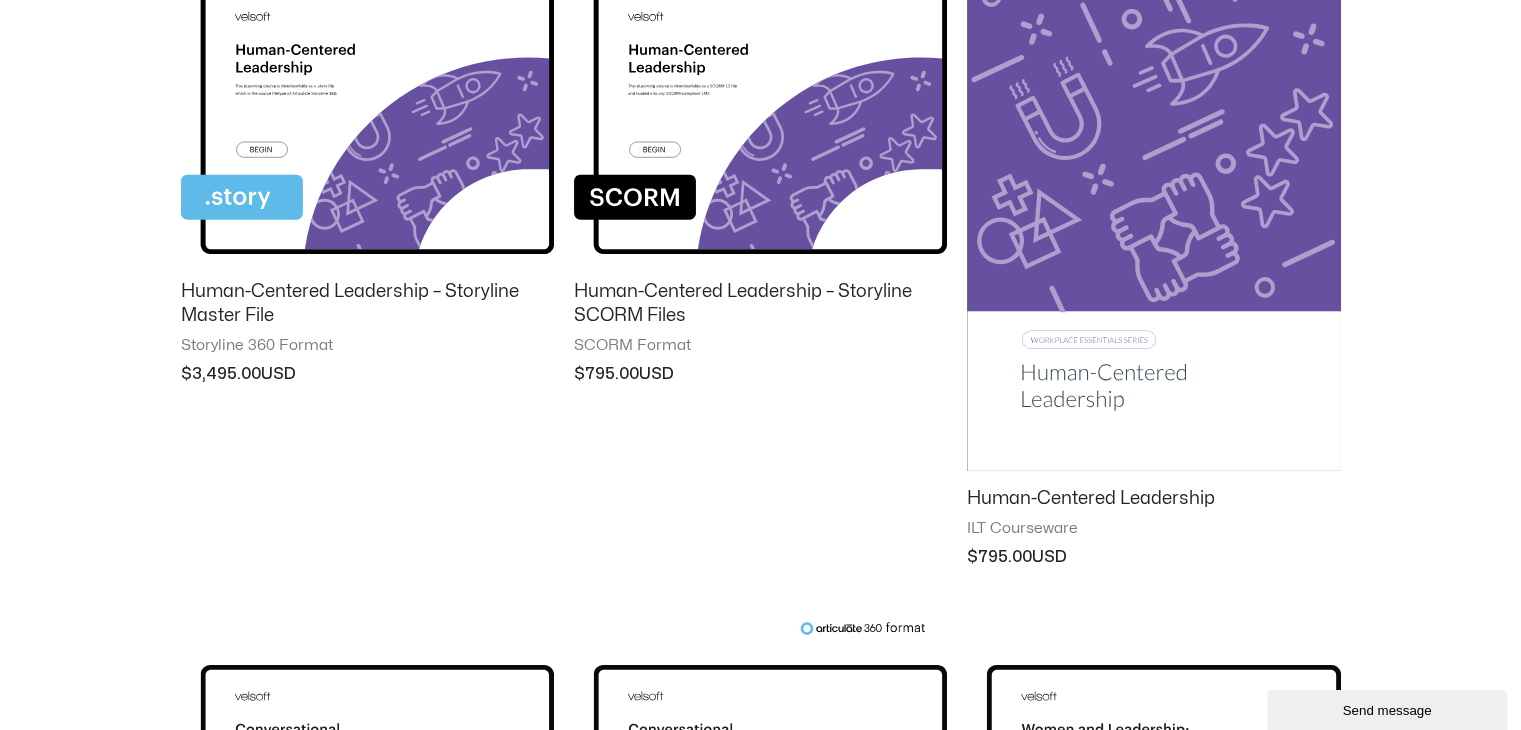 click at bounding box center (1153, 206) 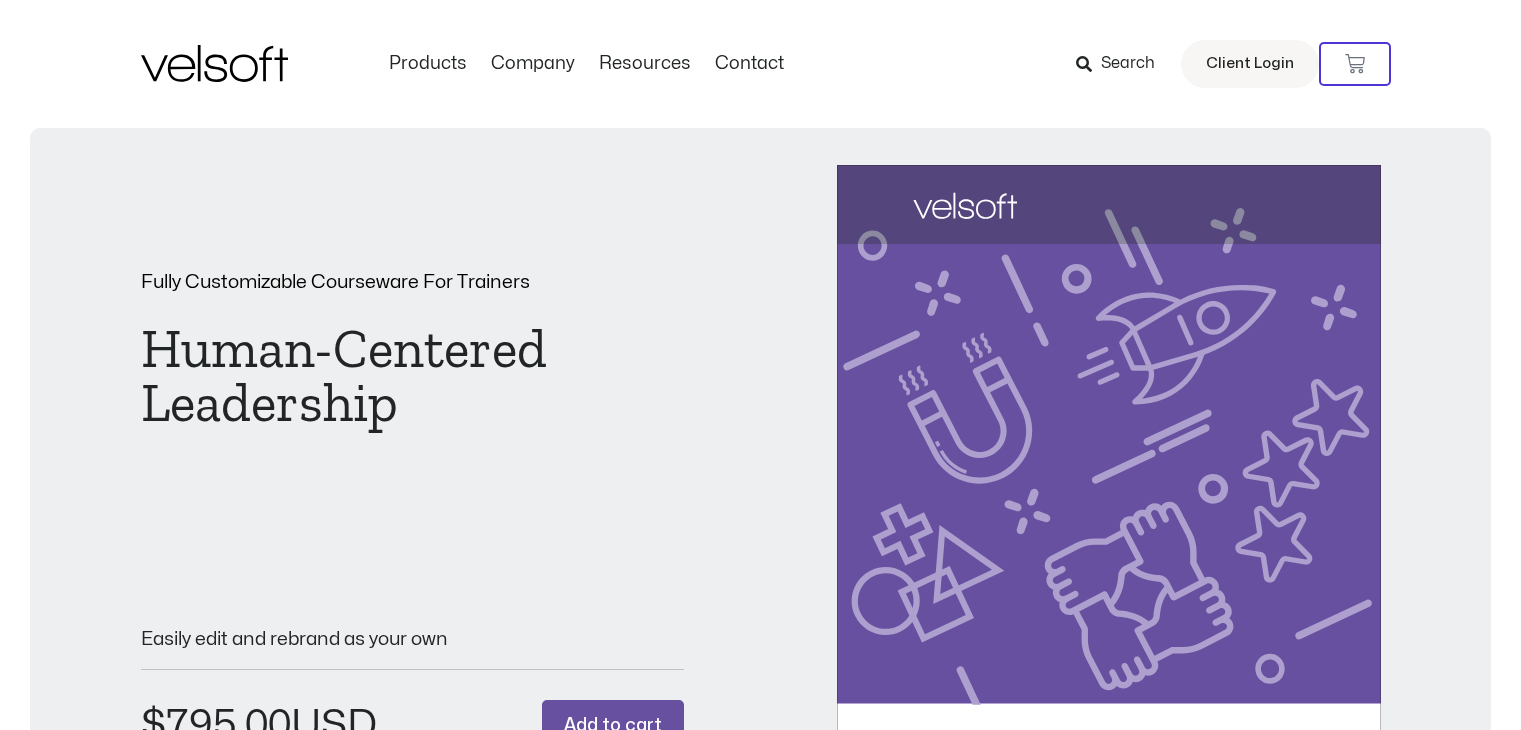 scroll, scrollTop: 0, scrollLeft: 0, axis: both 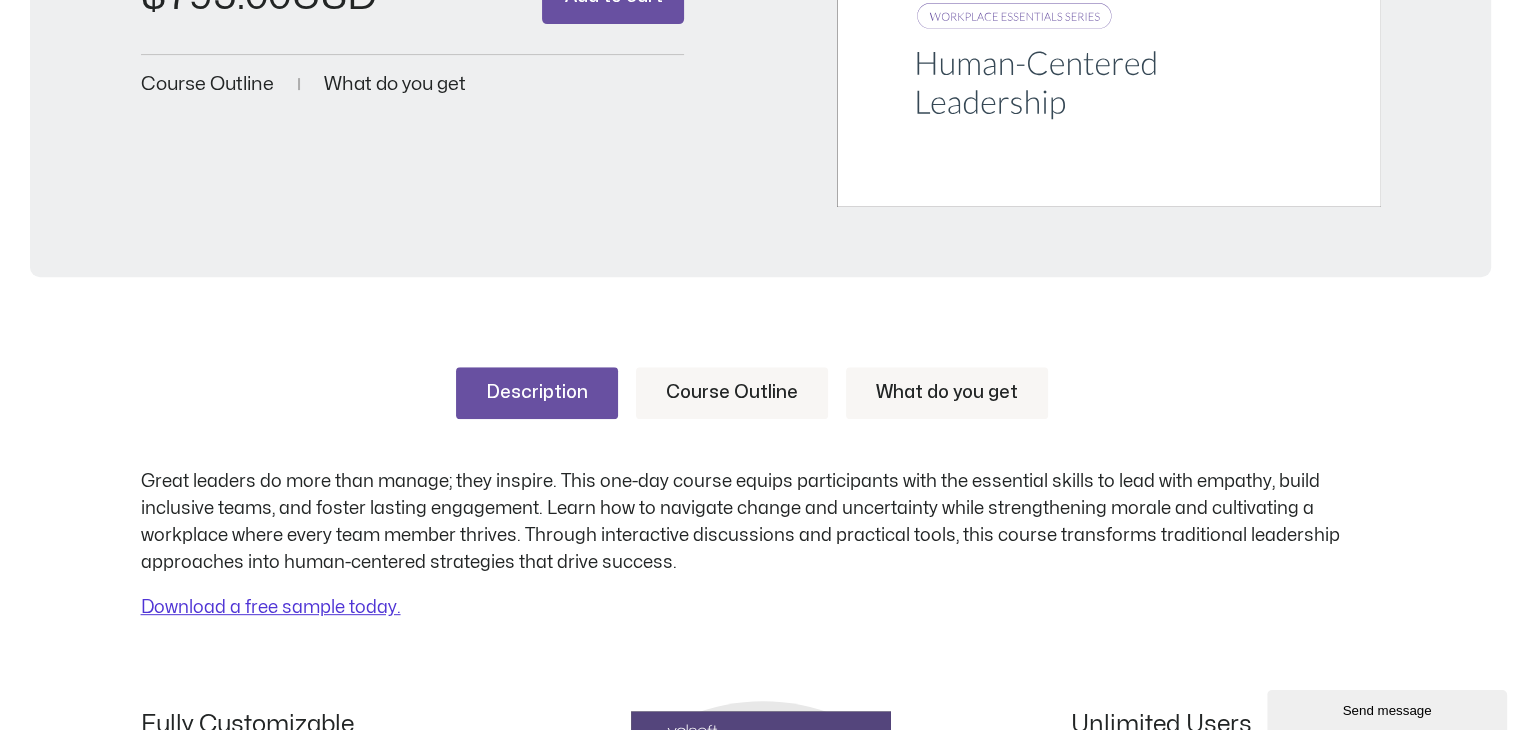 click on "Course Outline" at bounding box center [732, 393] 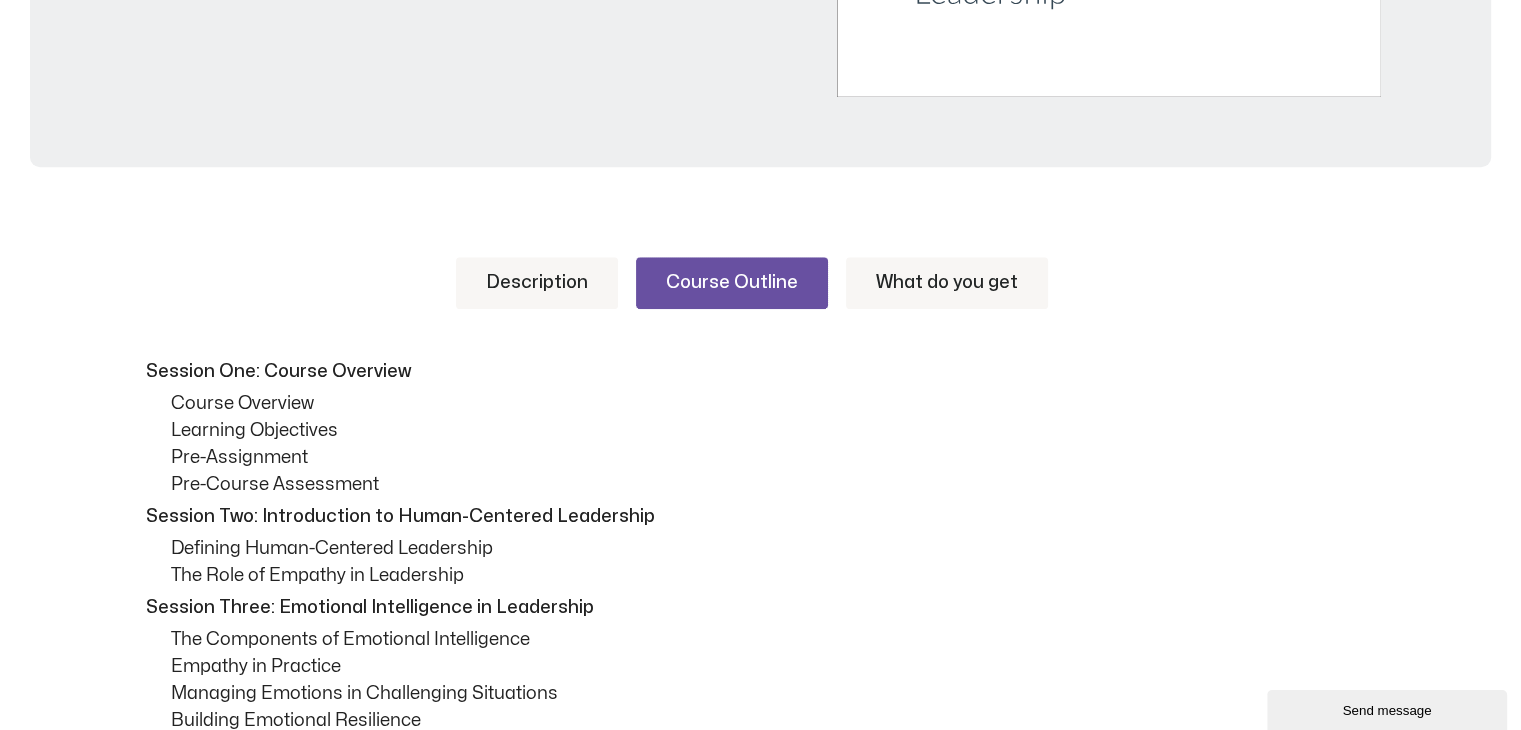 scroll, scrollTop: 975, scrollLeft: 0, axis: vertical 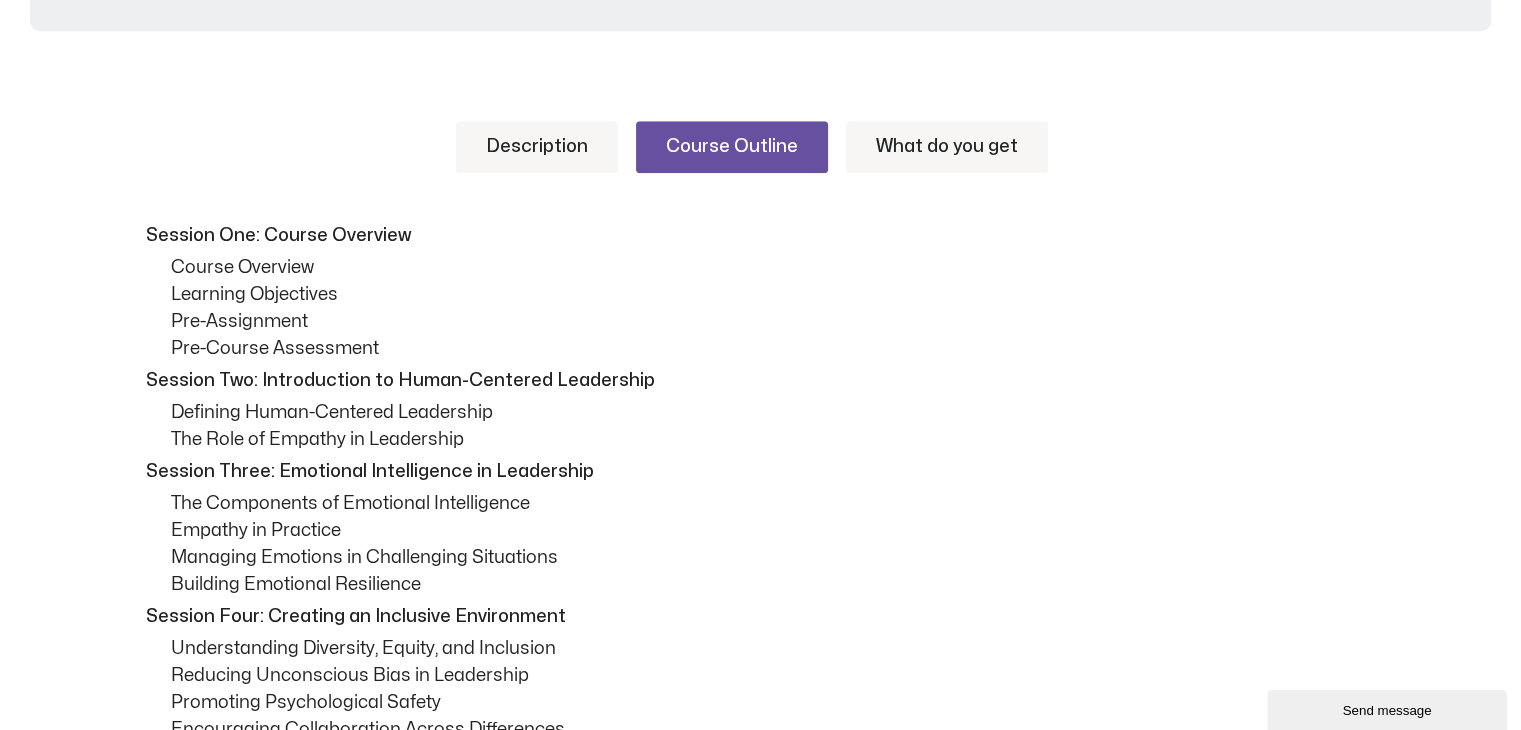 drag, startPoint x: 1517, startPoint y: 207, endPoint x: 1514, endPoint y: 219, distance: 12.369317 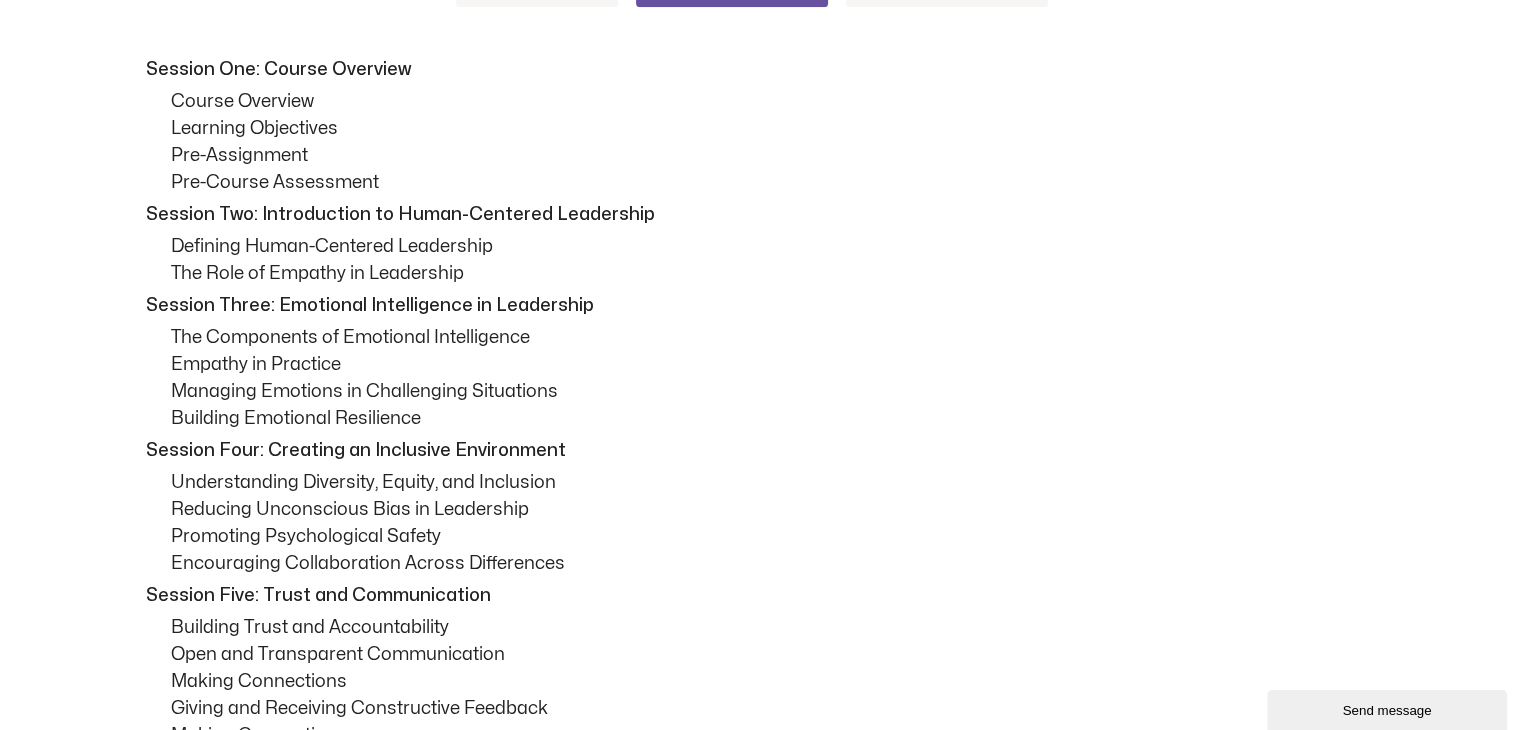 scroll, scrollTop: 1180, scrollLeft: 0, axis: vertical 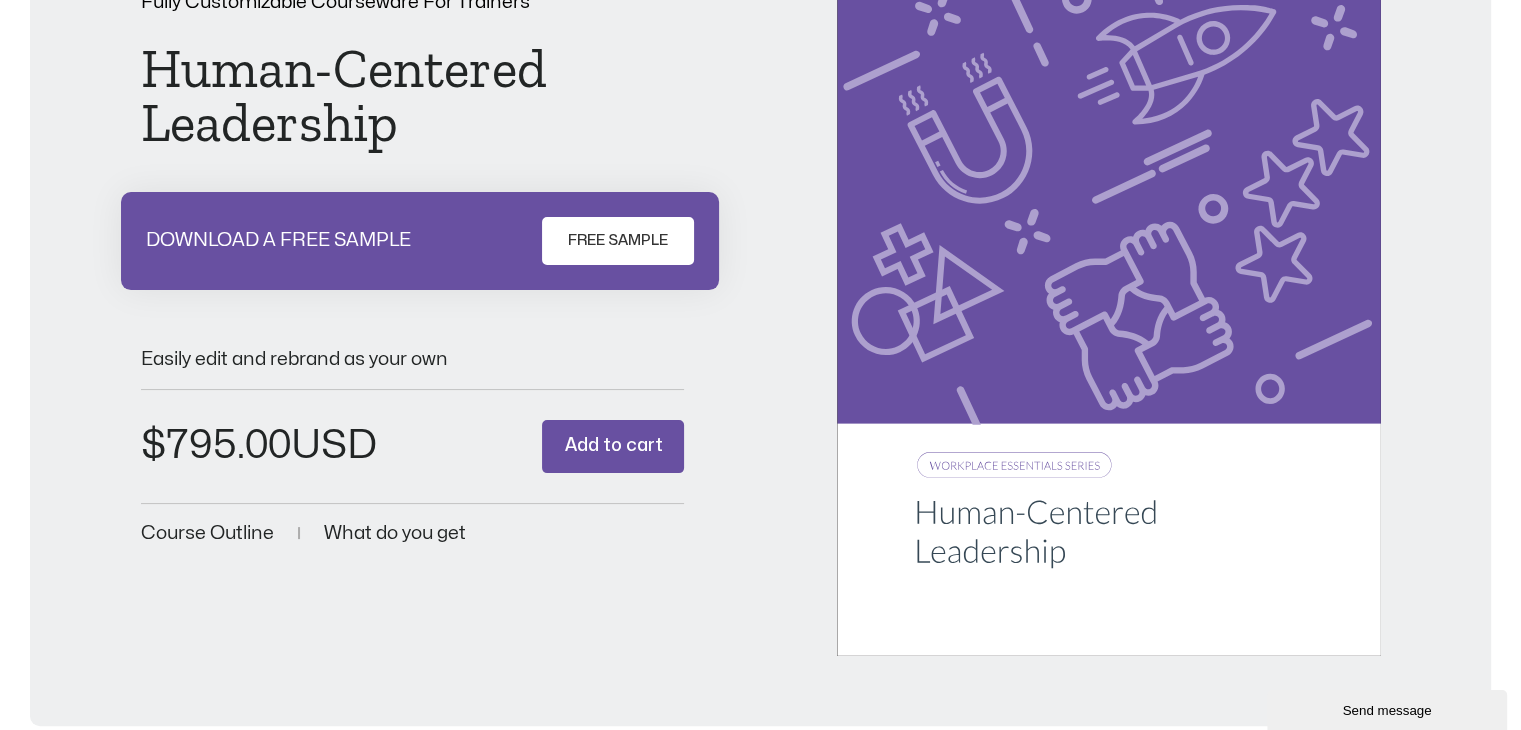 click on "FREE SAMPLE" at bounding box center [618, 241] 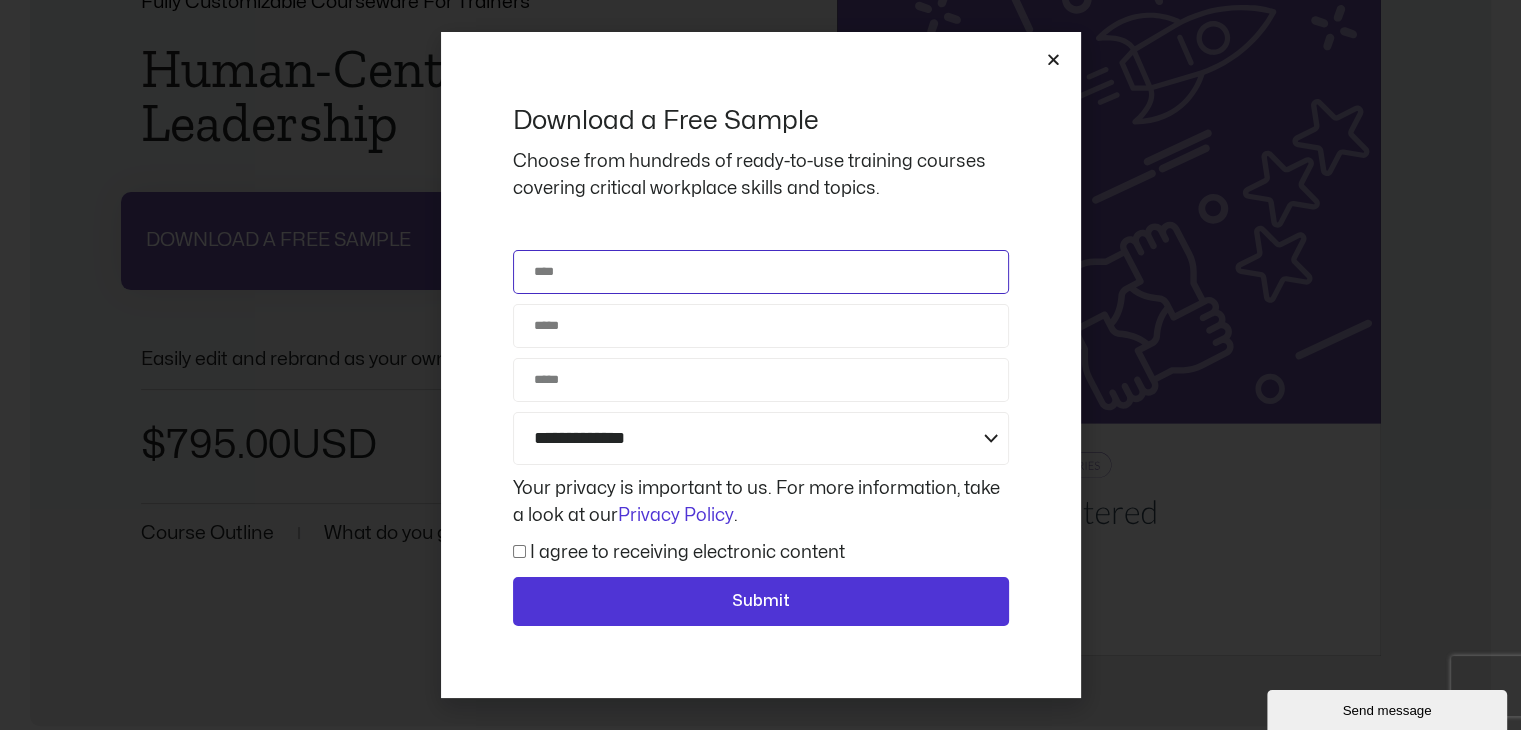 click on "Name" 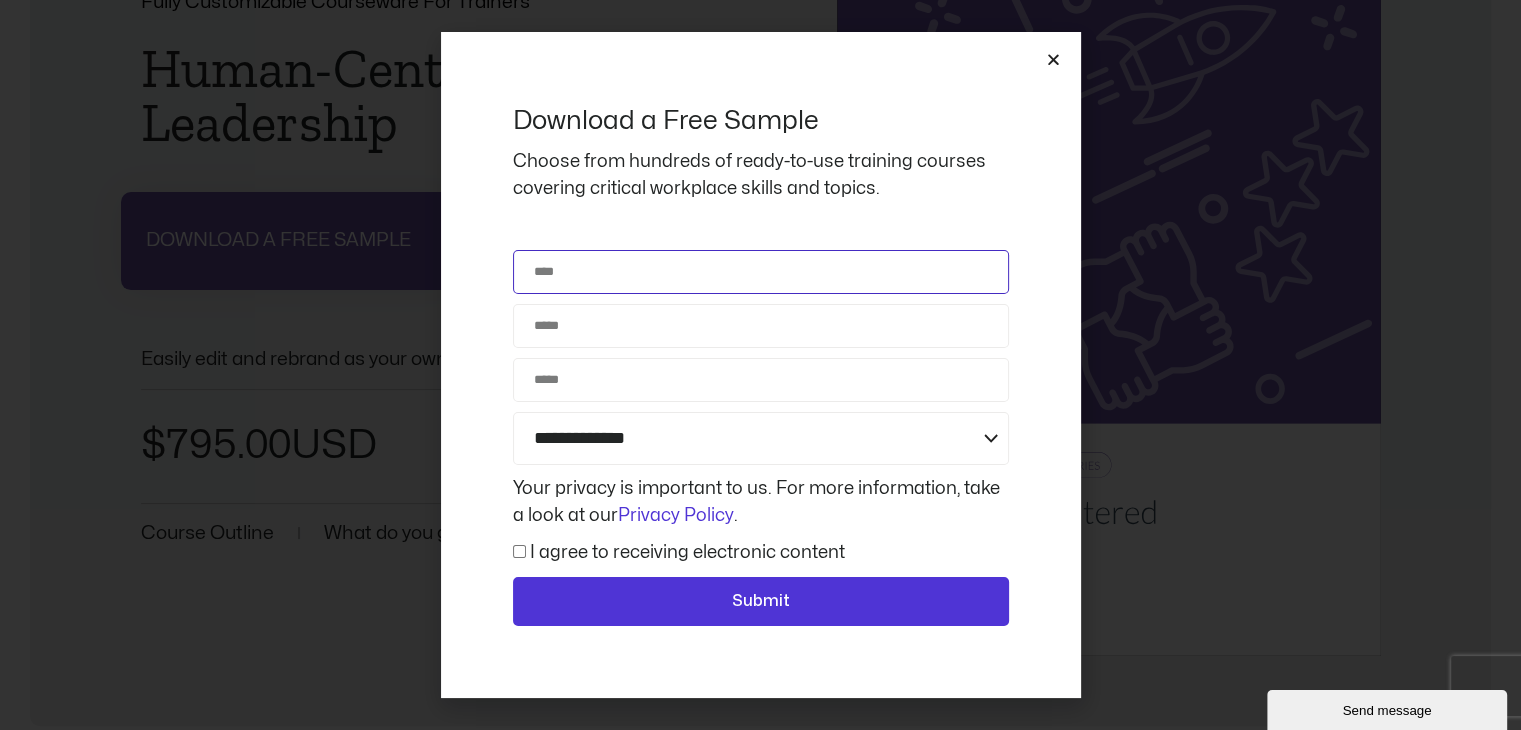 type on "**********" 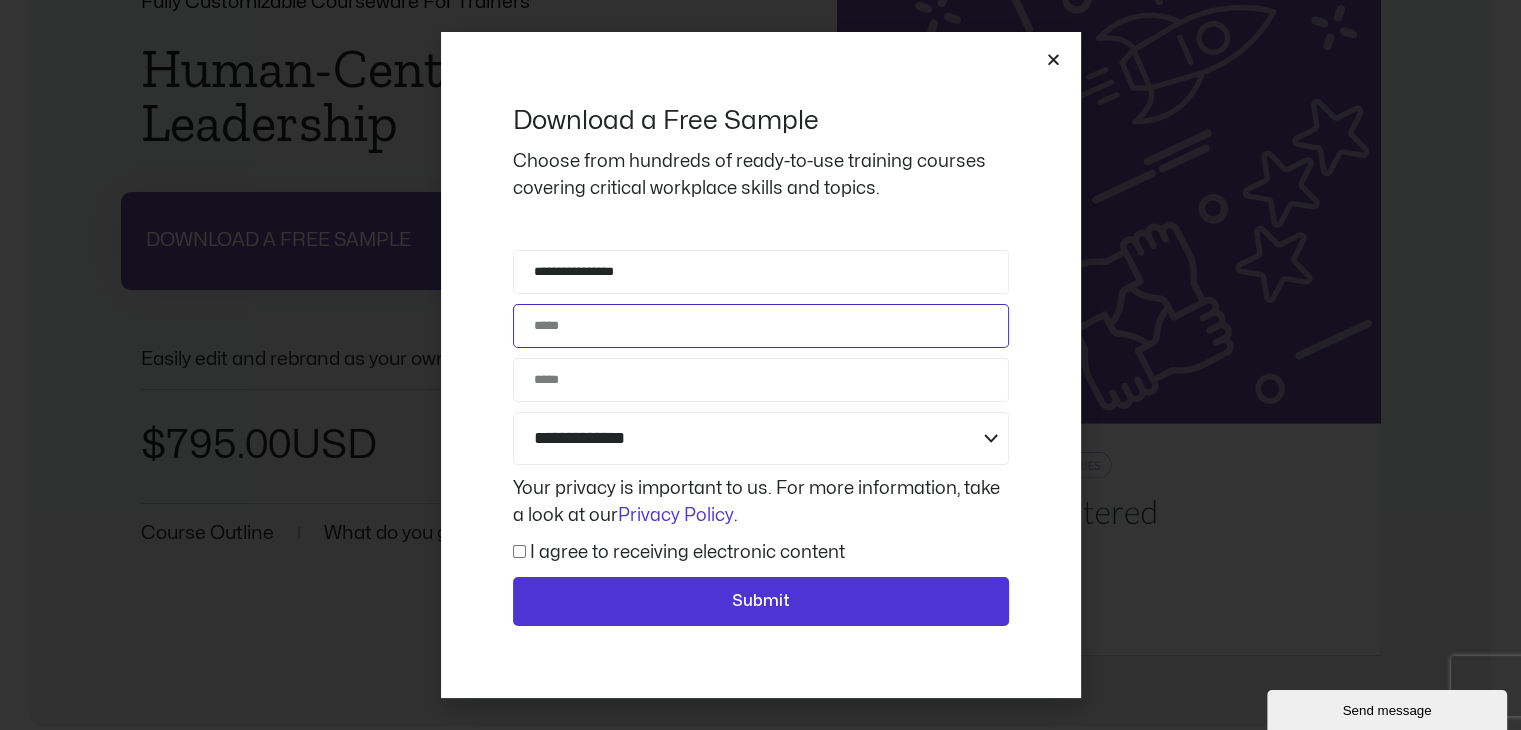 type on "**********" 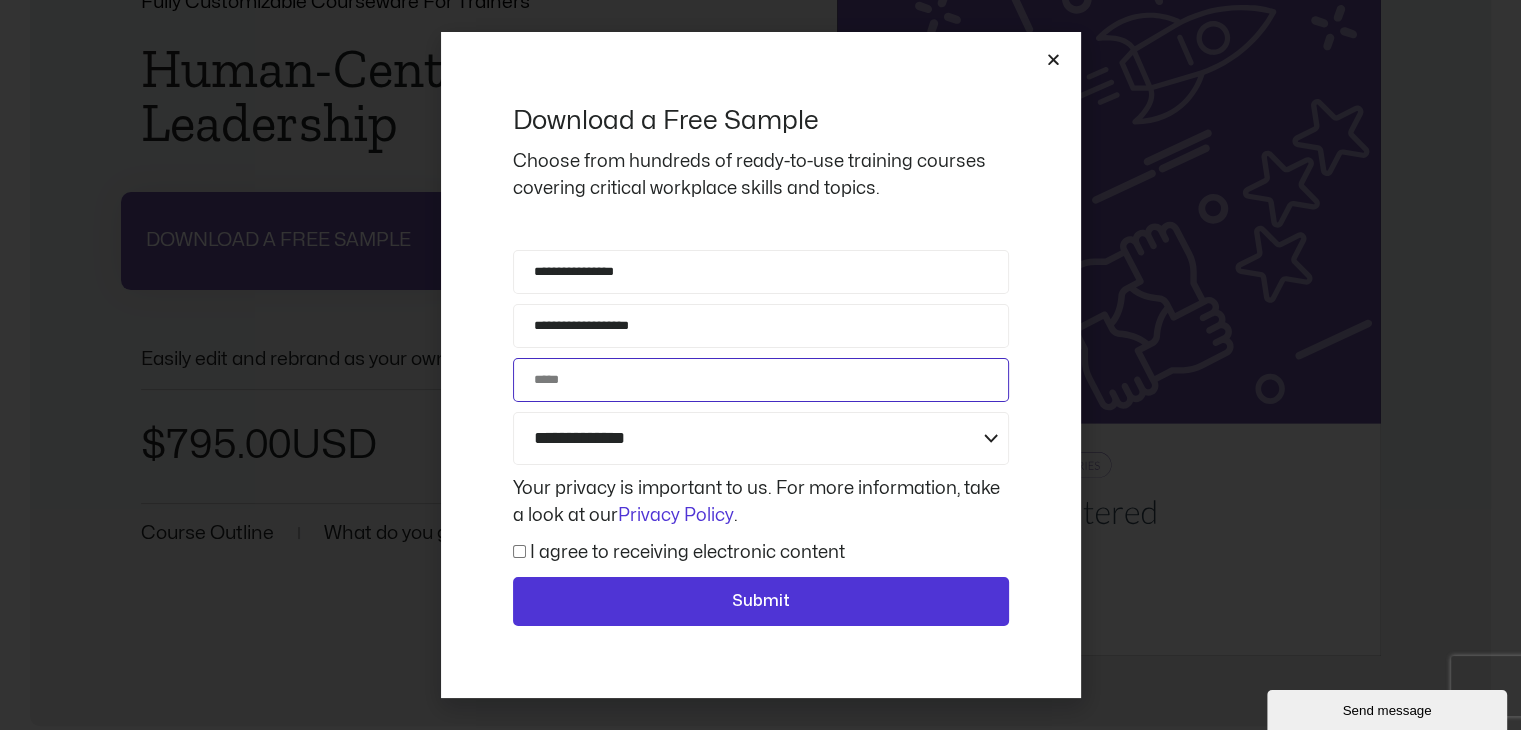 type on "**********" 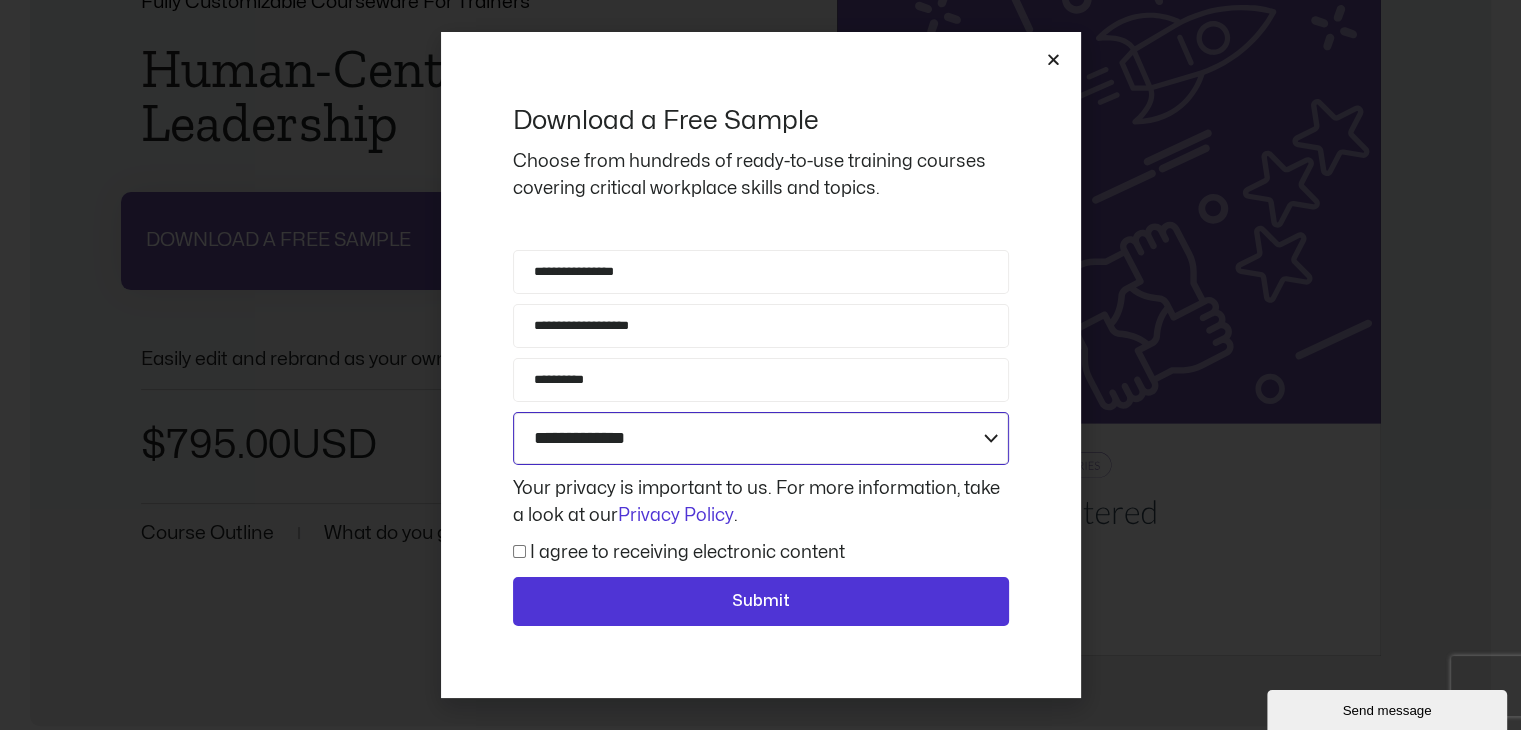 click on "**********" 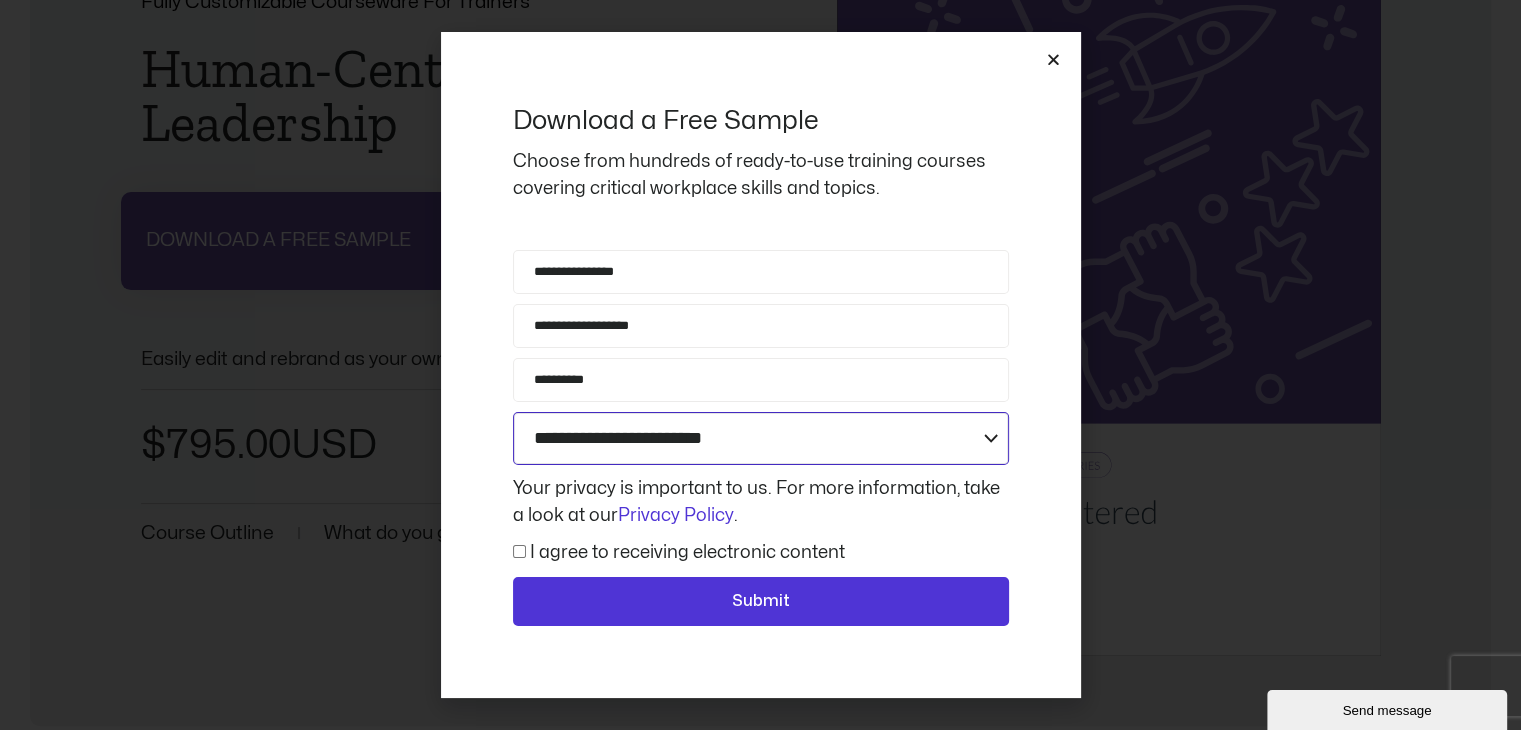 click on "**********" 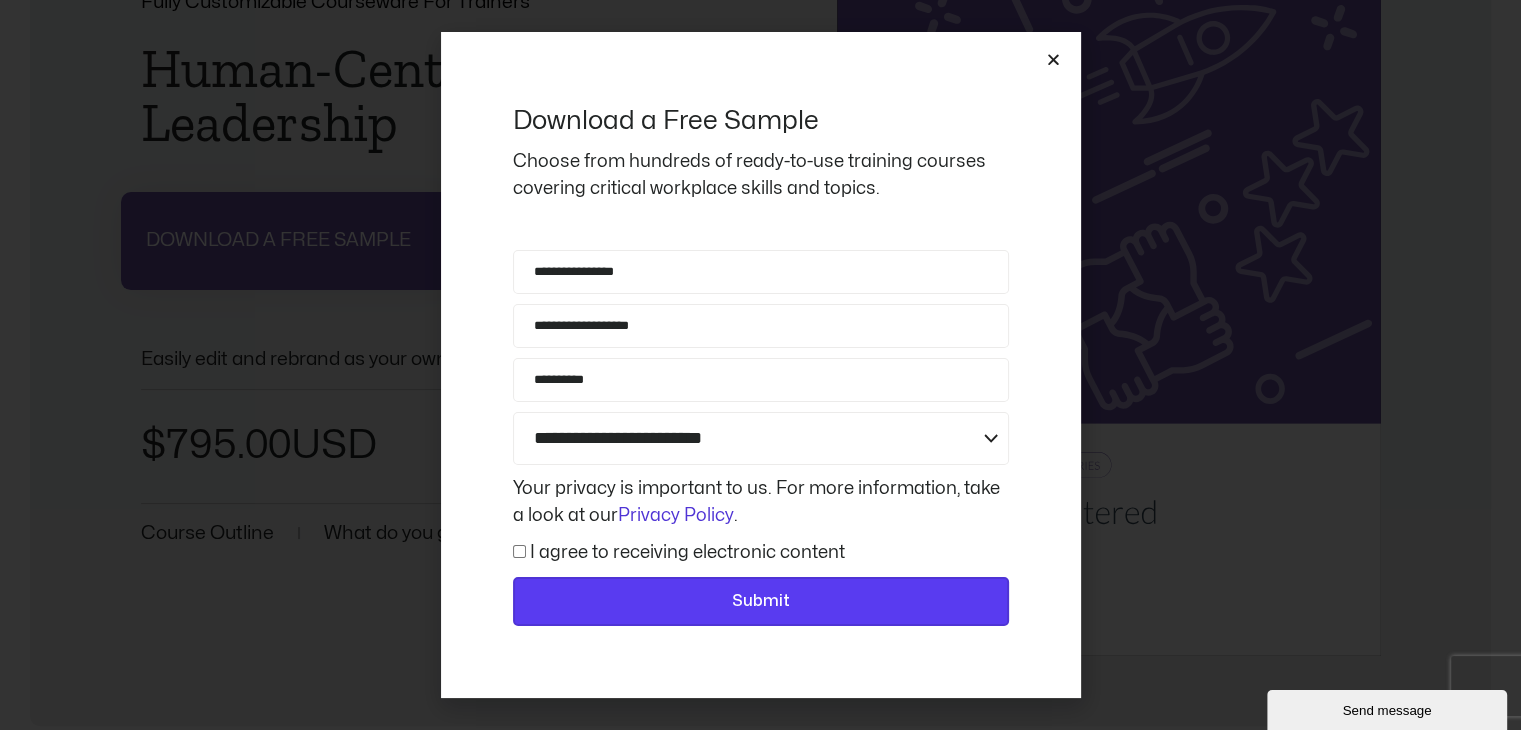 click on "Submit" 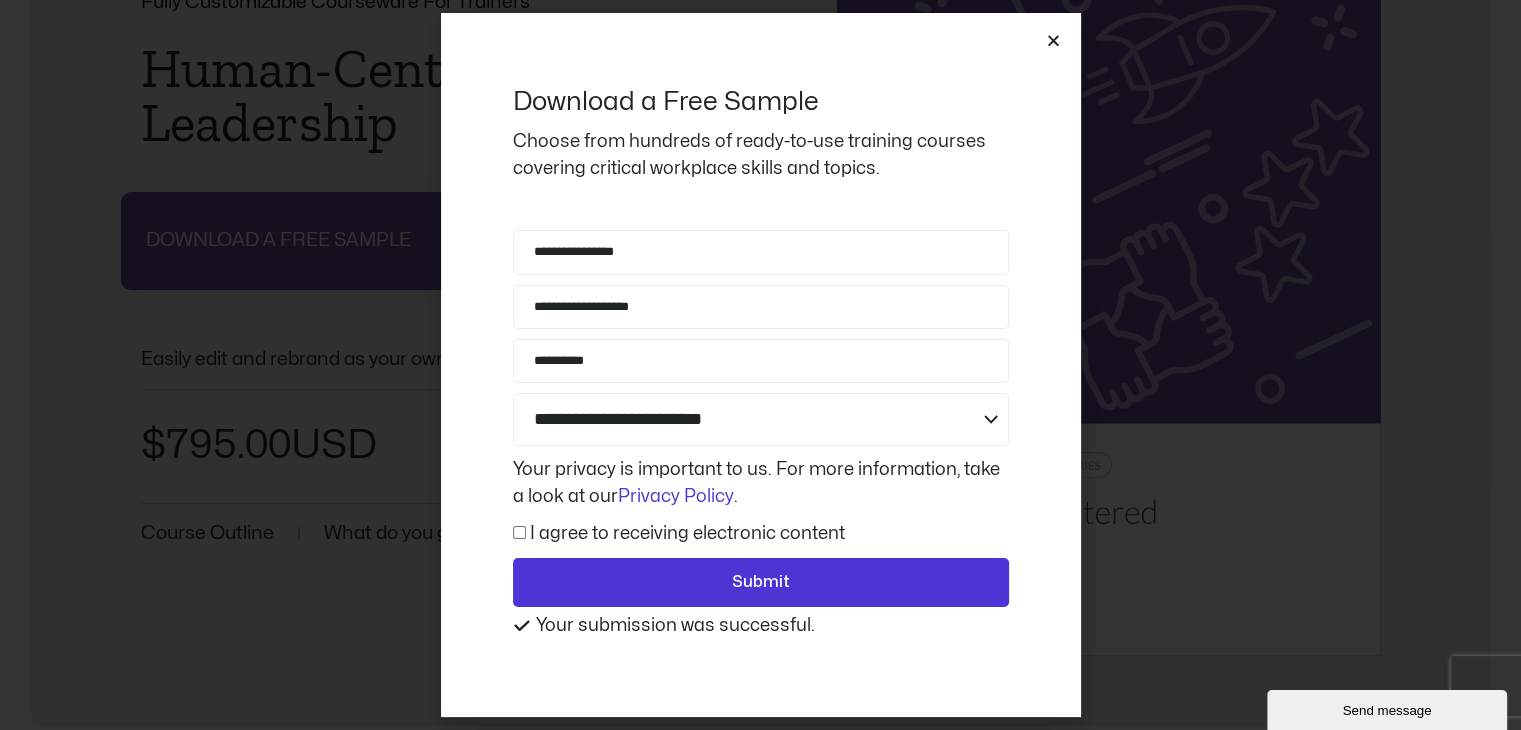 click at bounding box center [1053, 40] 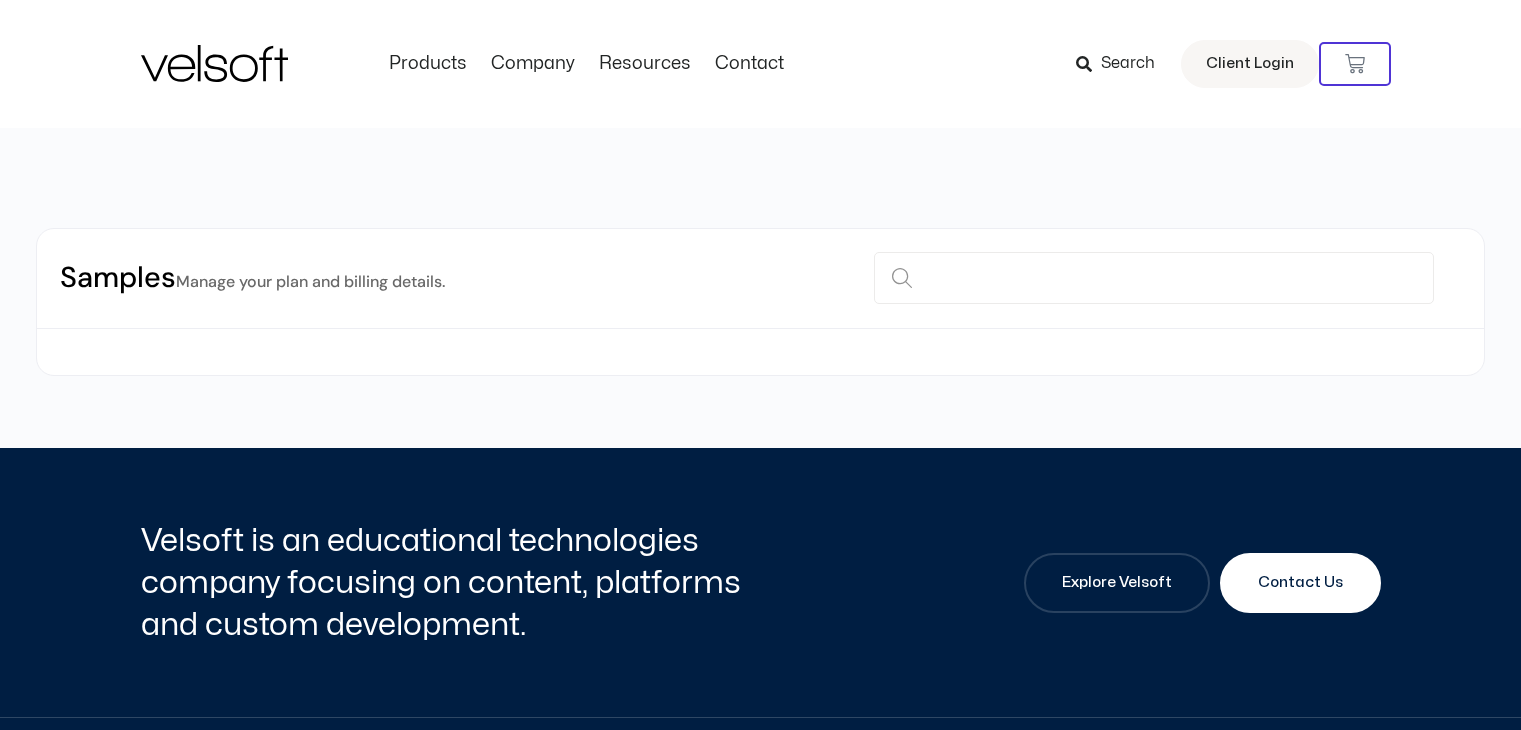 scroll, scrollTop: 0, scrollLeft: 0, axis: both 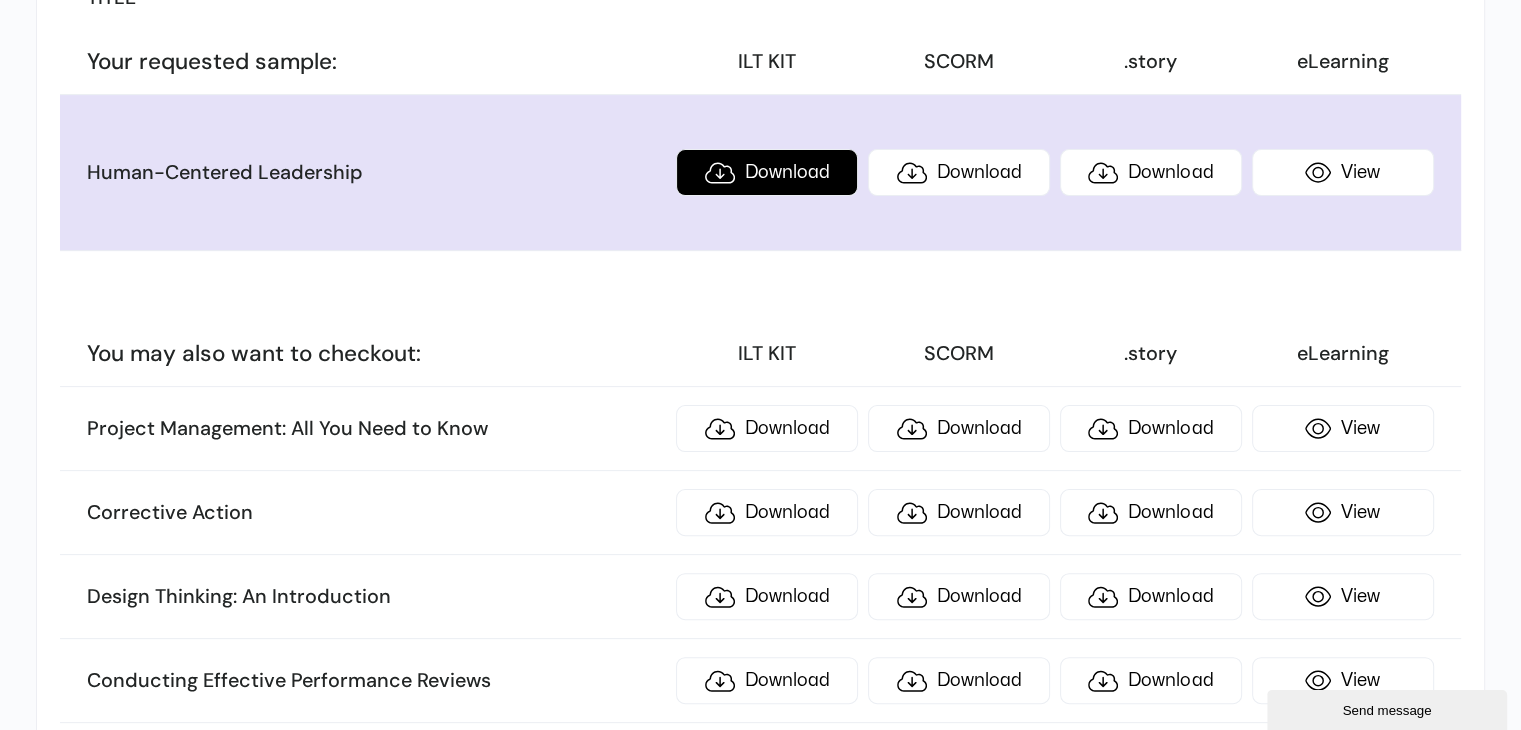 click on "Download" at bounding box center (767, 172) 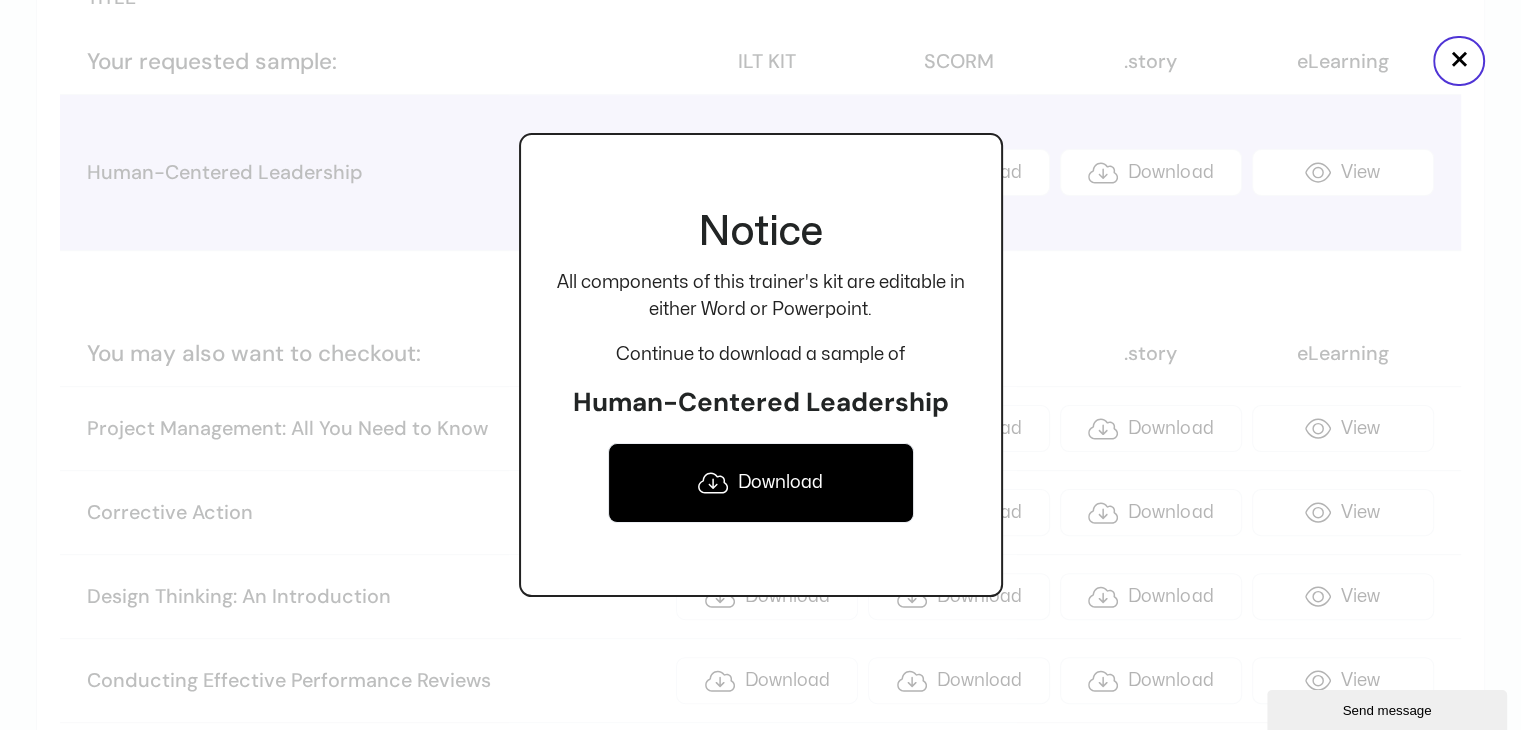 click on "Download" at bounding box center [761, 483] 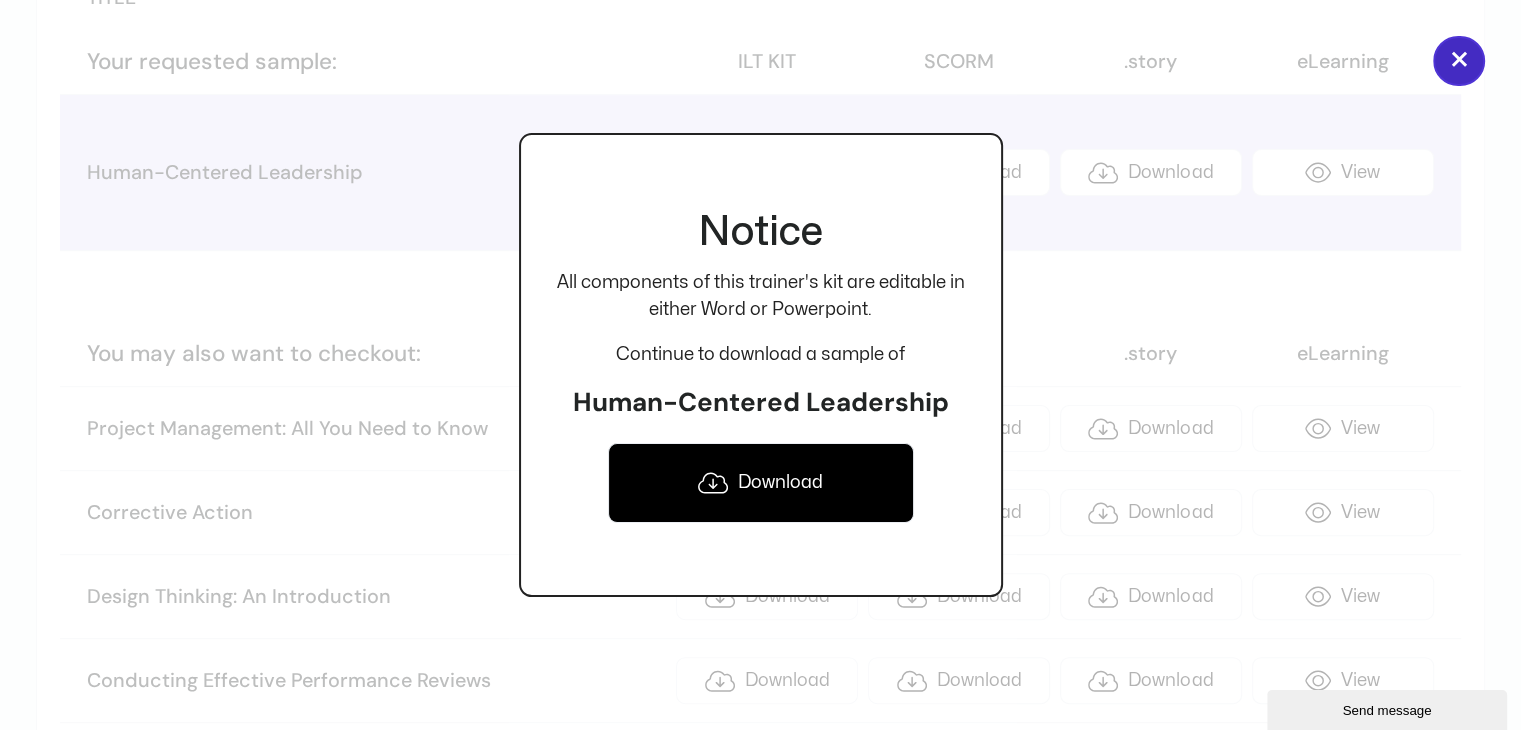 click on "×" at bounding box center (1459, 61) 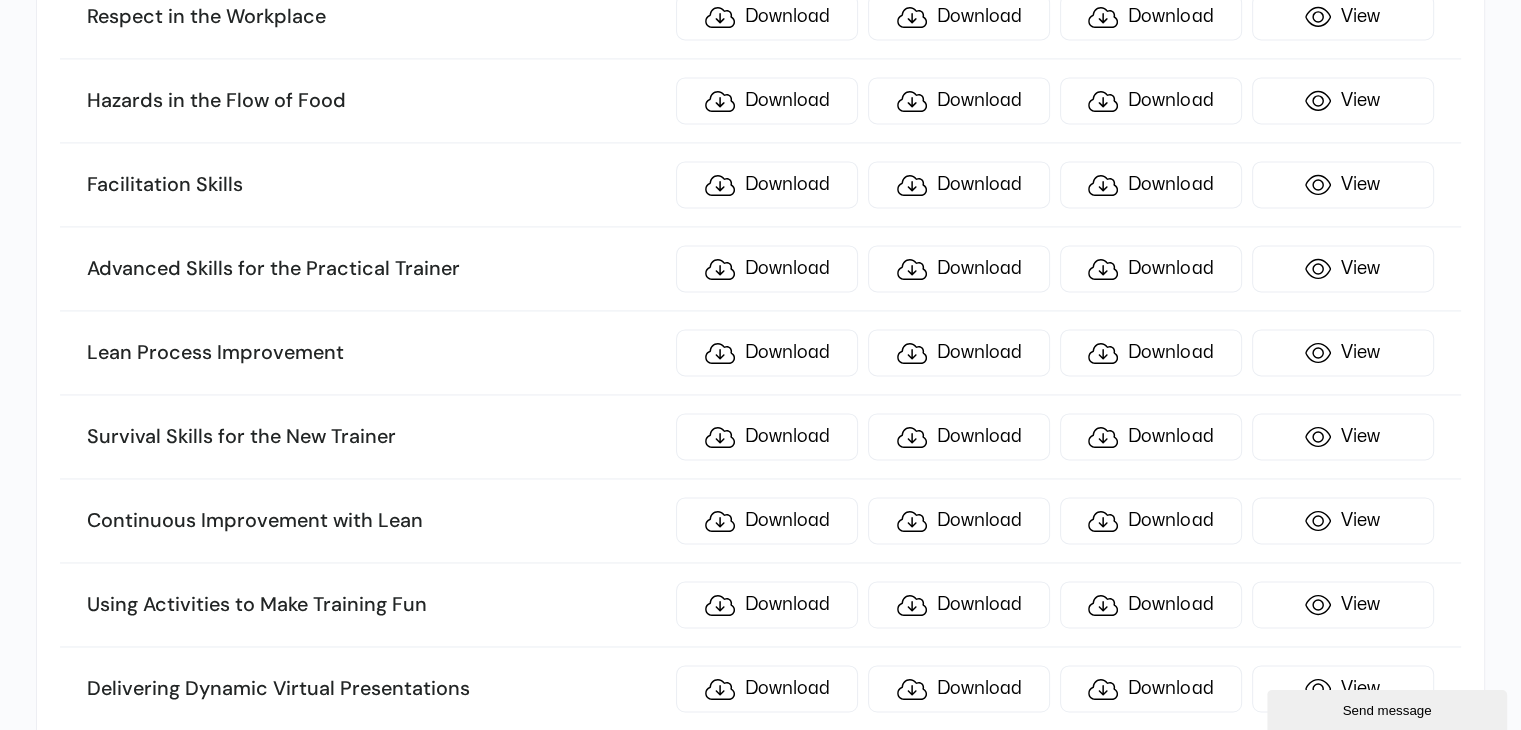 scroll, scrollTop: 0, scrollLeft: 0, axis: both 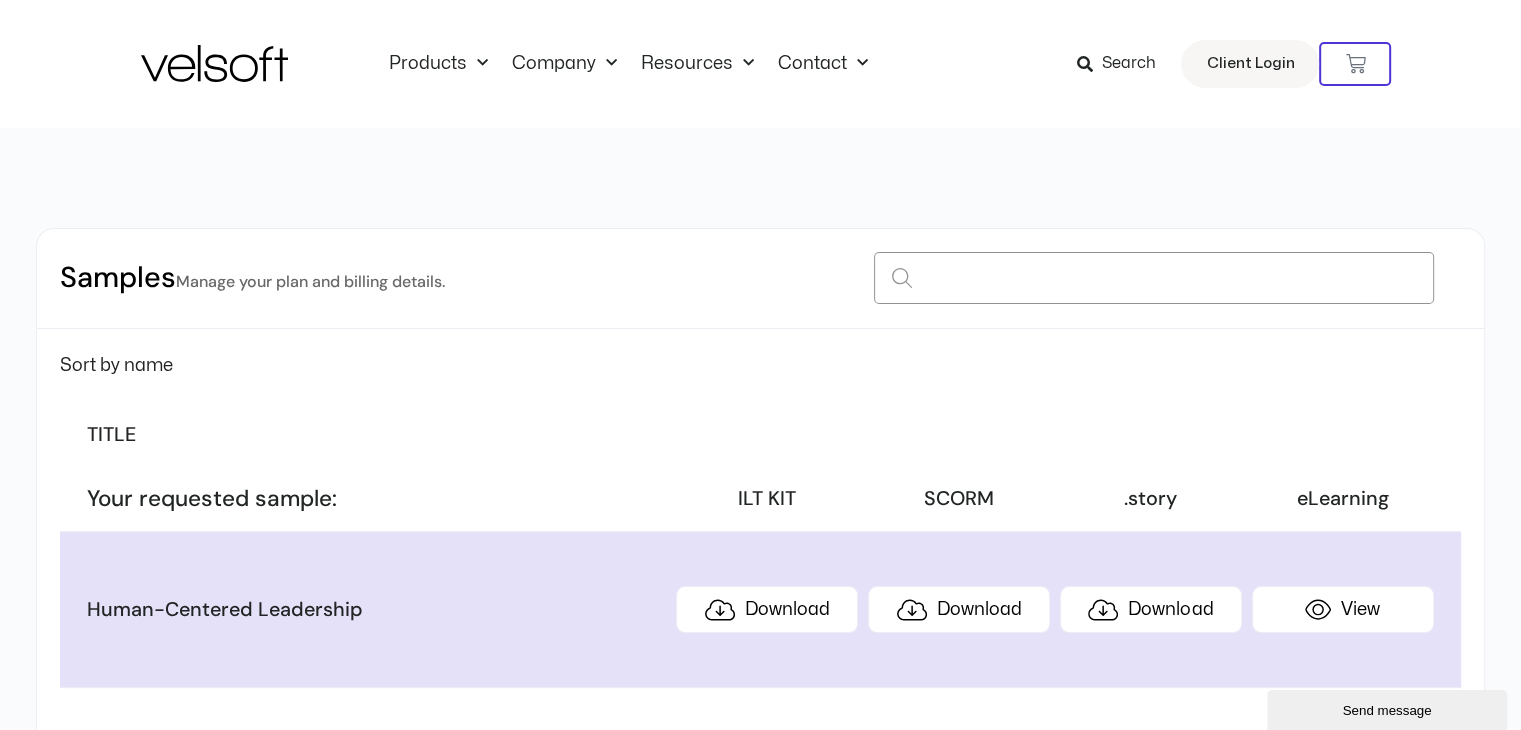 click at bounding box center (1154, 278) 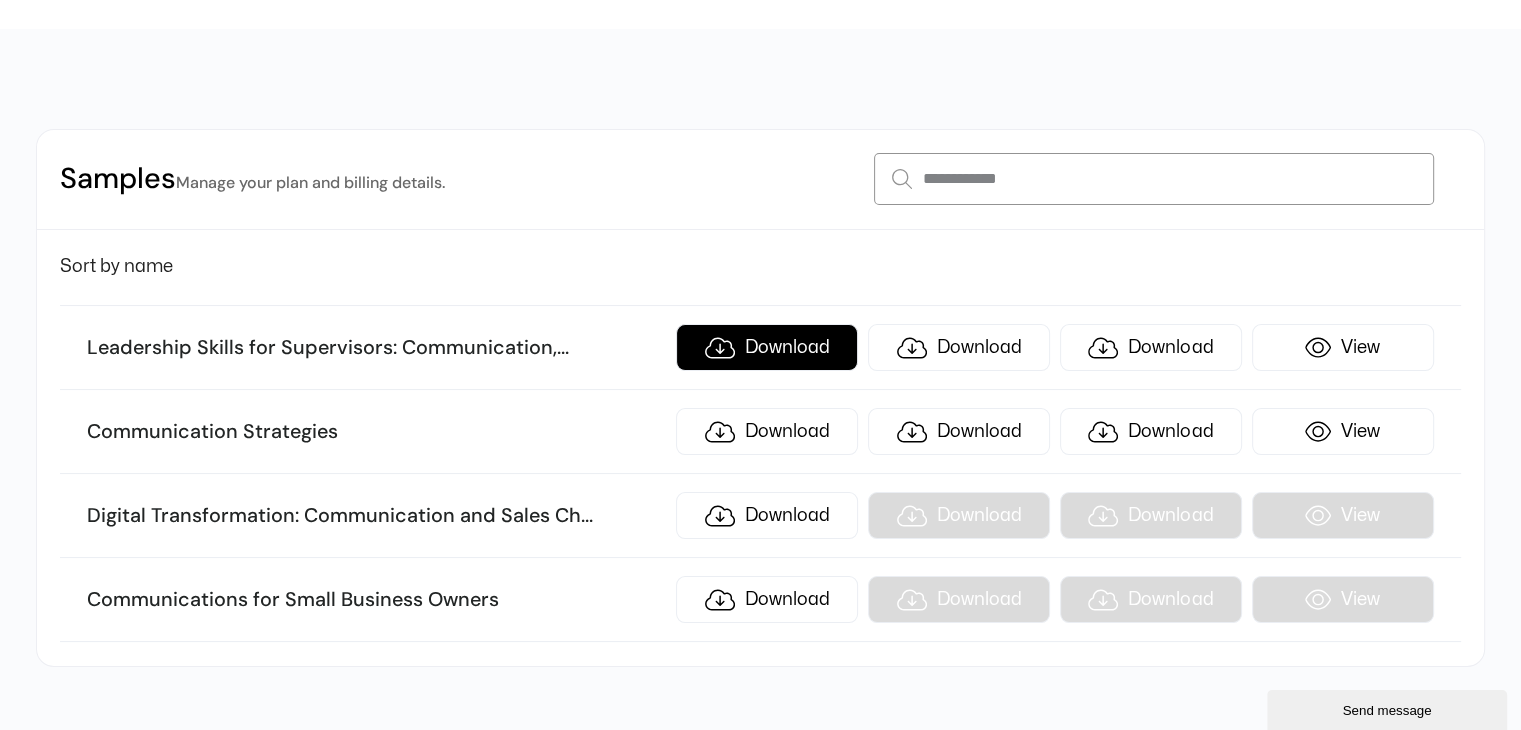 scroll, scrollTop: 100, scrollLeft: 0, axis: vertical 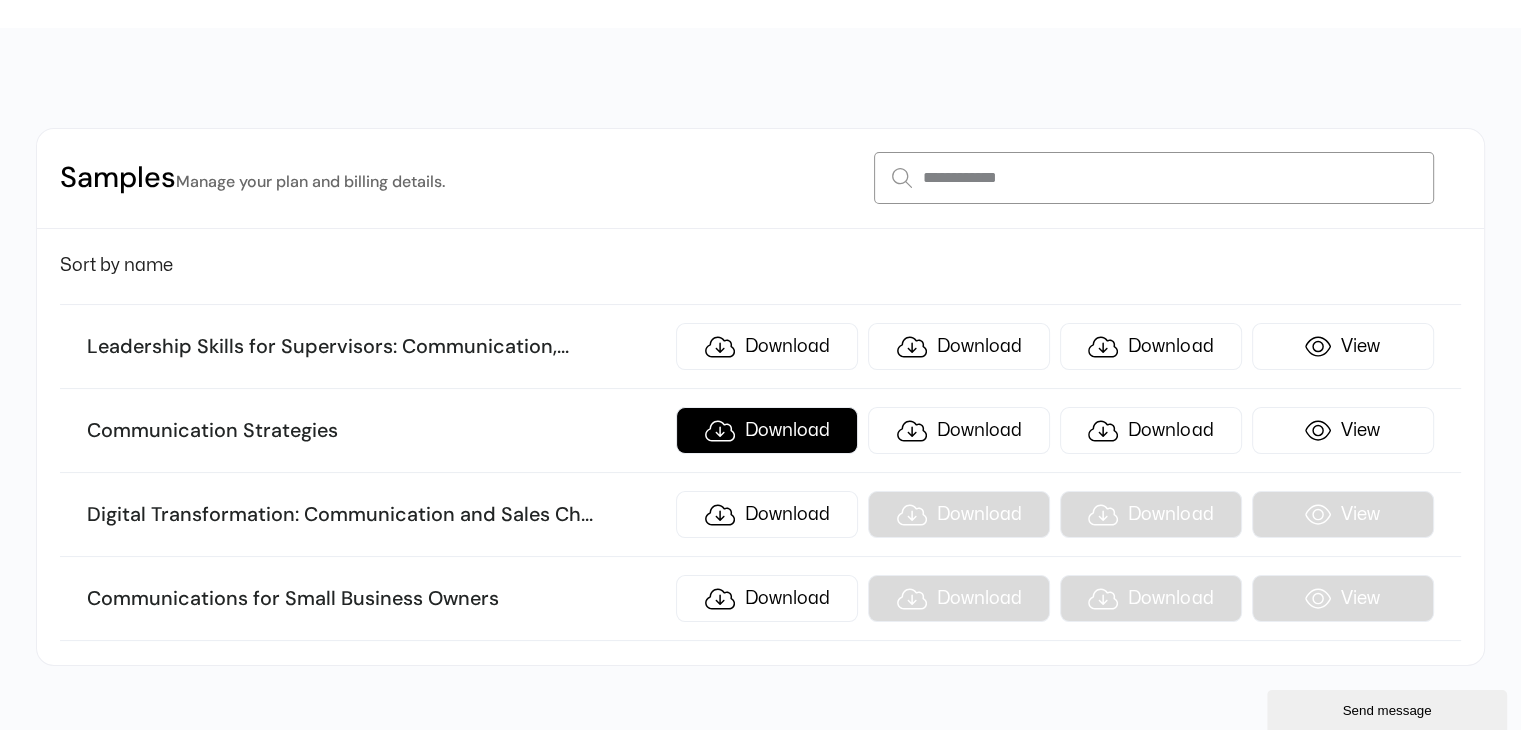 type on "**********" 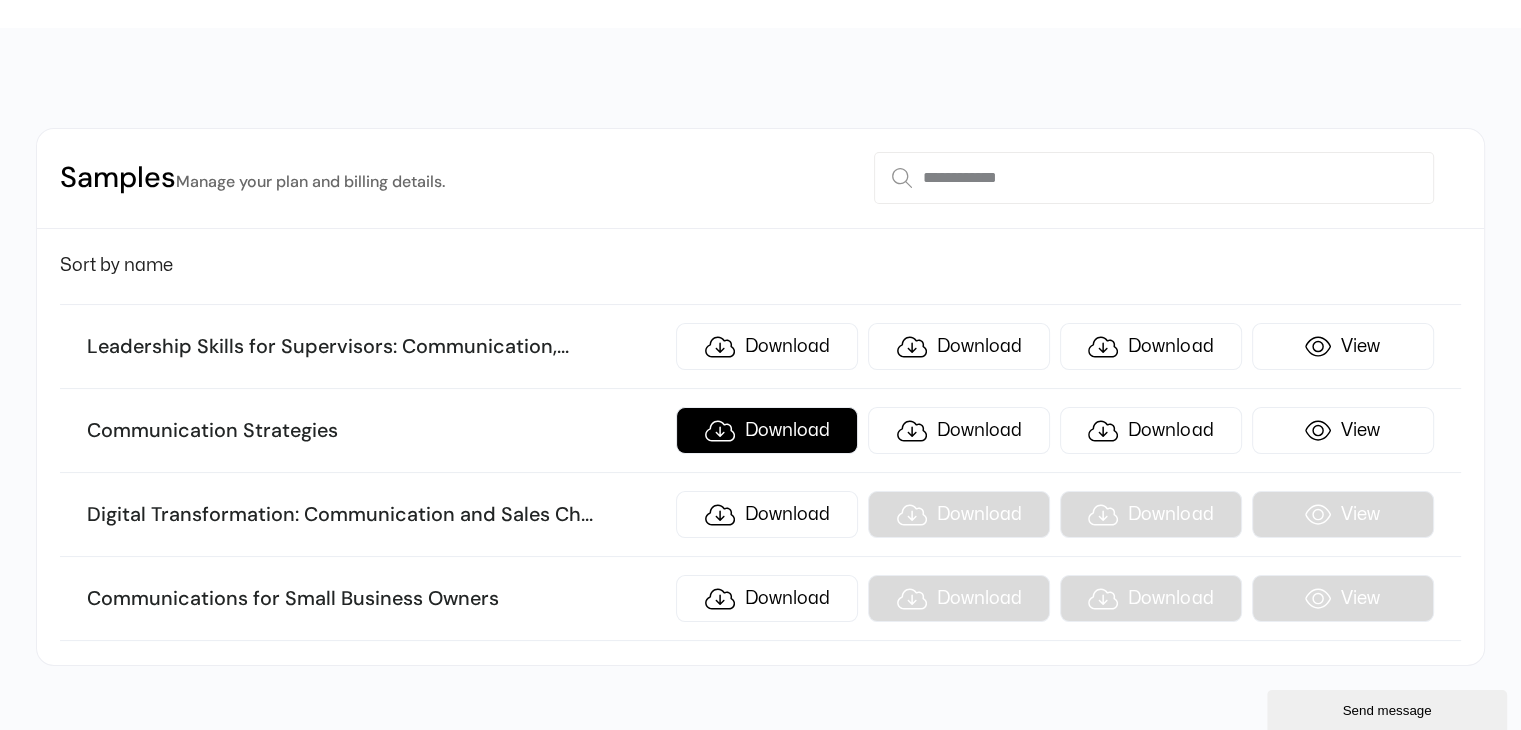 click on "Download" at bounding box center (767, 430) 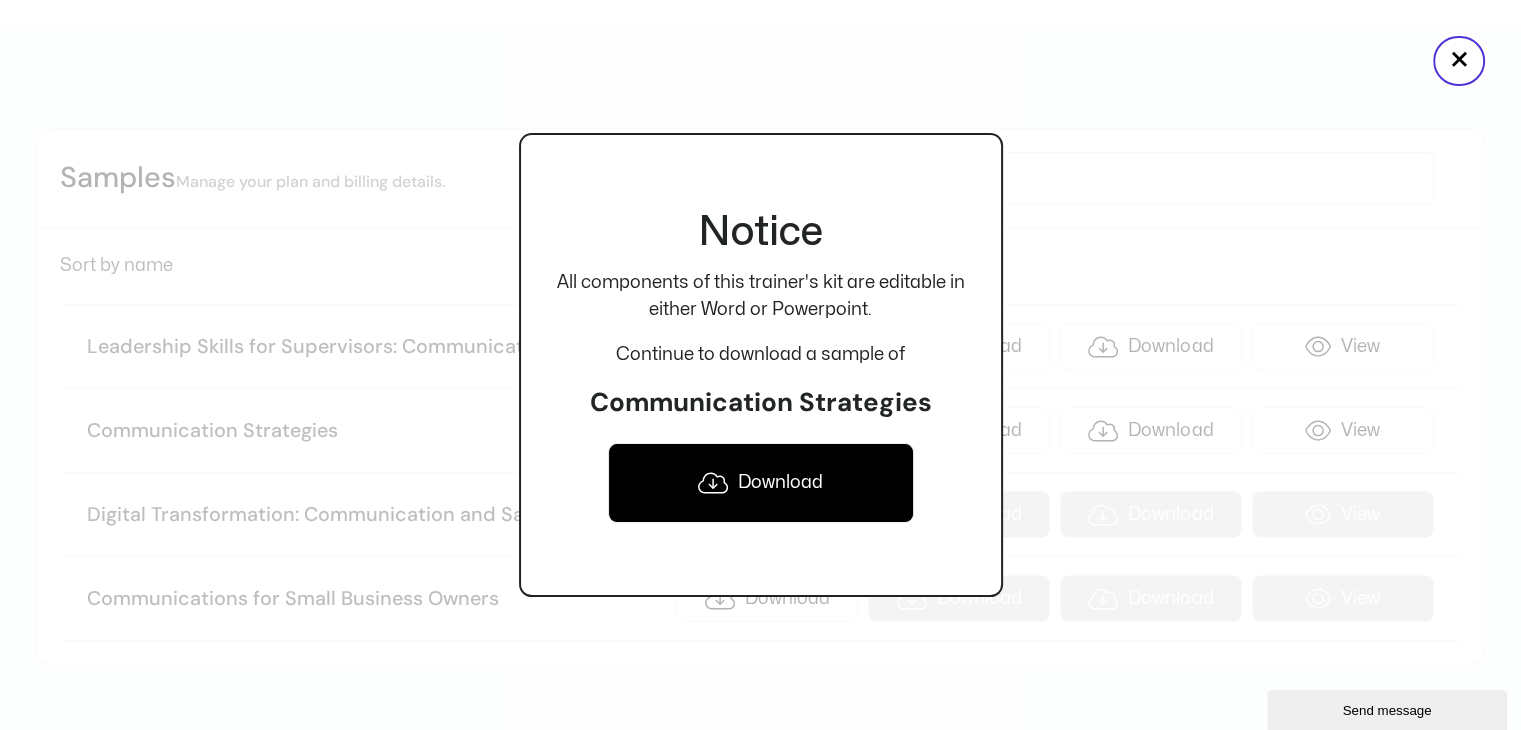 click on "Download" at bounding box center [761, 483] 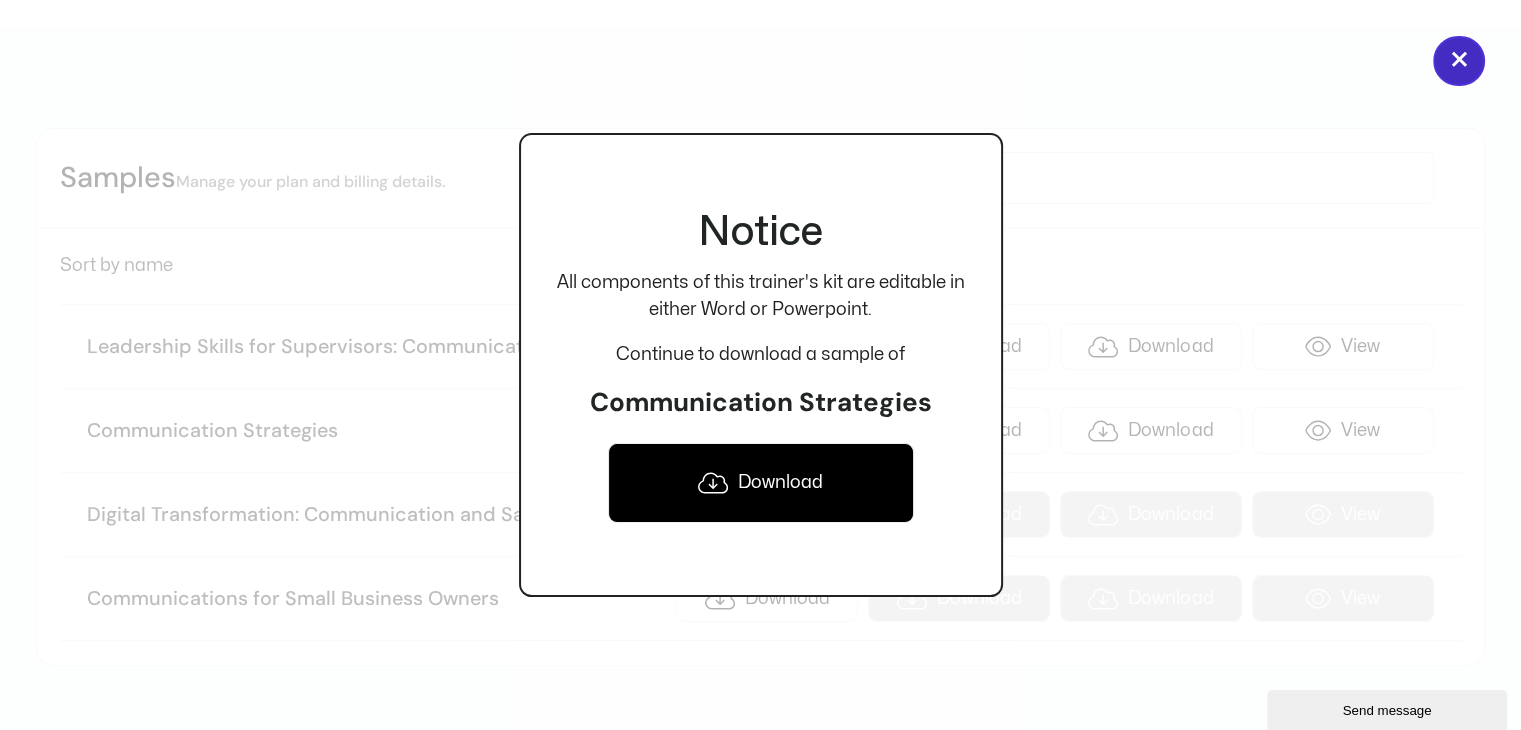 click on "×" at bounding box center (1459, 61) 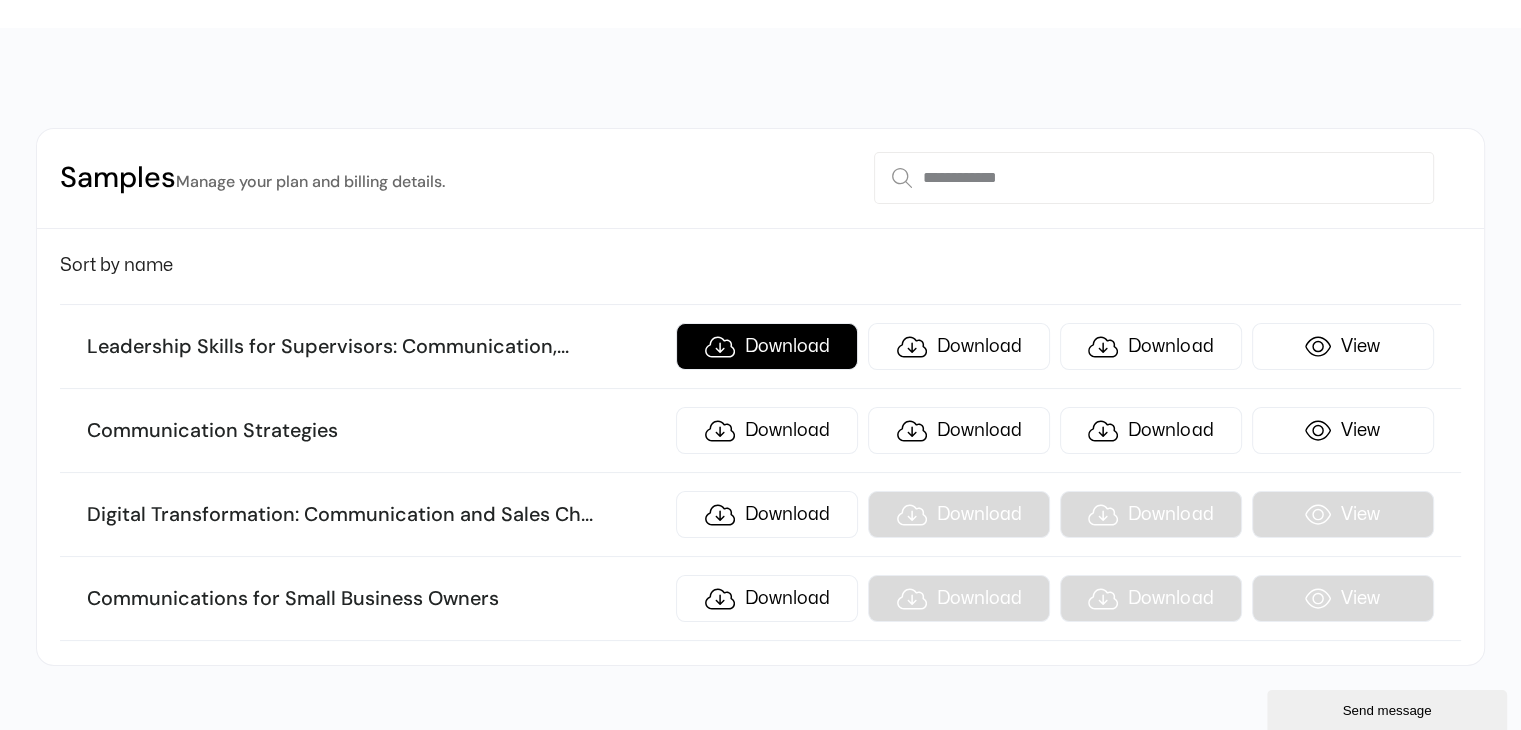 click on "Download" at bounding box center [767, 346] 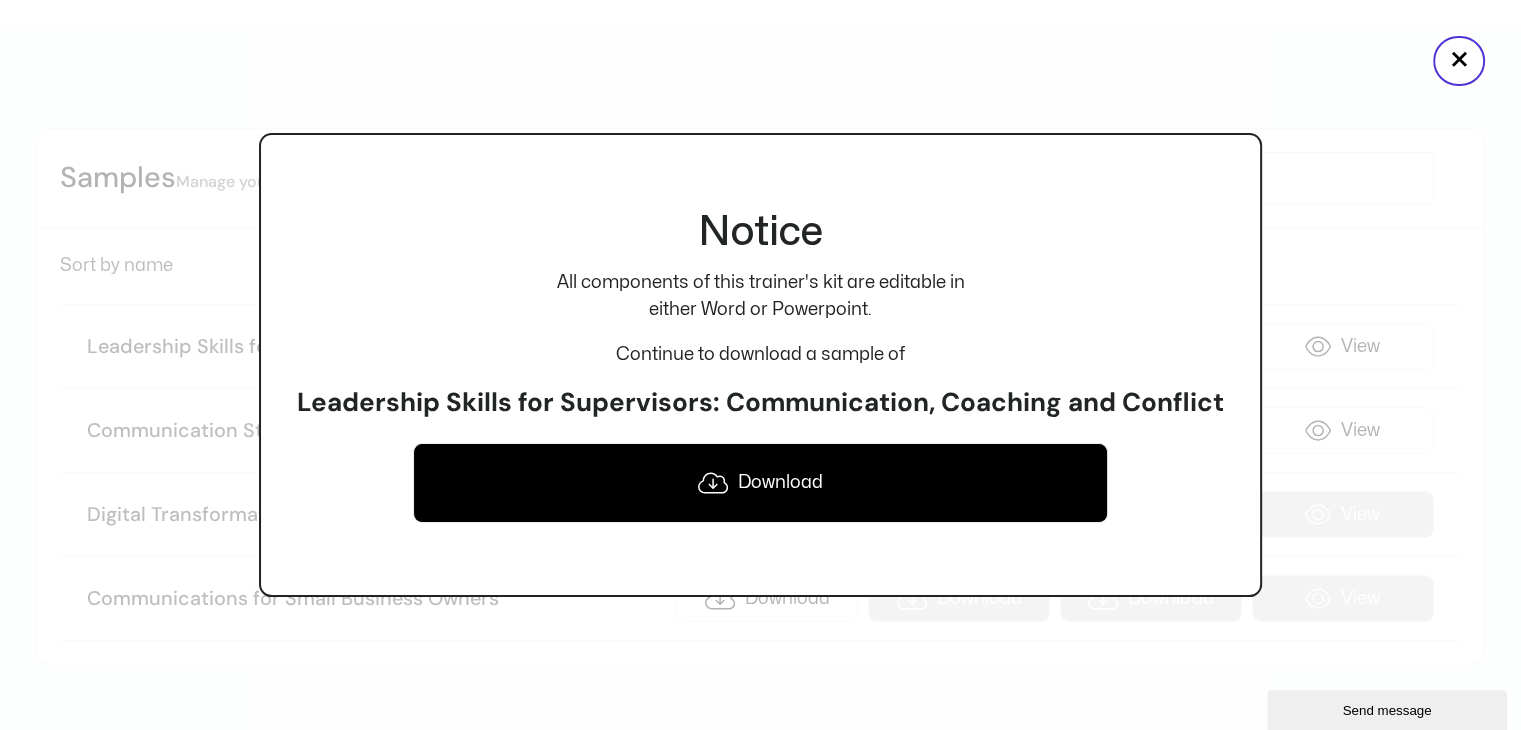 click on "Download" at bounding box center (760, 483) 